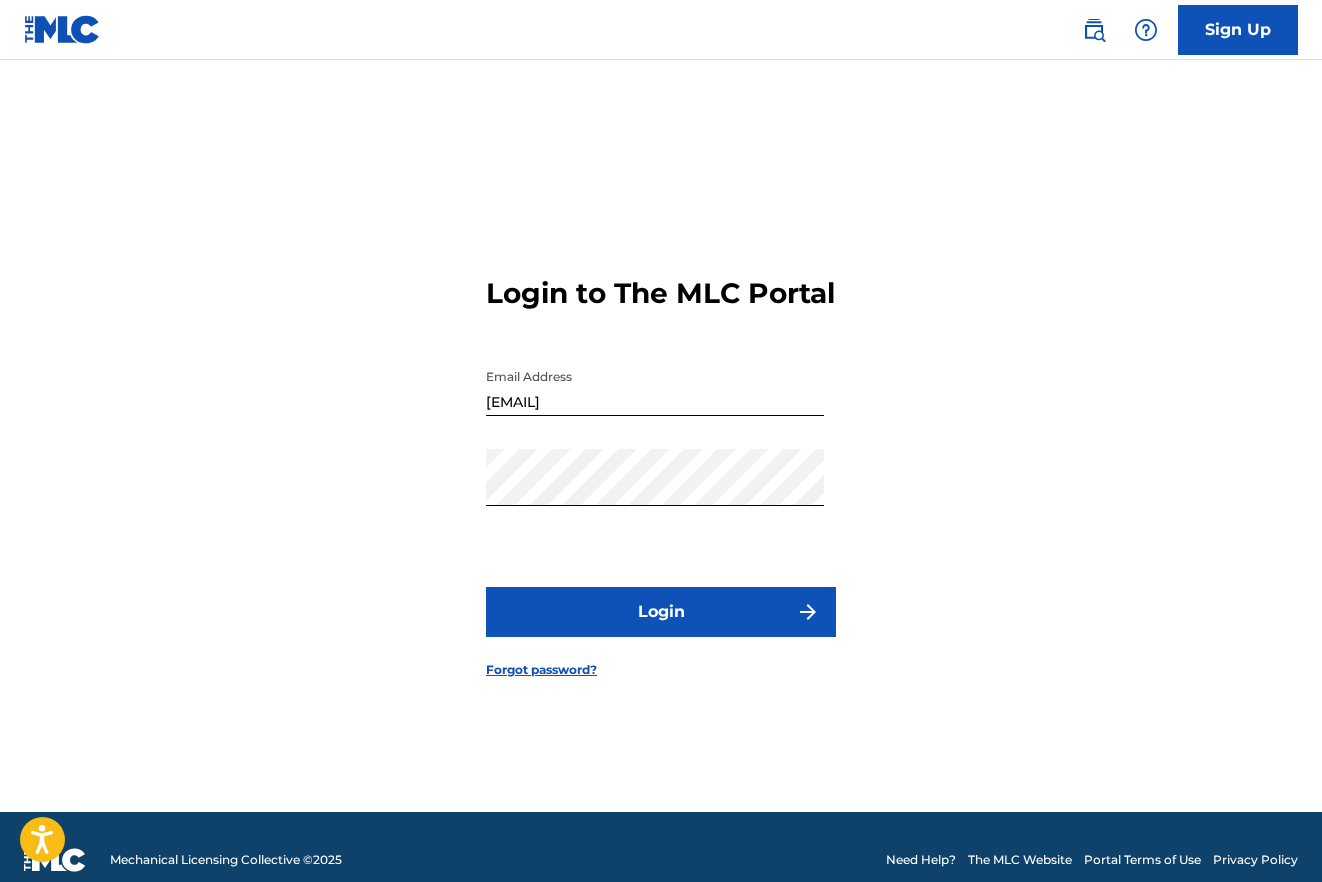 scroll, scrollTop: 0, scrollLeft: 0, axis: both 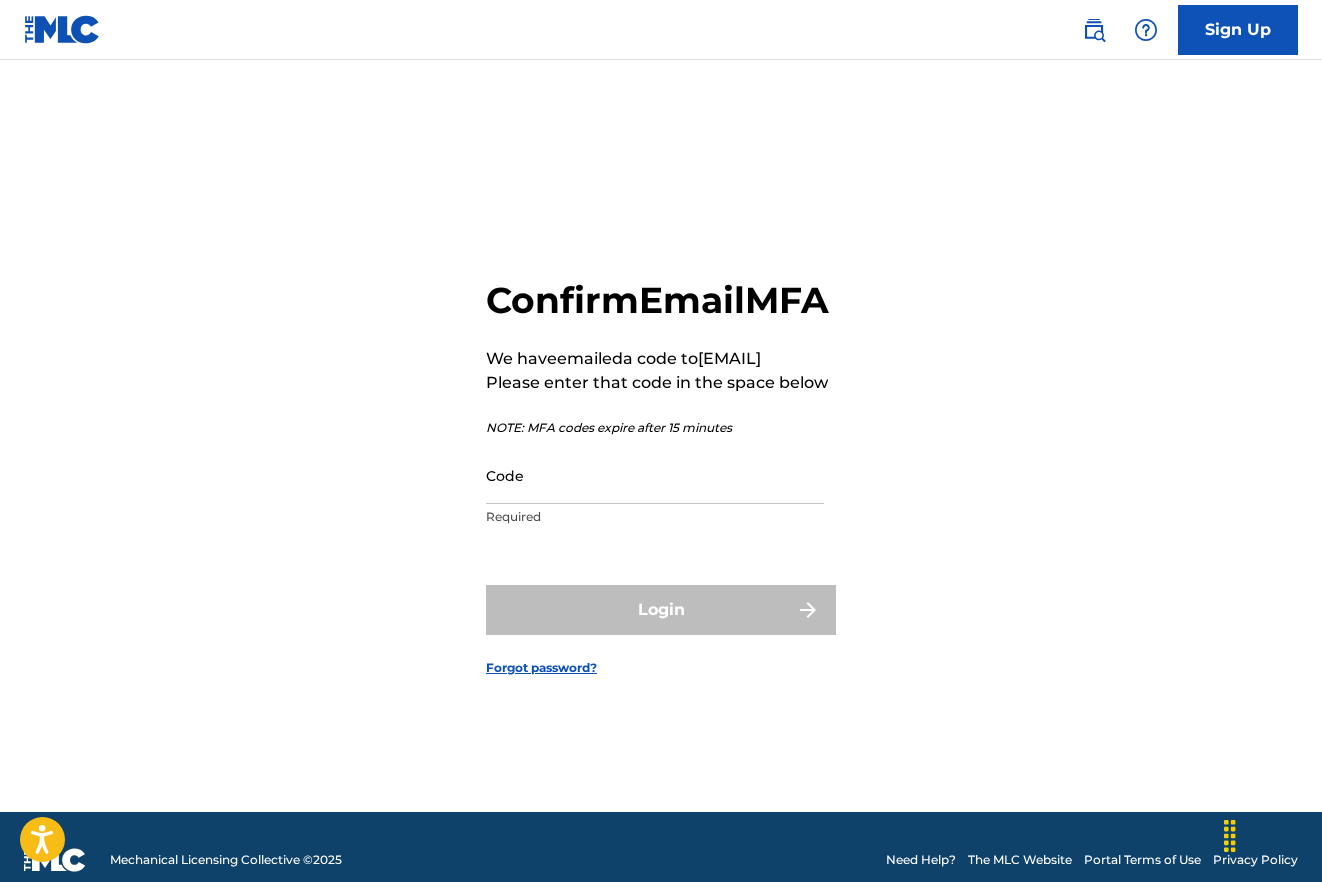 click on "Code" at bounding box center (655, 475) 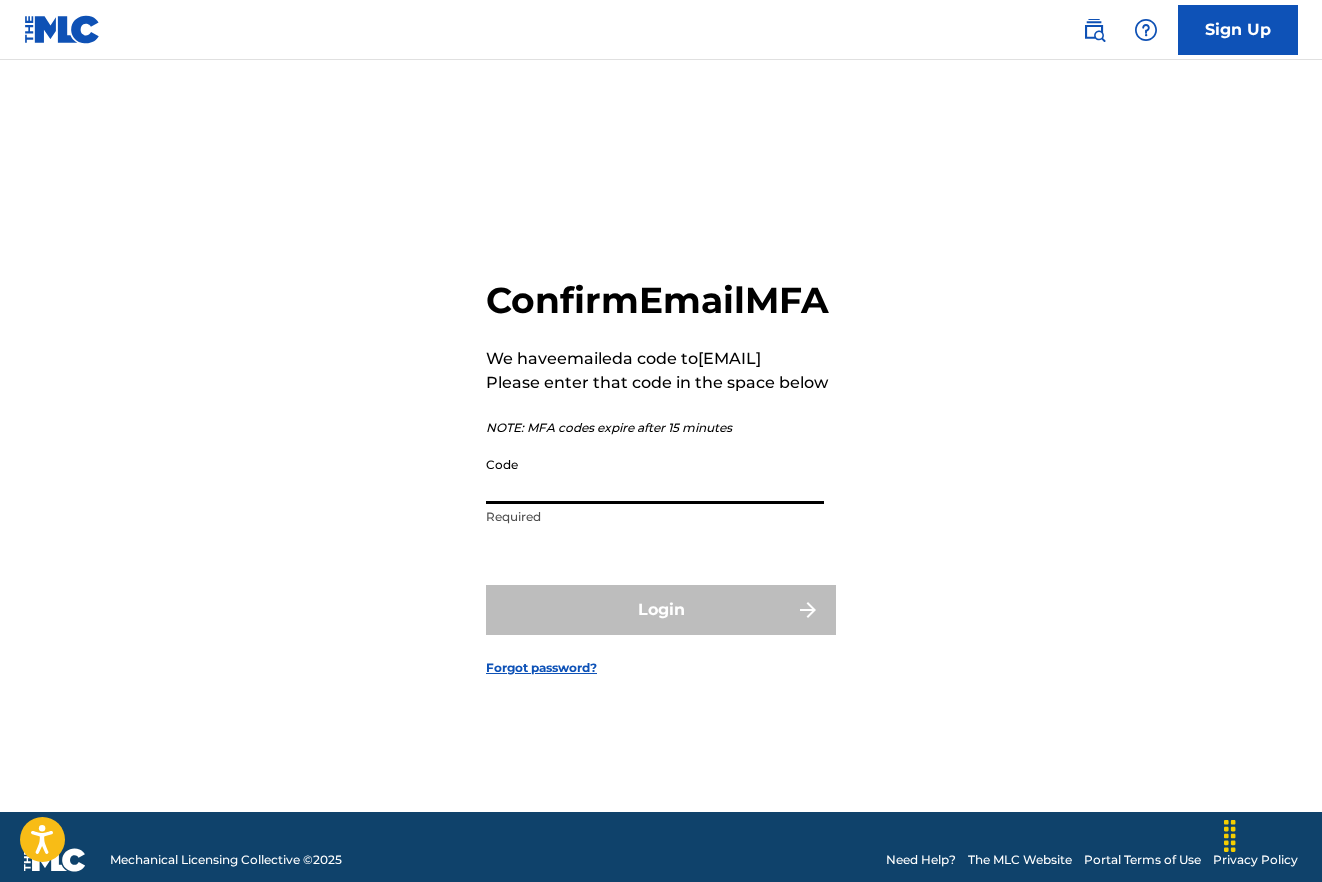 paste on "558528" 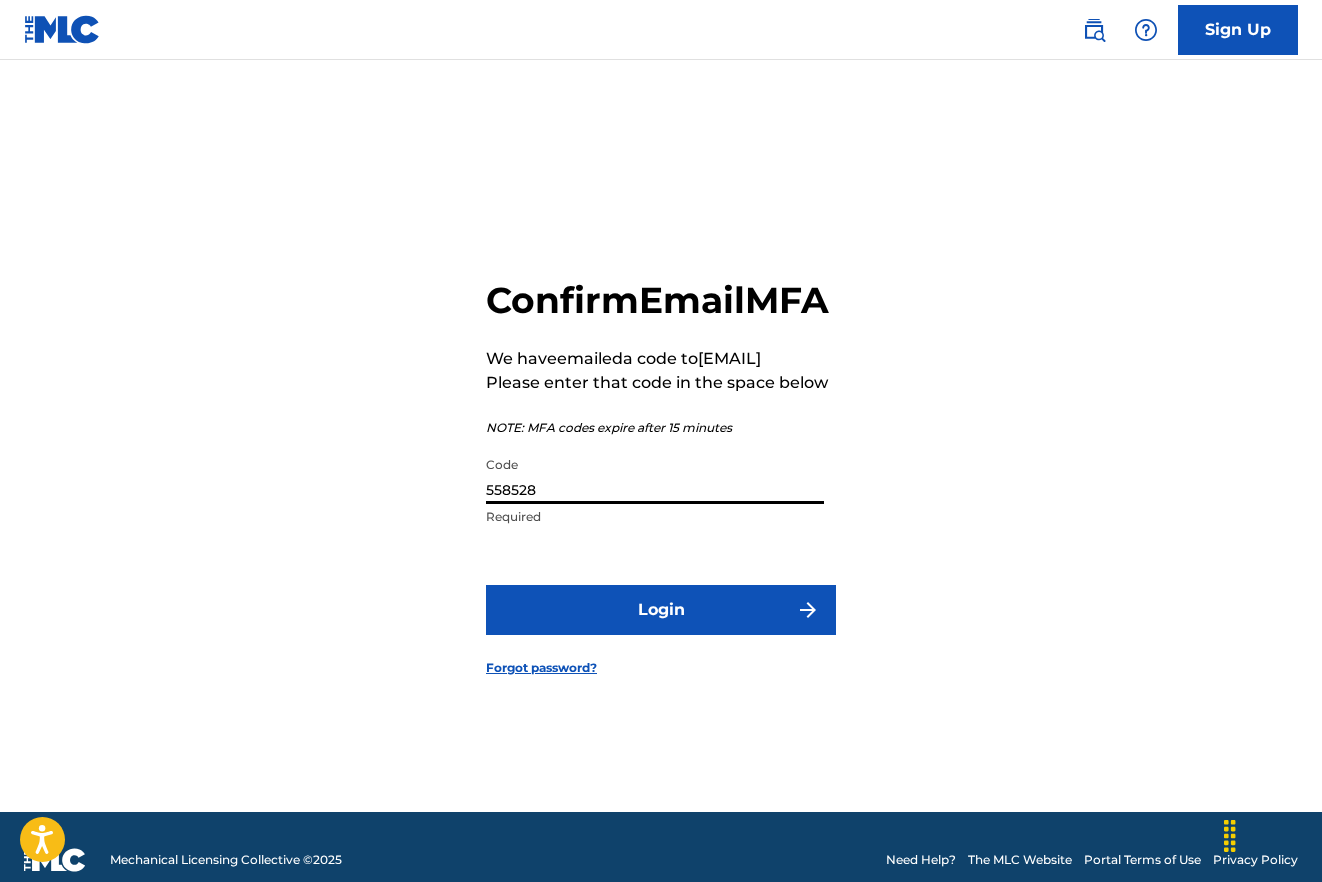 type on "558528" 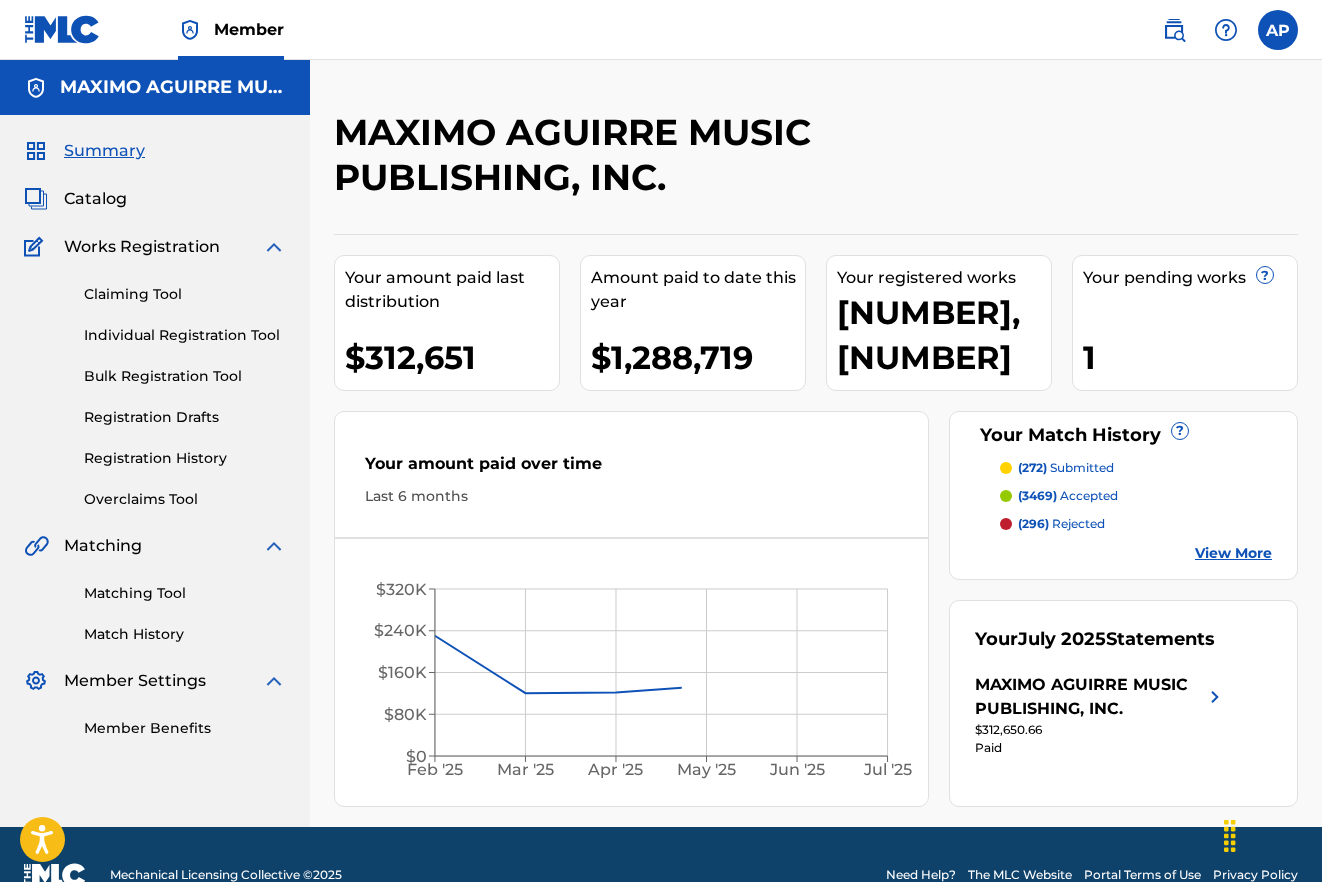 scroll, scrollTop: 0, scrollLeft: 0, axis: both 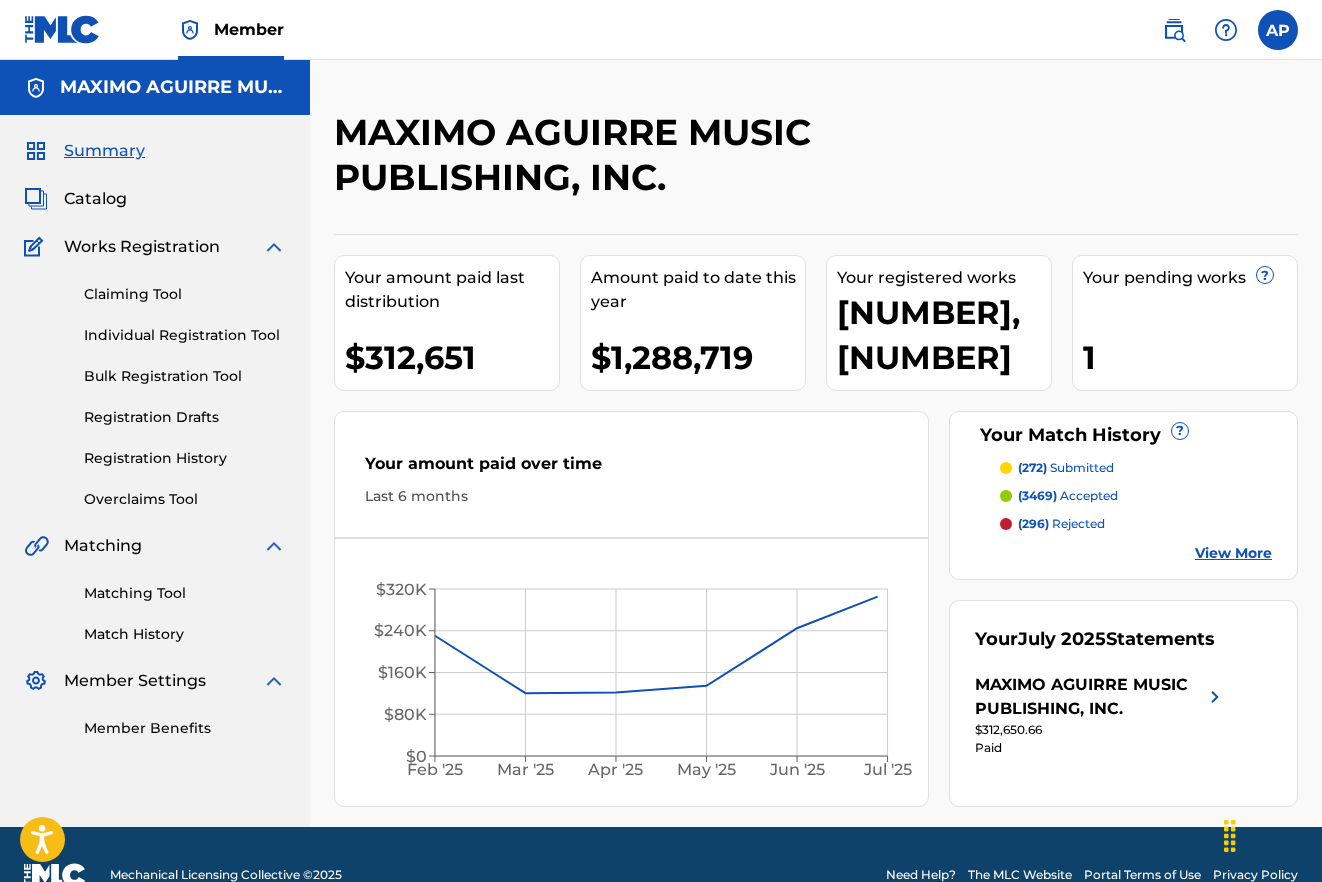 click on "Claiming Tool" at bounding box center (185, 294) 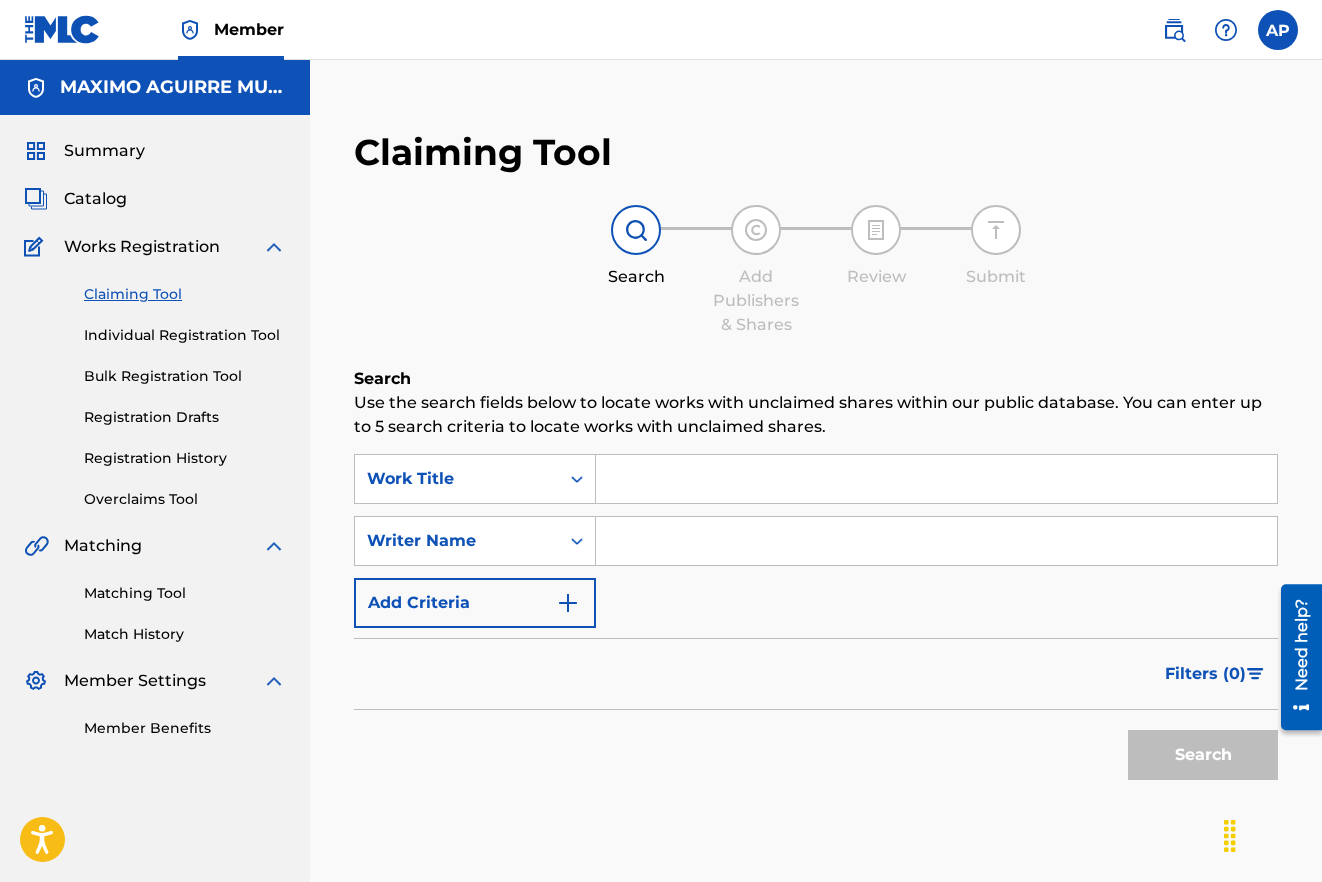 click at bounding box center [936, 479] 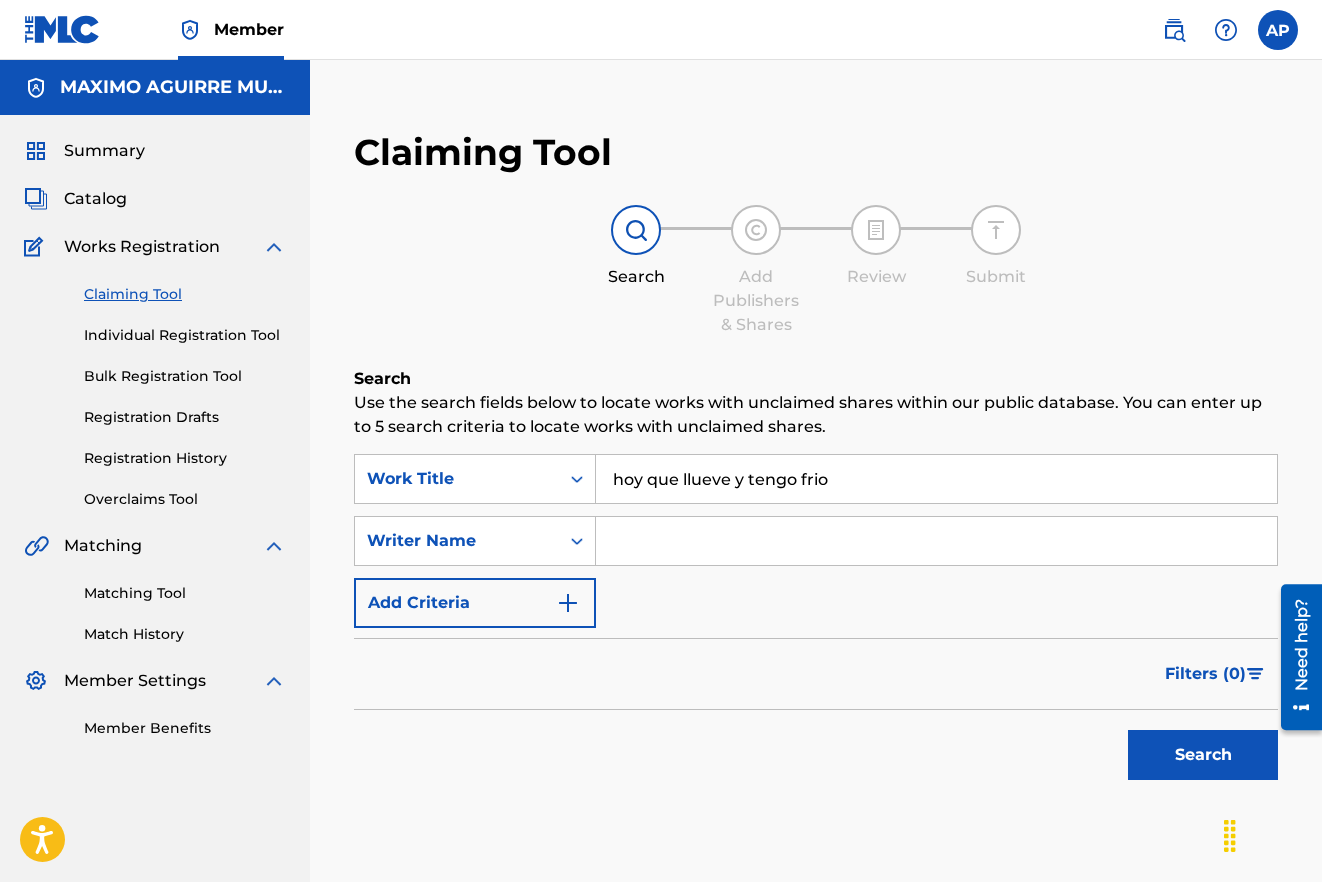 drag, startPoint x: 731, startPoint y: 476, endPoint x: 897, endPoint y: 485, distance: 166.24379 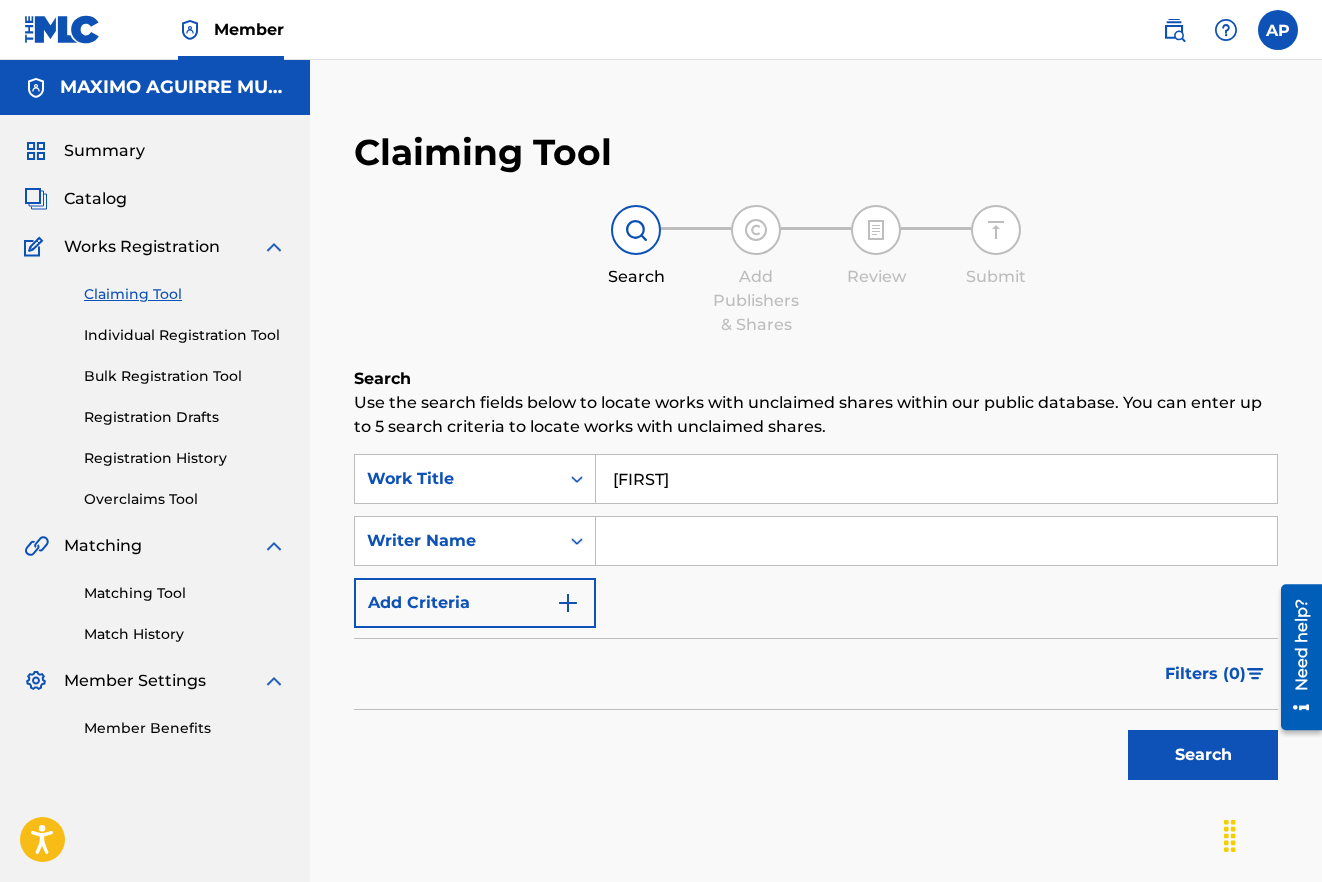 type on "[FIRST]" 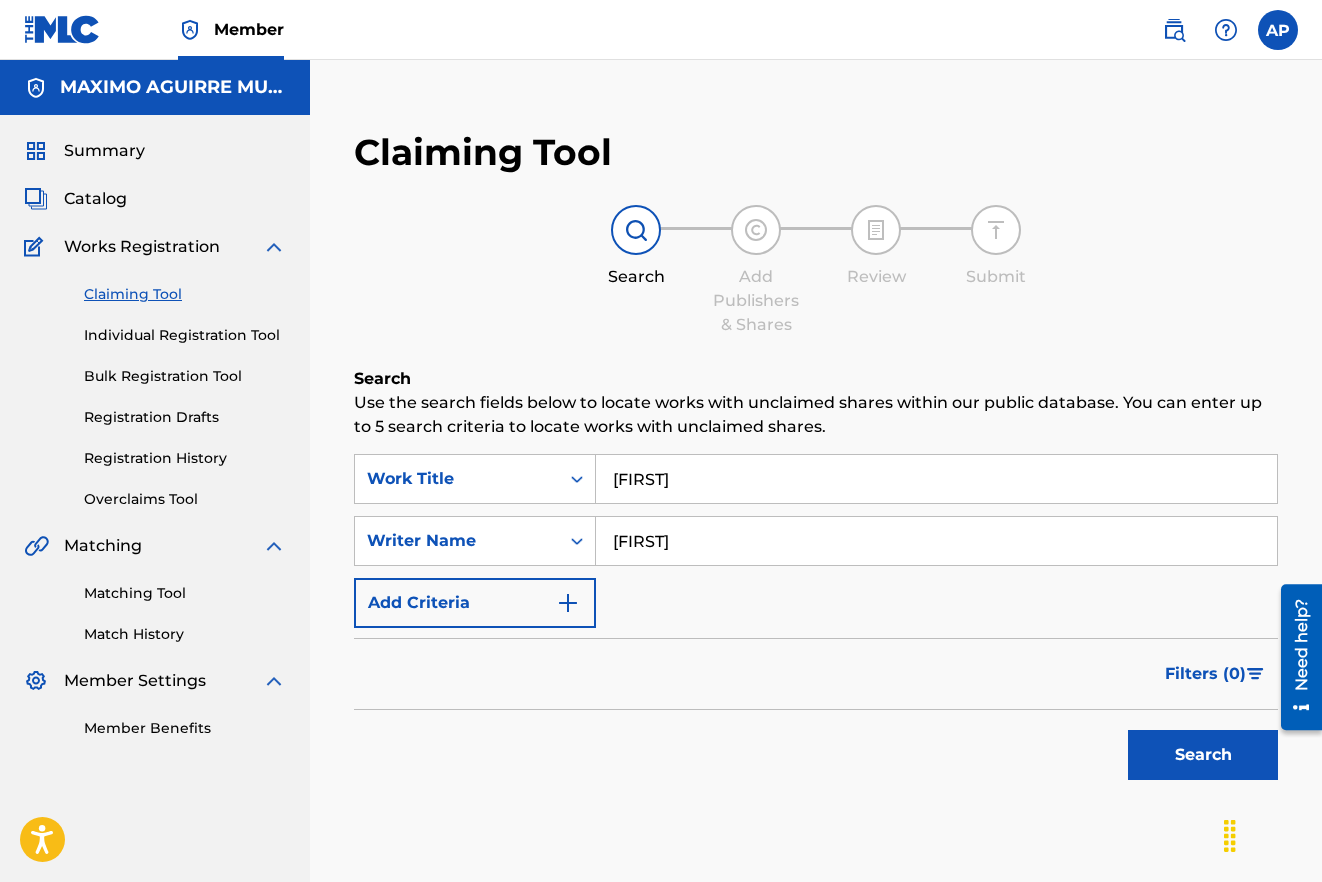 click on "Search" at bounding box center [1203, 755] 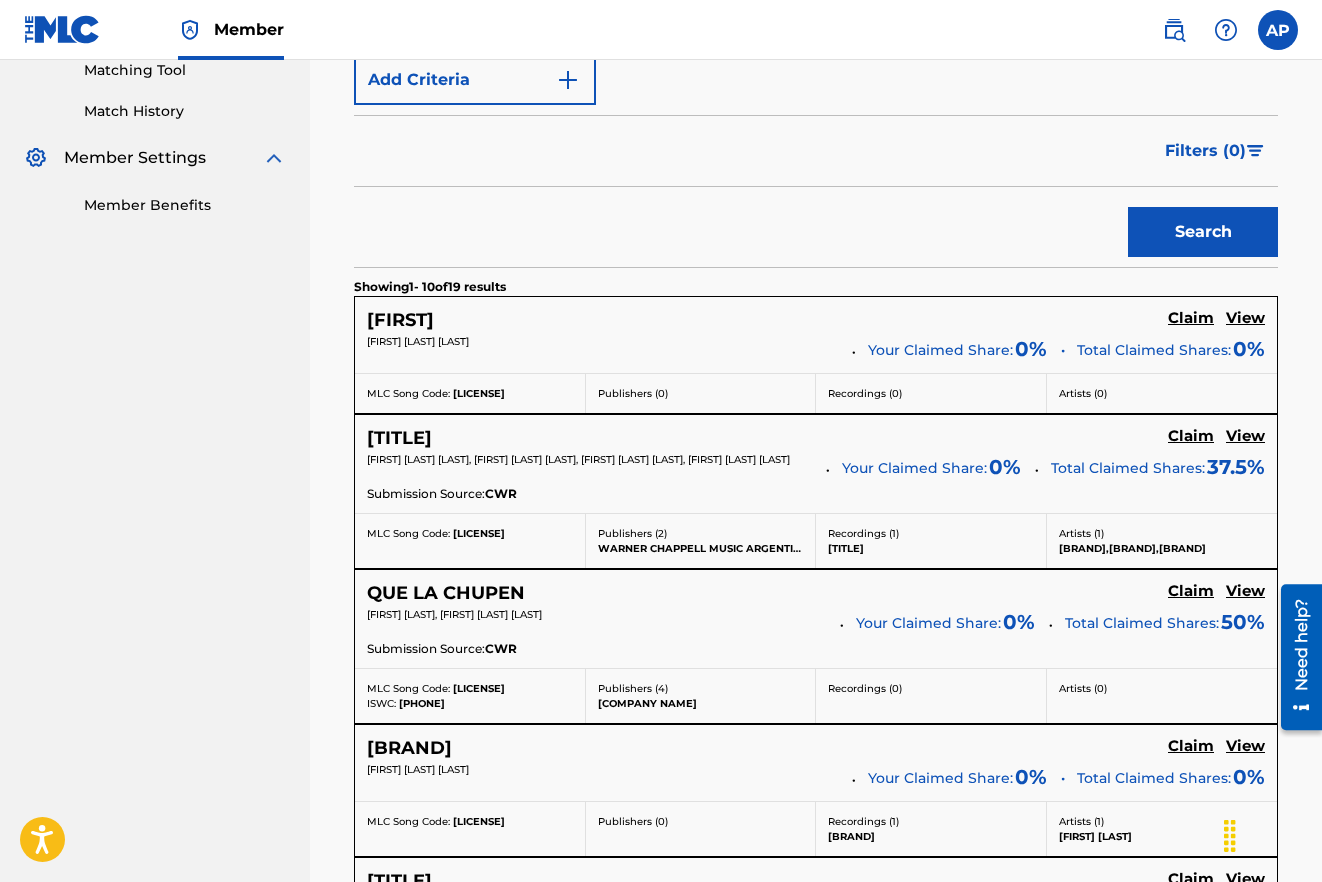 scroll, scrollTop: 0, scrollLeft: 0, axis: both 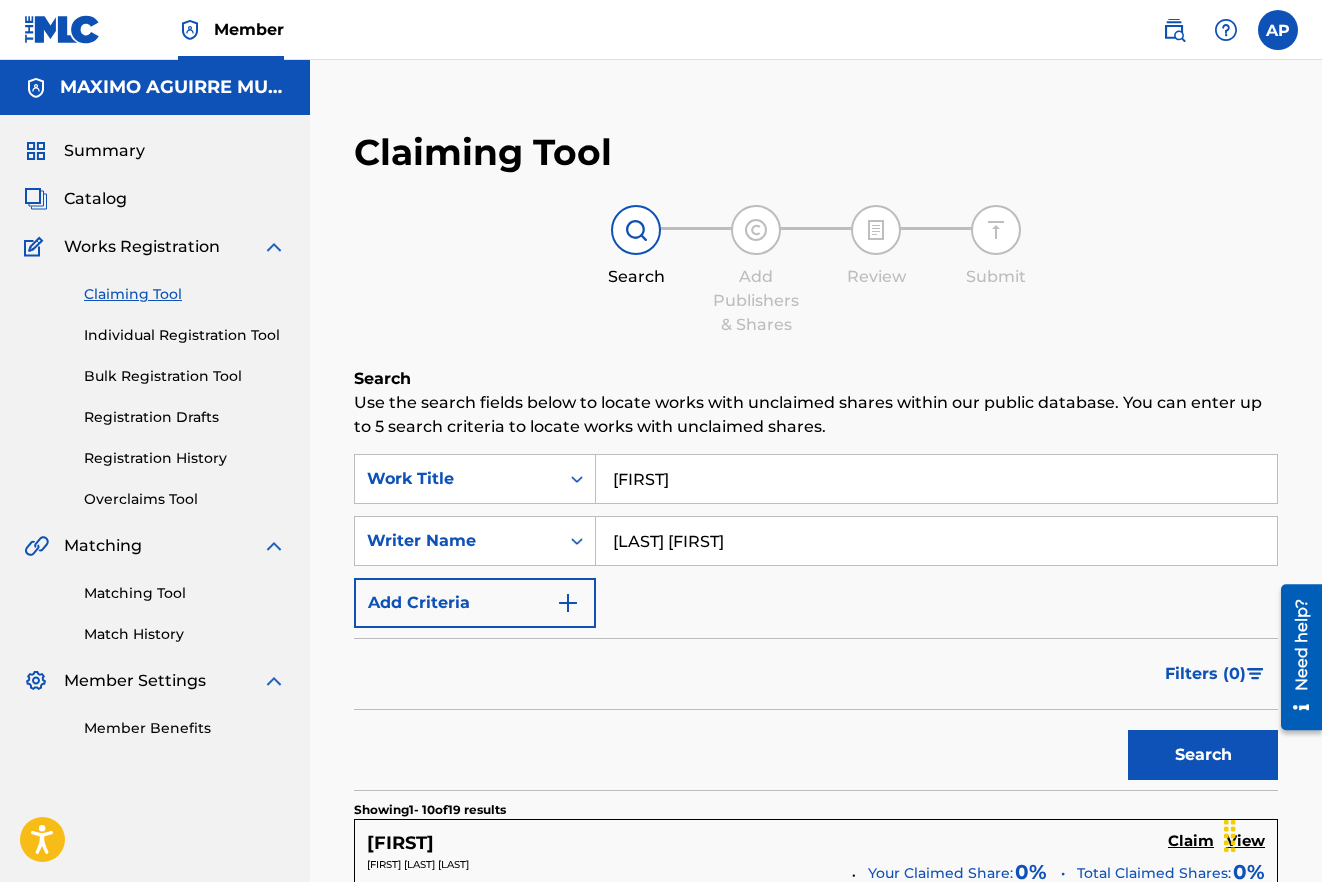 click on "Search" at bounding box center (1203, 755) 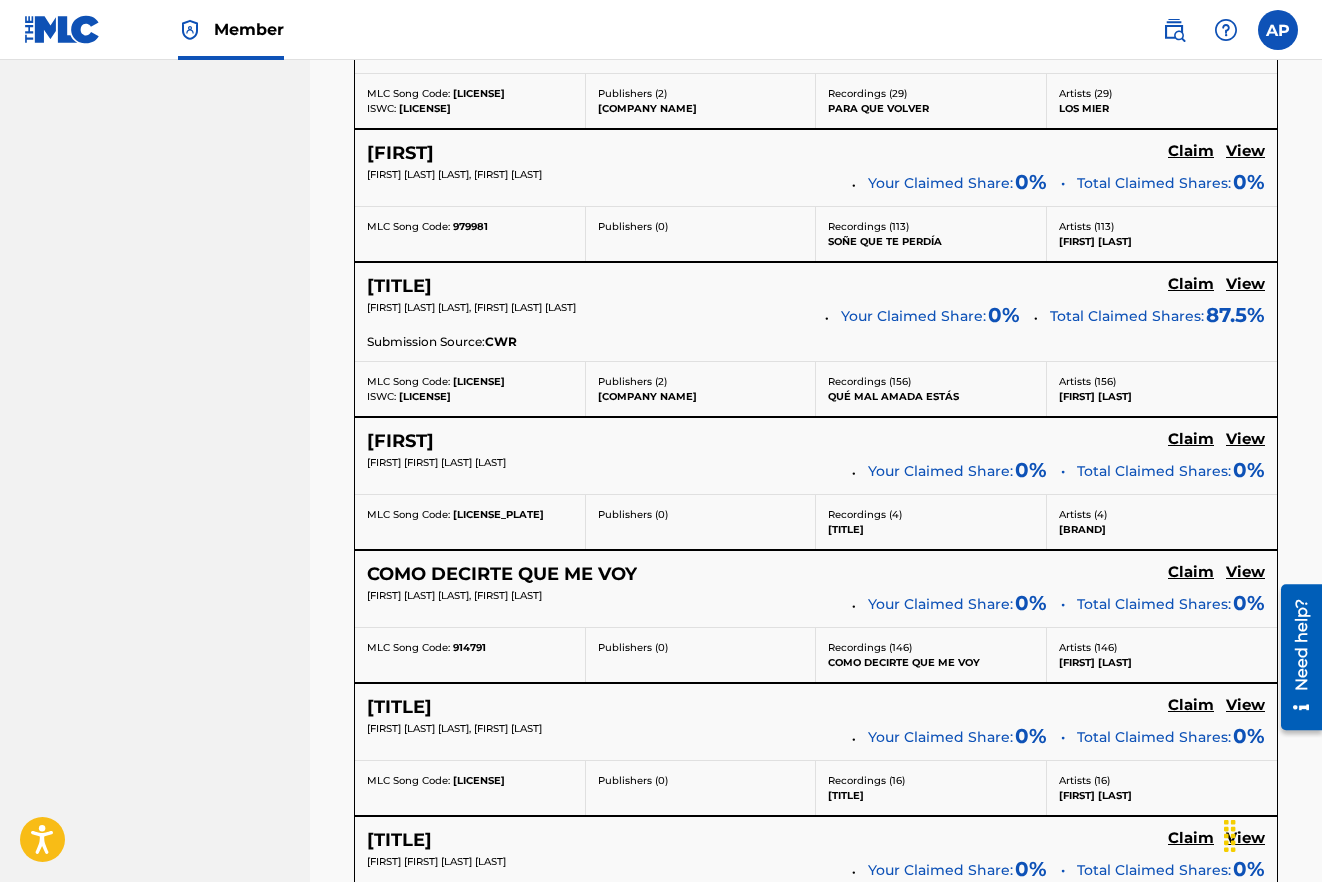 scroll, scrollTop: 0, scrollLeft: 0, axis: both 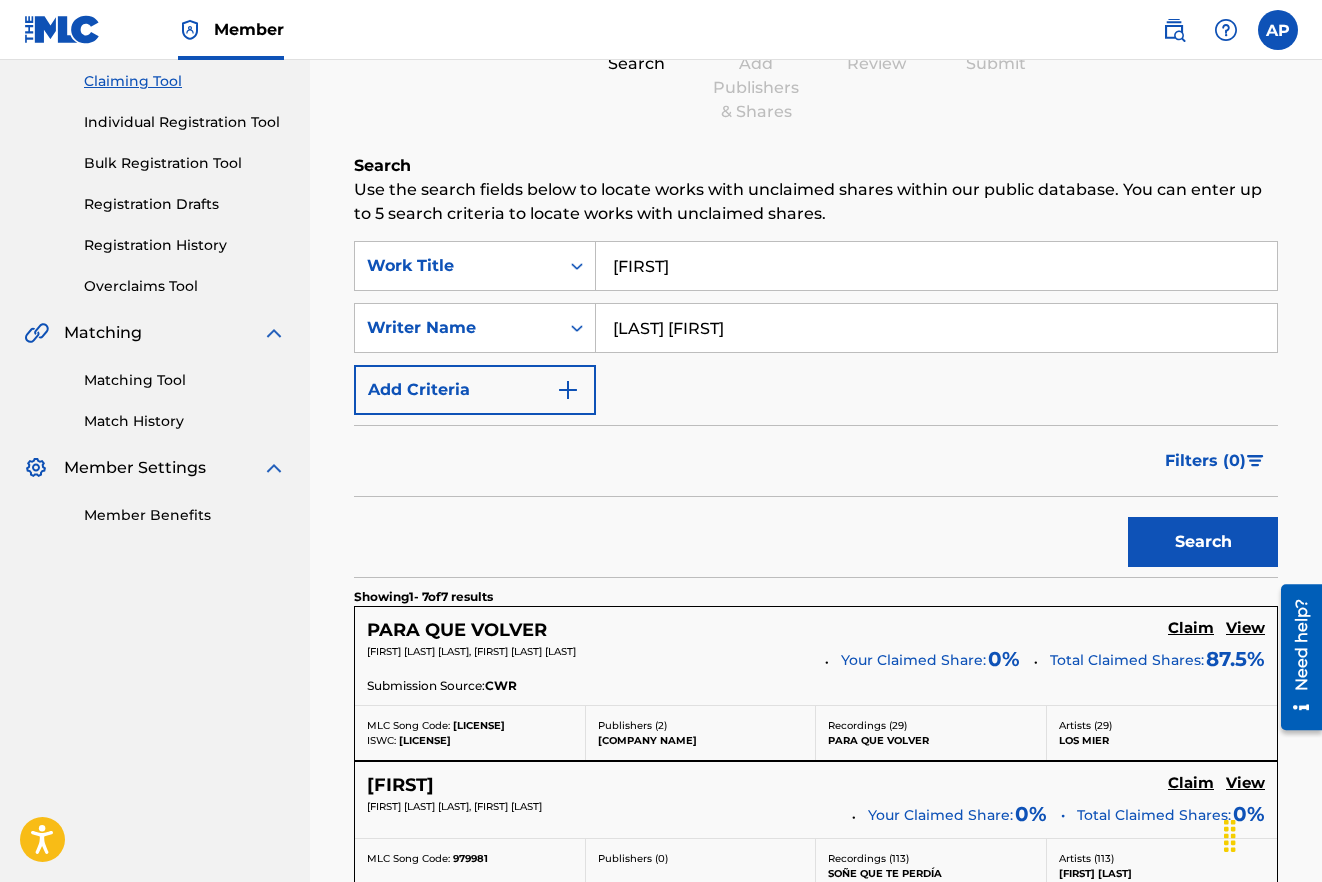 click on "[LAST] [FIRST]" at bounding box center (936, 328) 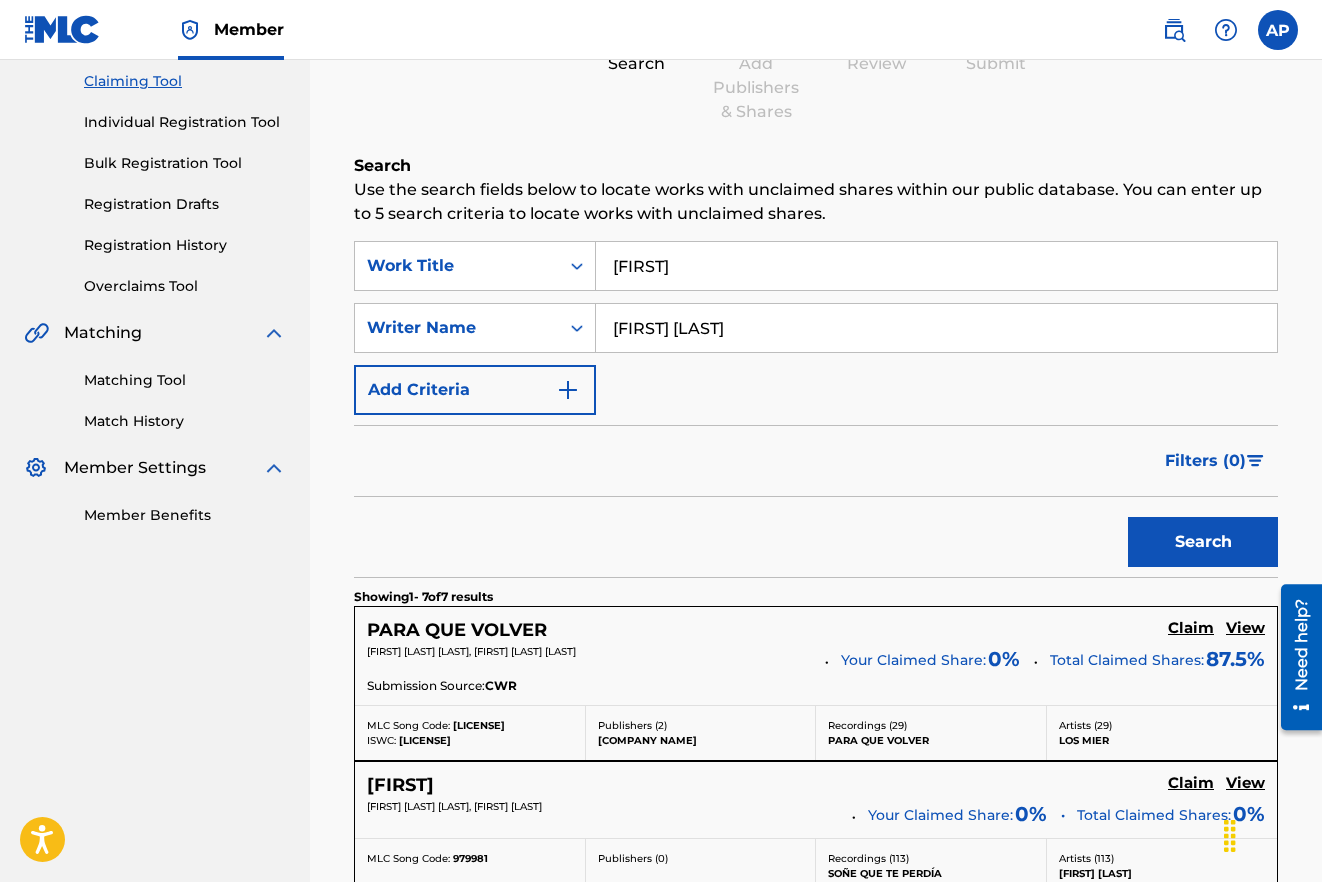 type on "[FIRST] [LAST]" 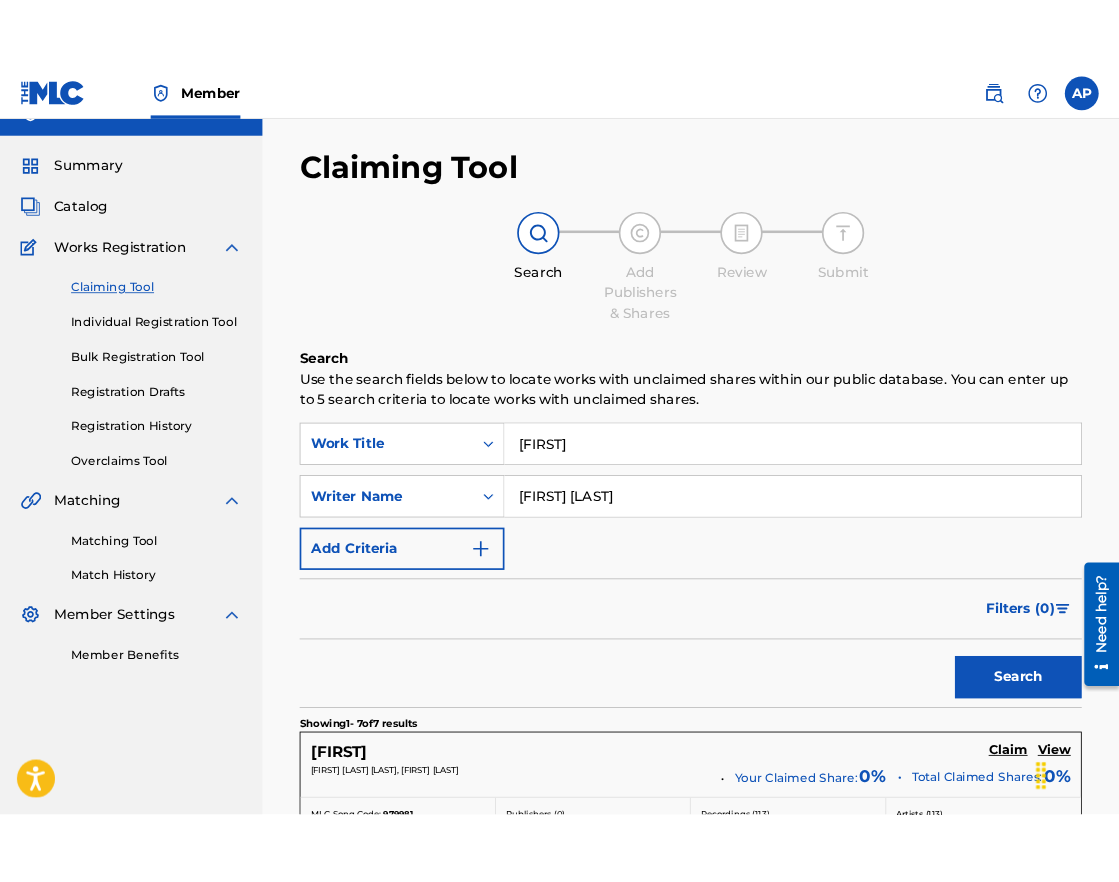 scroll, scrollTop: 0, scrollLeft: 0, axis: both 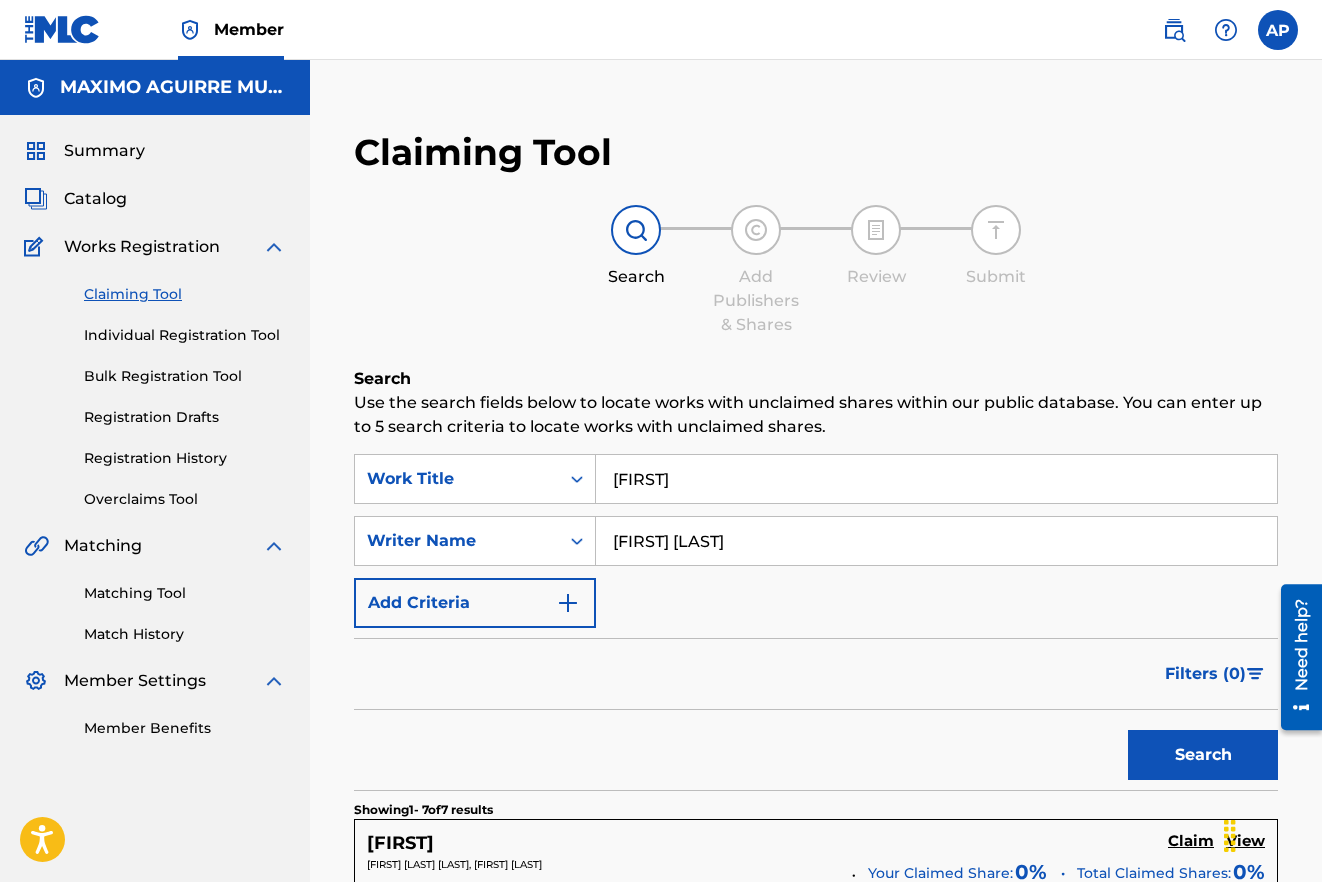 click on "Summary" at bounding box center (104, 151) 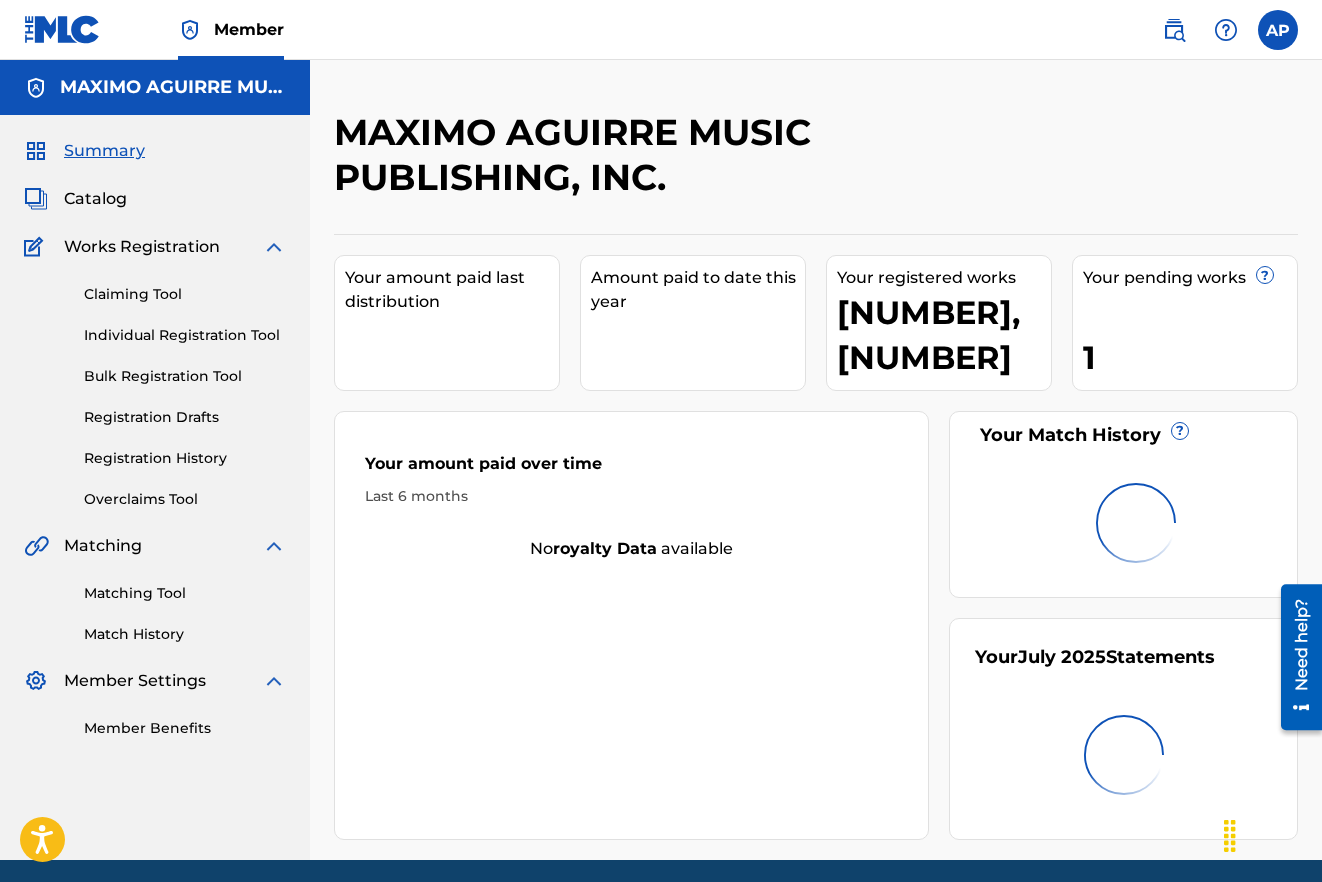 click on "Catalog" at bounding box center (95, 199) 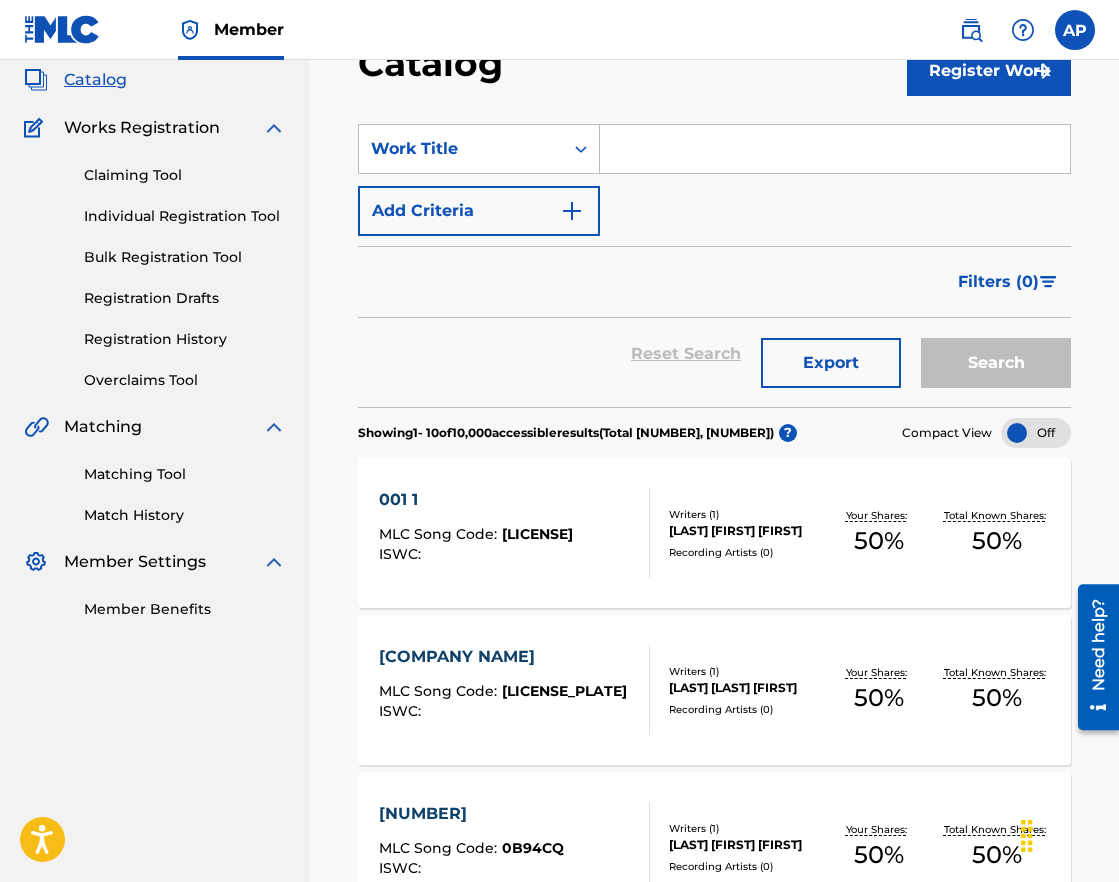 scroll, scrollTop: 105, scrollLeft: 0, axis: vertical 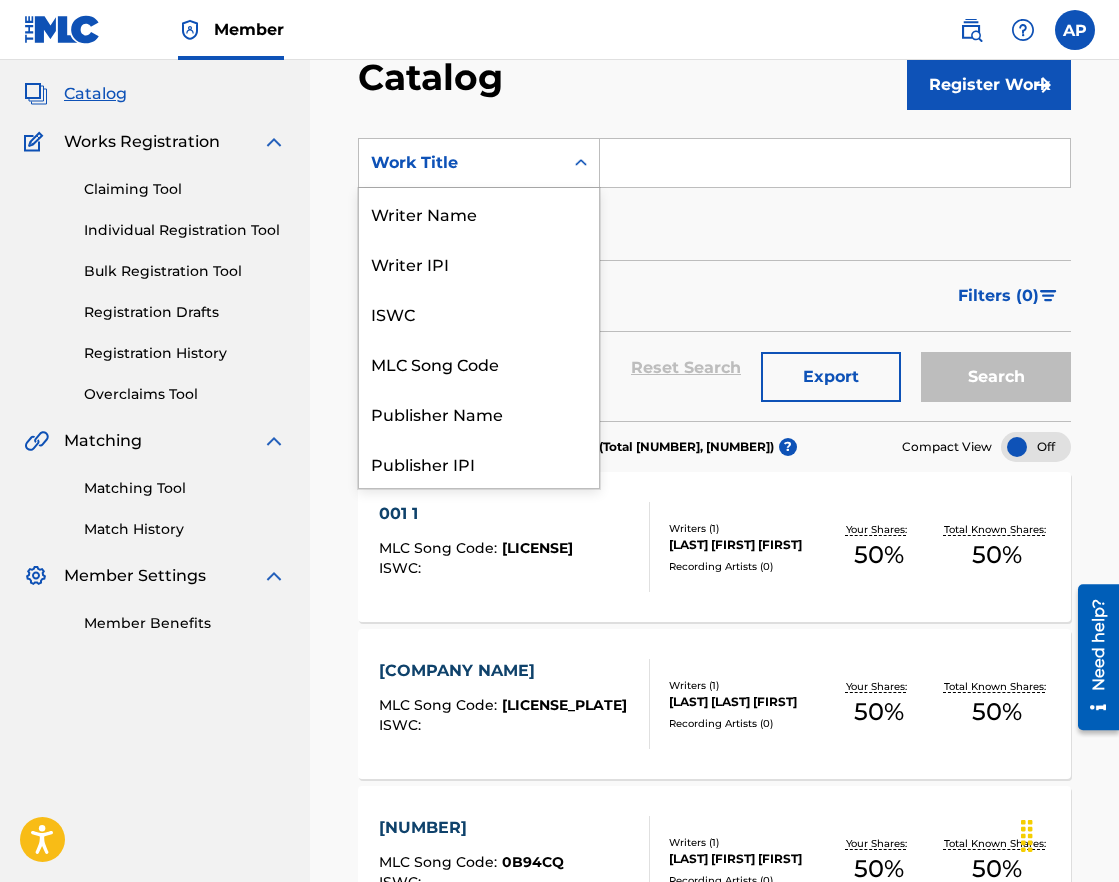 click on "Work Title" at bounding box center (461, 163) 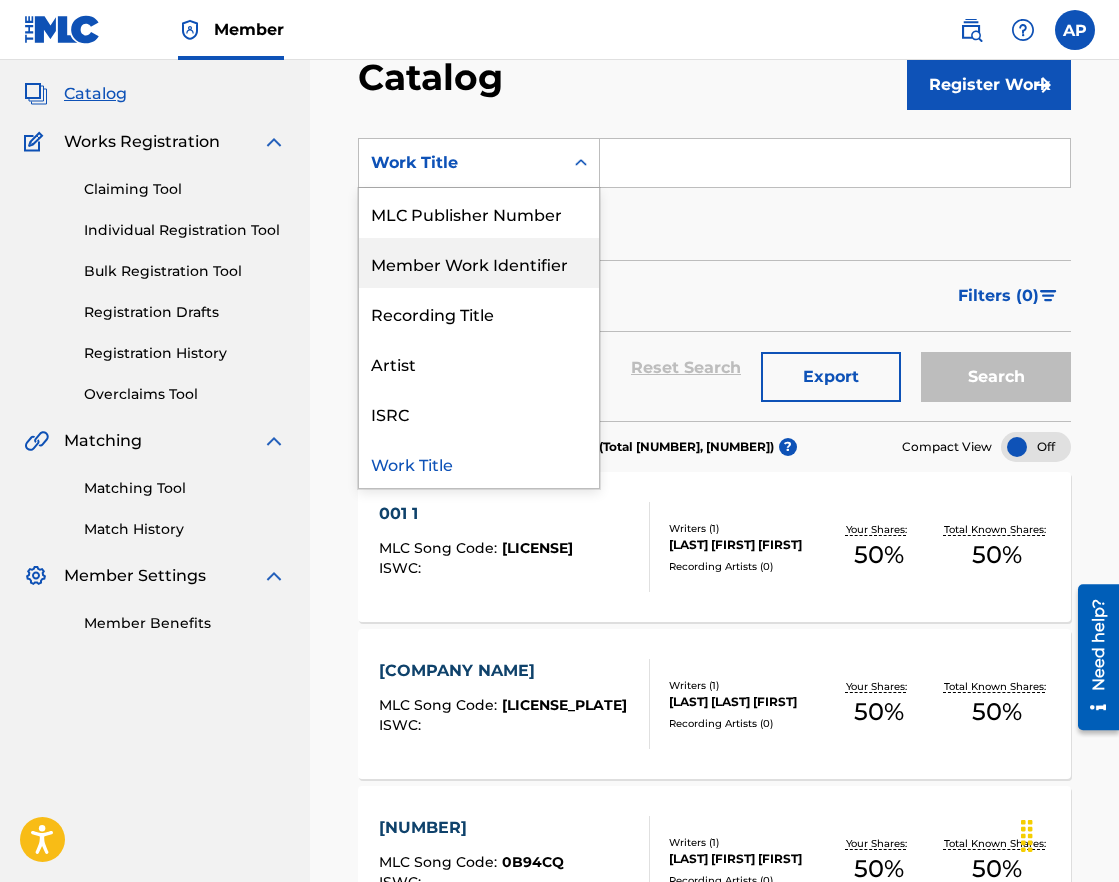 click on "Filters ( 0 )" at bounding box center [714, 296] 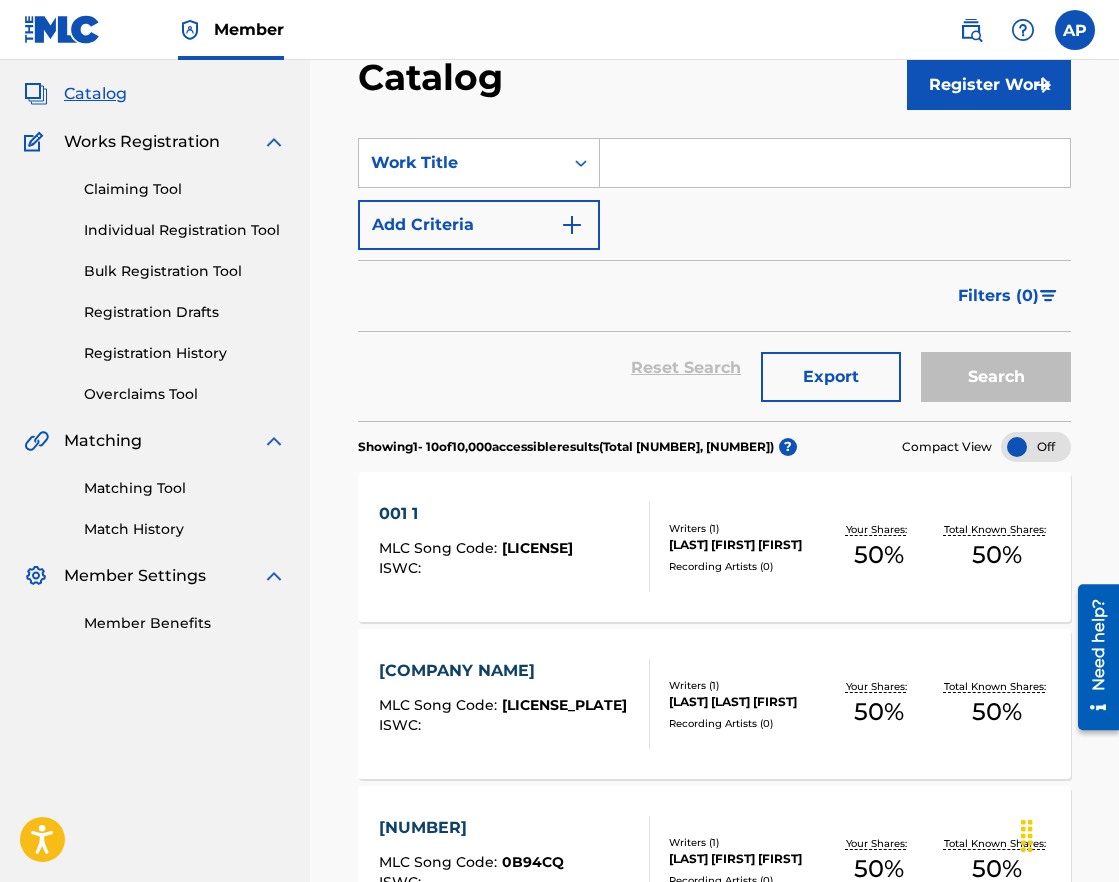 click at bounding box center (835, 163) 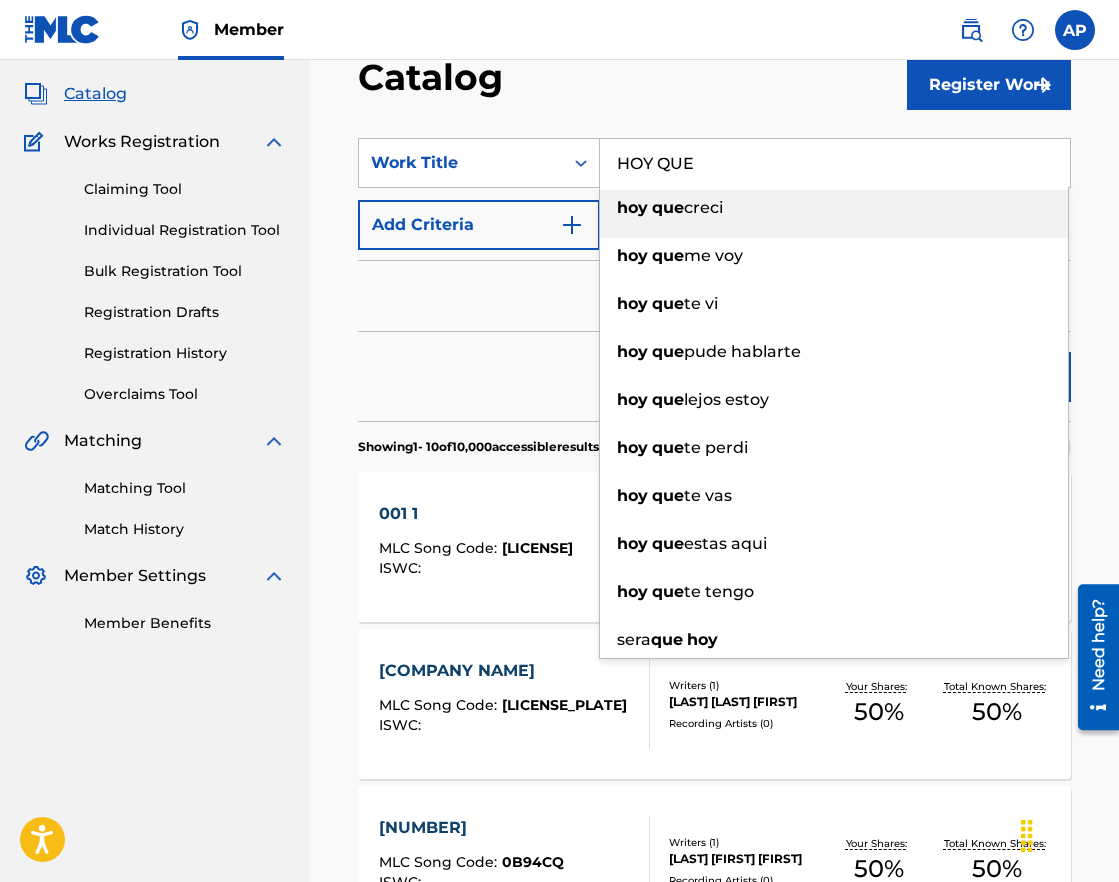 type on "HOY QUE" 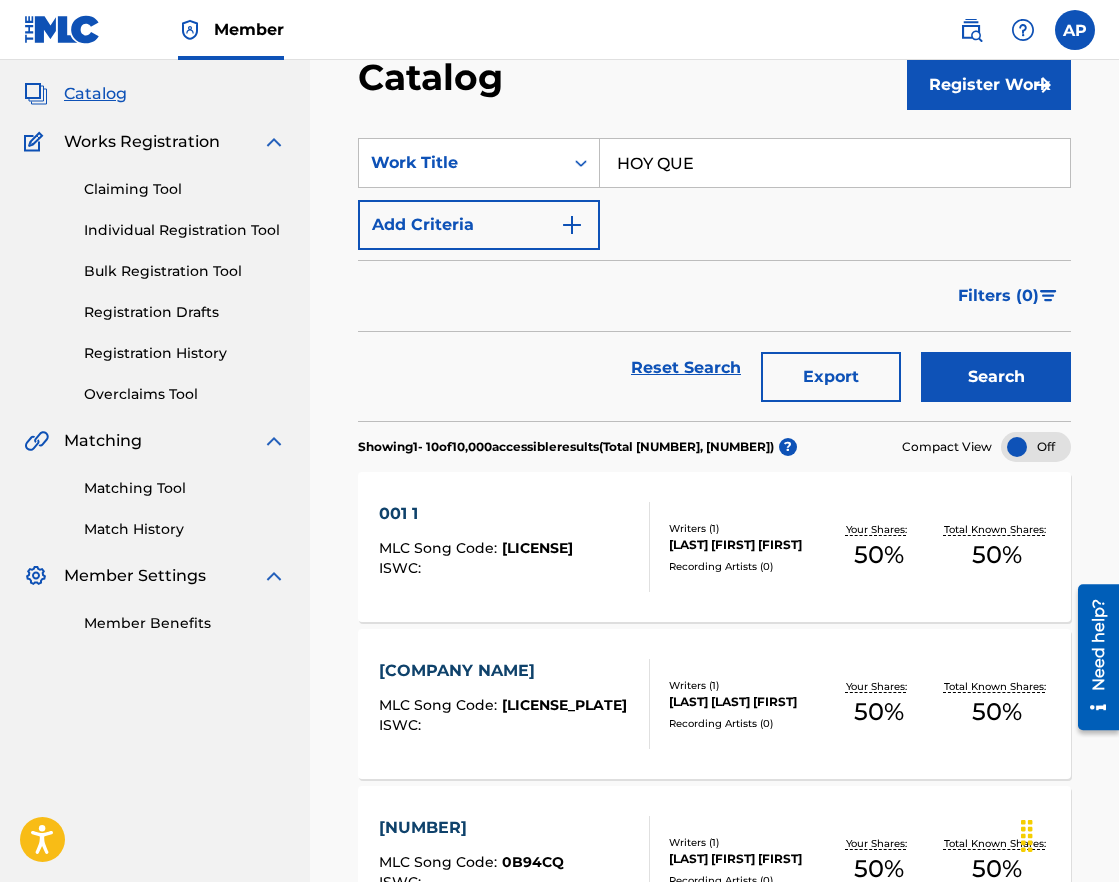 click on "Overclaims Tool" at bounding box center [185, 394] 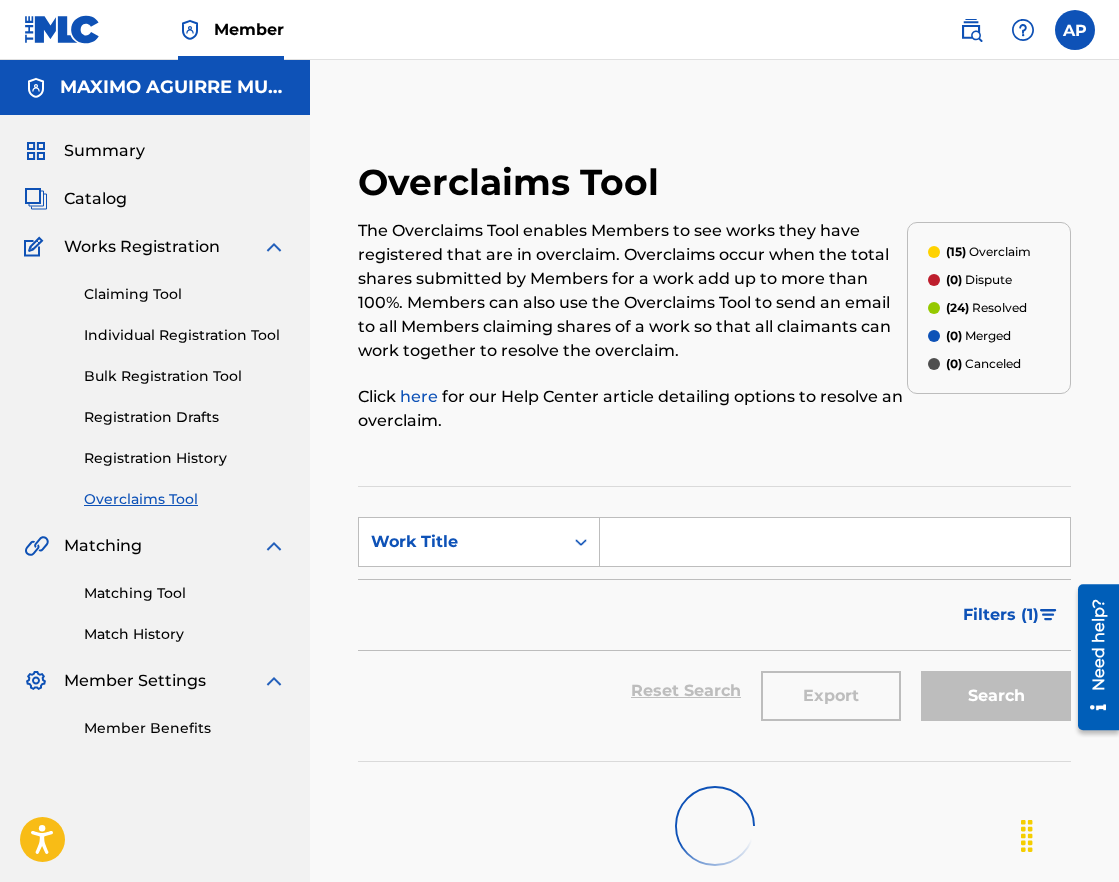 click on "Claiming Tool" at bounding box center [185, 294] 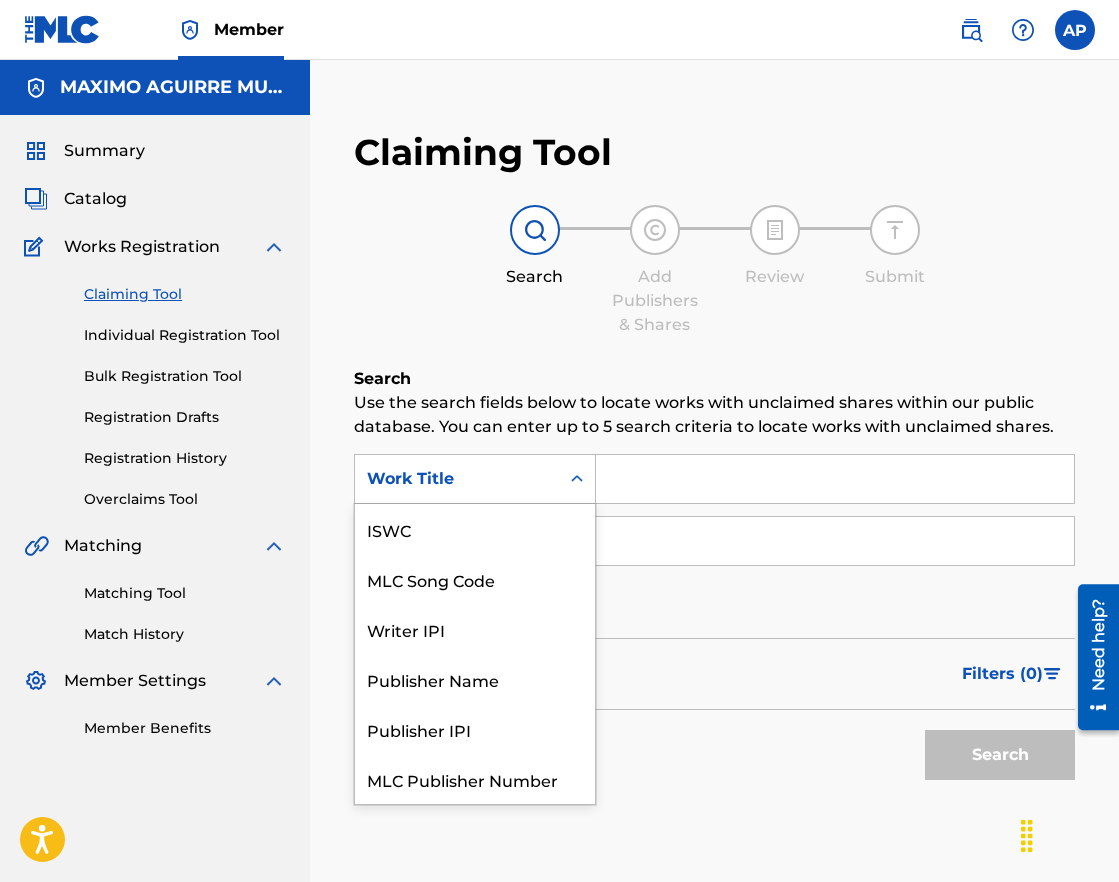 click on "Work Title" at bounding box center (457, 479) 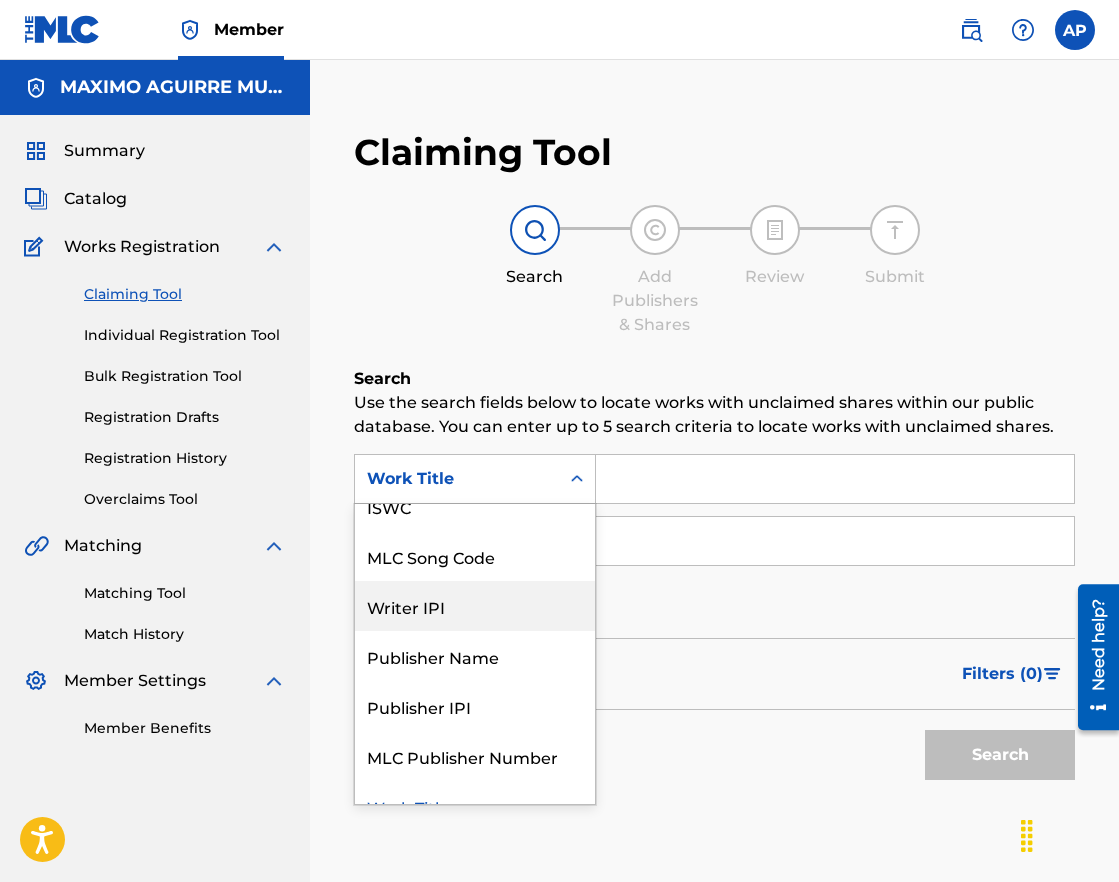 scroll, scrollTop: 22, scrollLeft: 0, axis: vertical 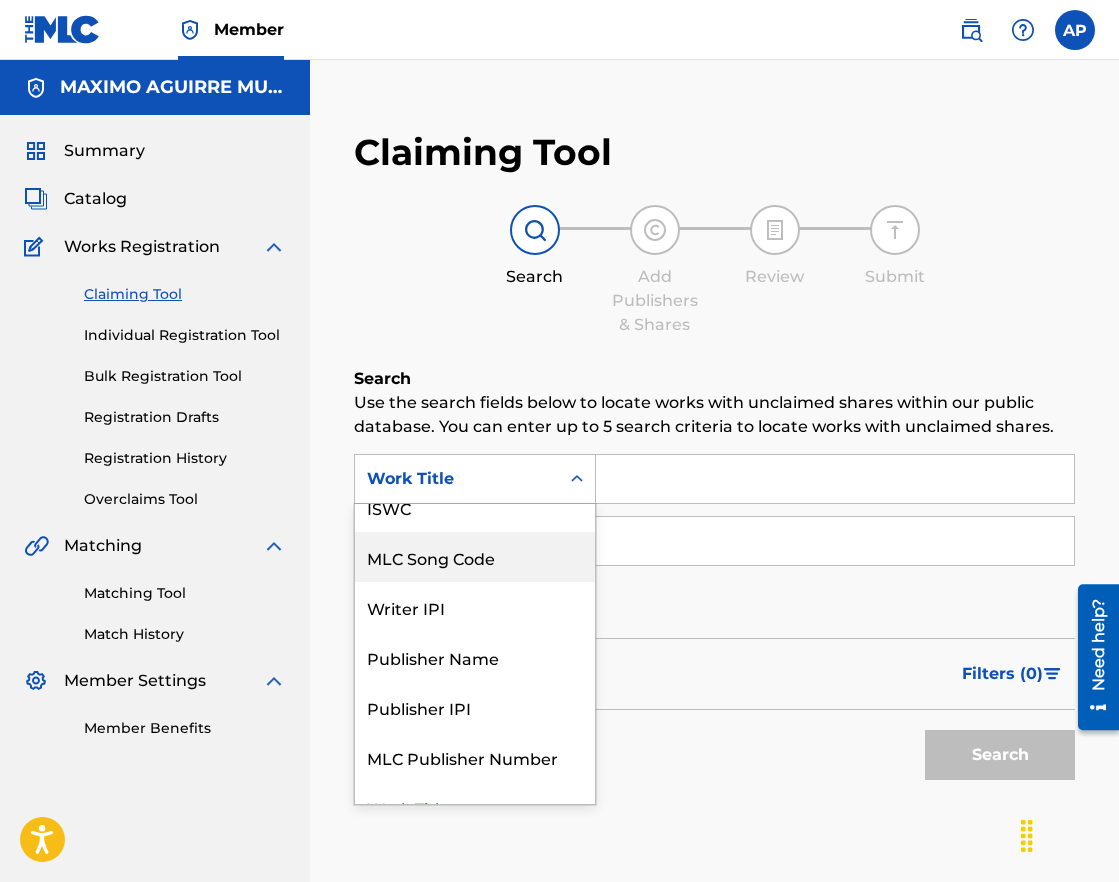 click on "MLC Song Code" at bounding box center [475, 557] 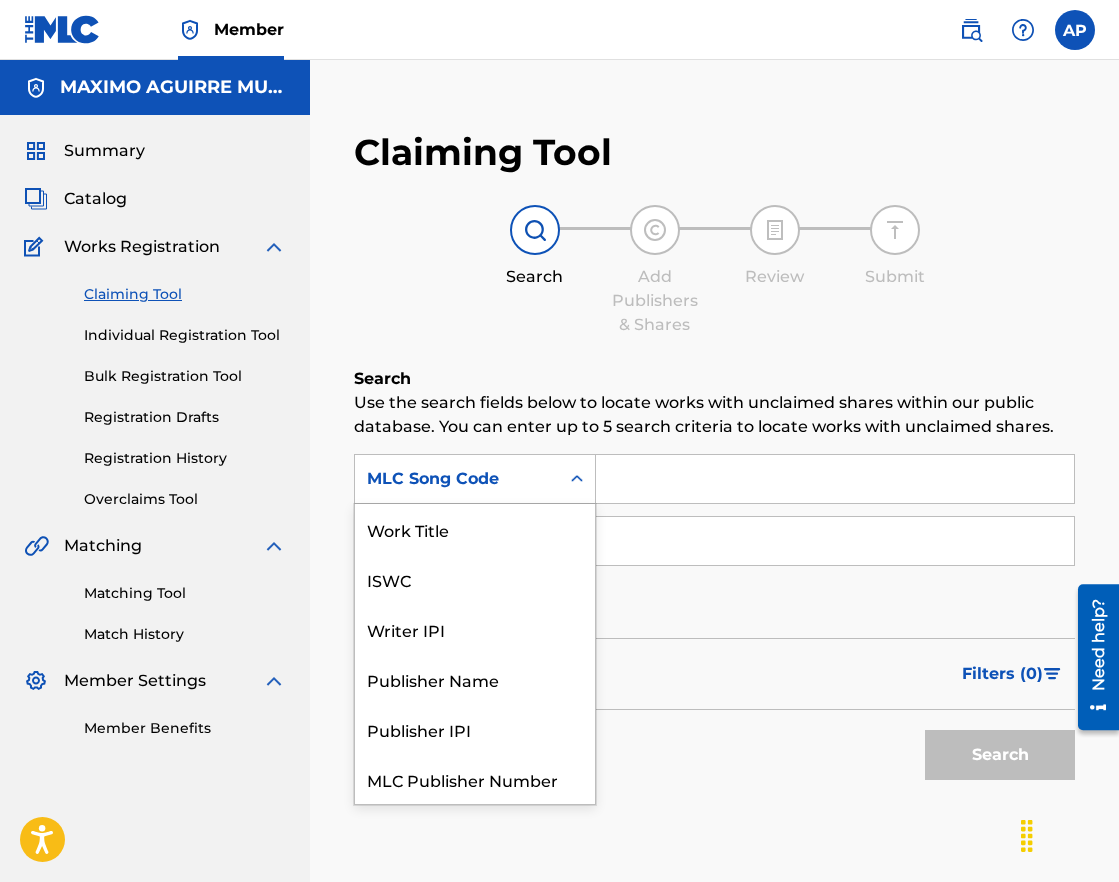 click on "MLC Song Code" at bounding box center (457, 479) 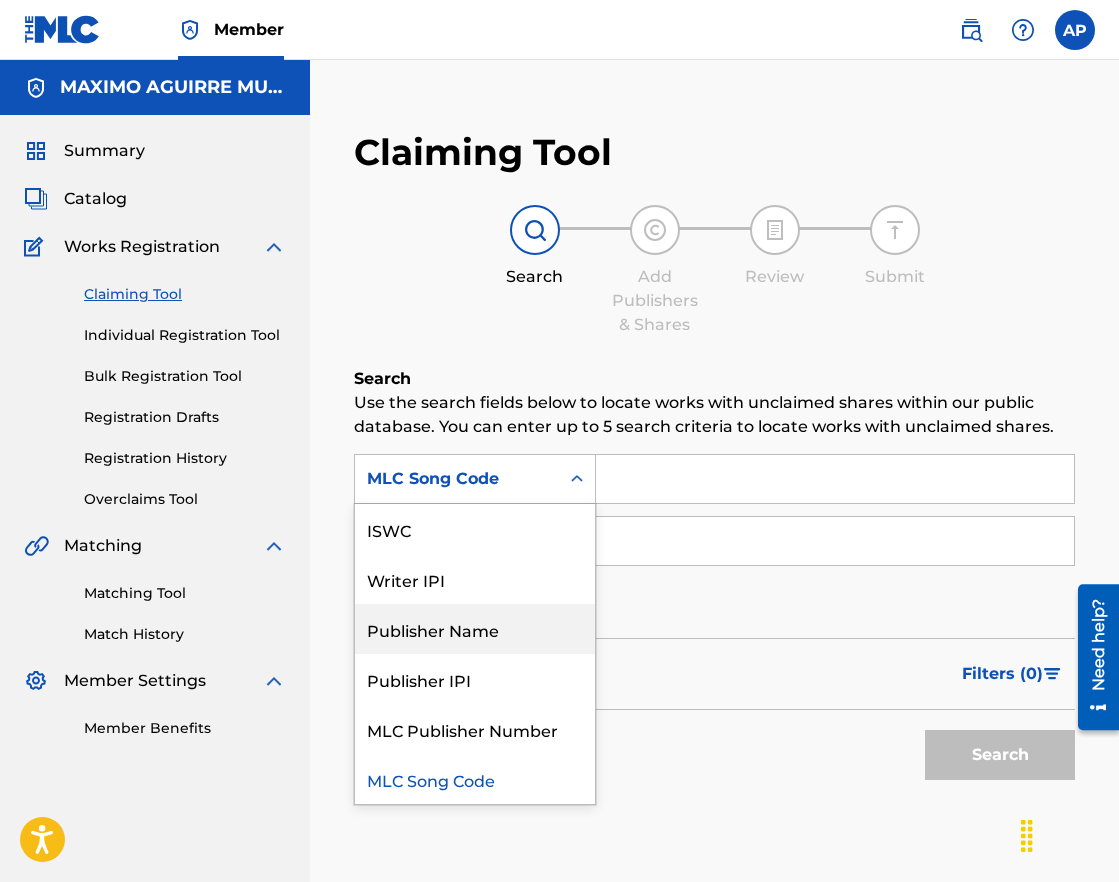scroll, scrollTop: 0, scrollLeft: 0, axis: both 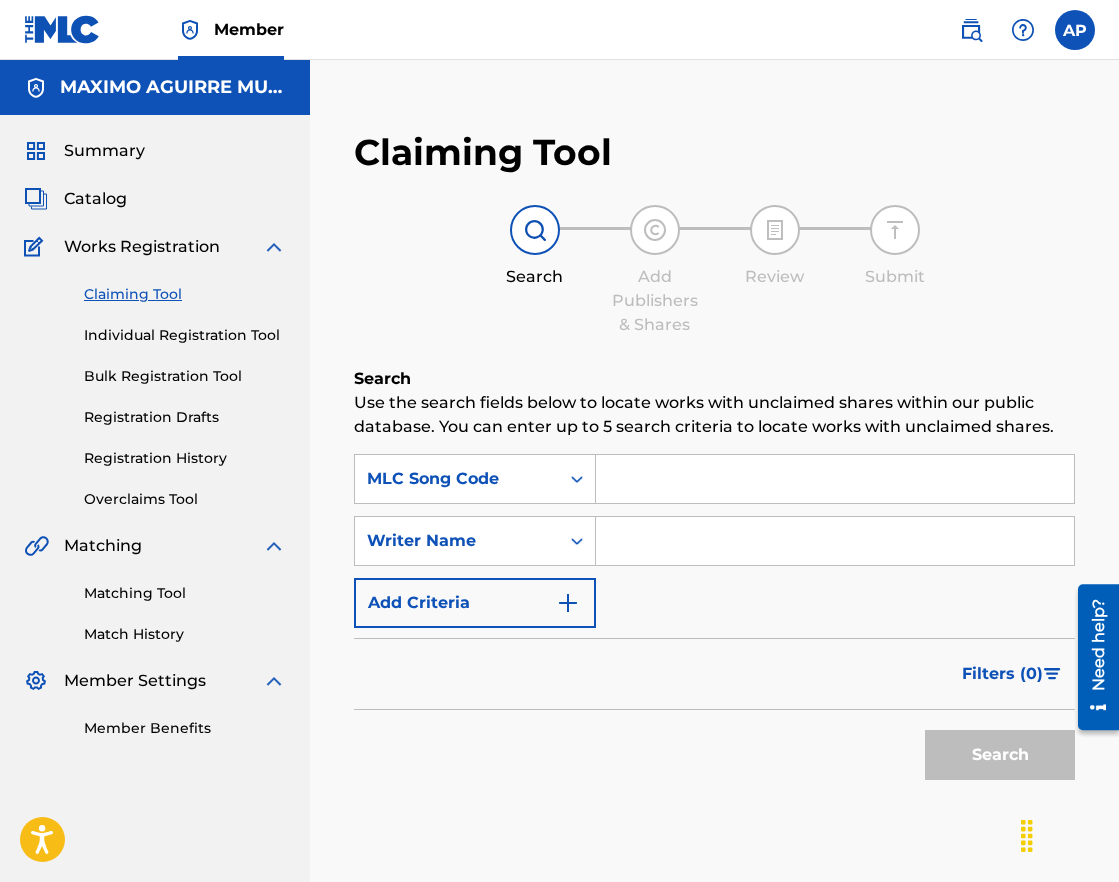 click at bounding box center [835, 479] 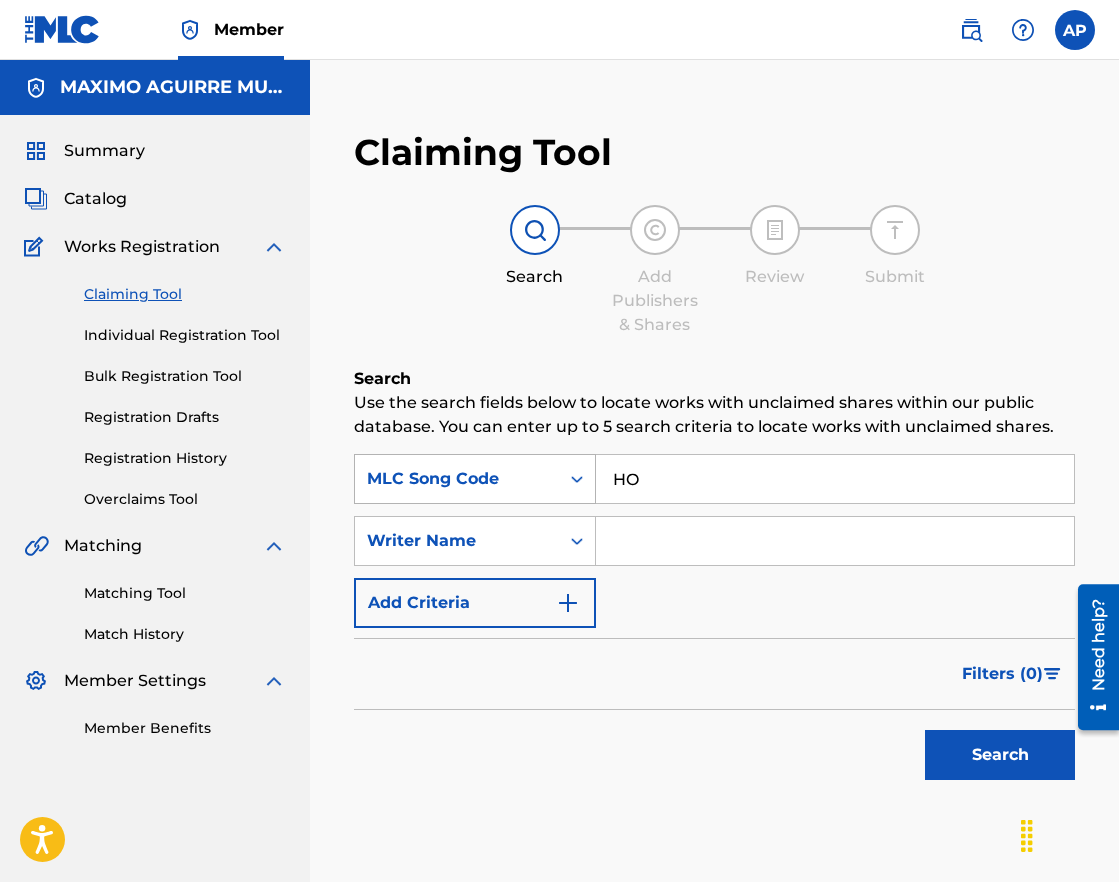type on "HO" 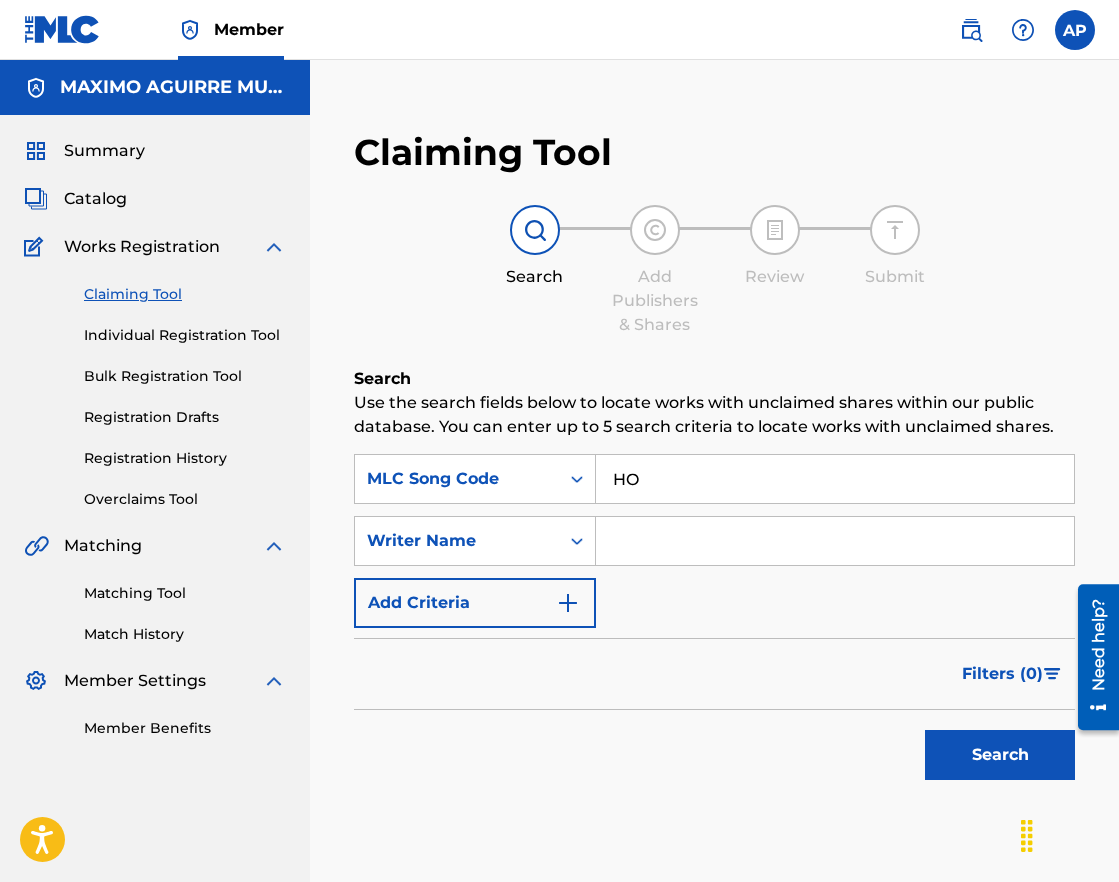 click on "MLC Song Code" at bounding box center [457, 479] 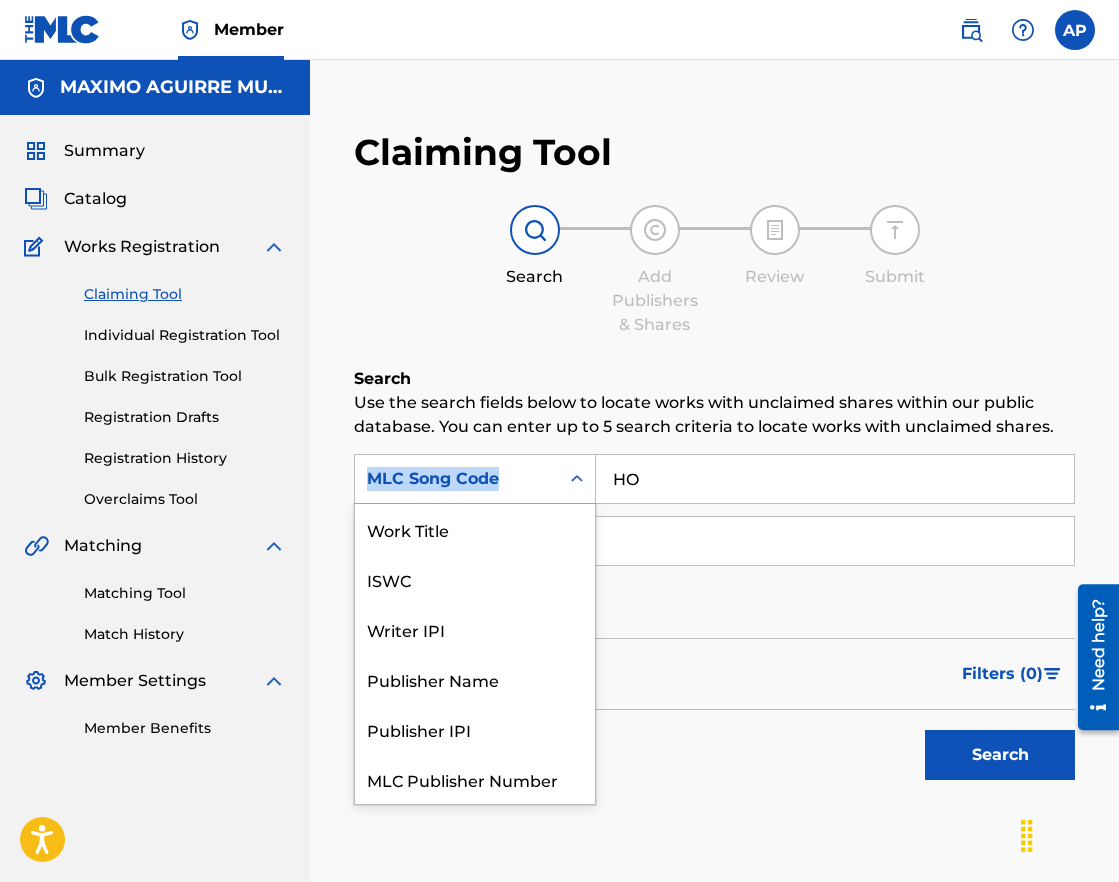 scroll, scrollTop: 50, scrollLeft: 0, axis: vertical 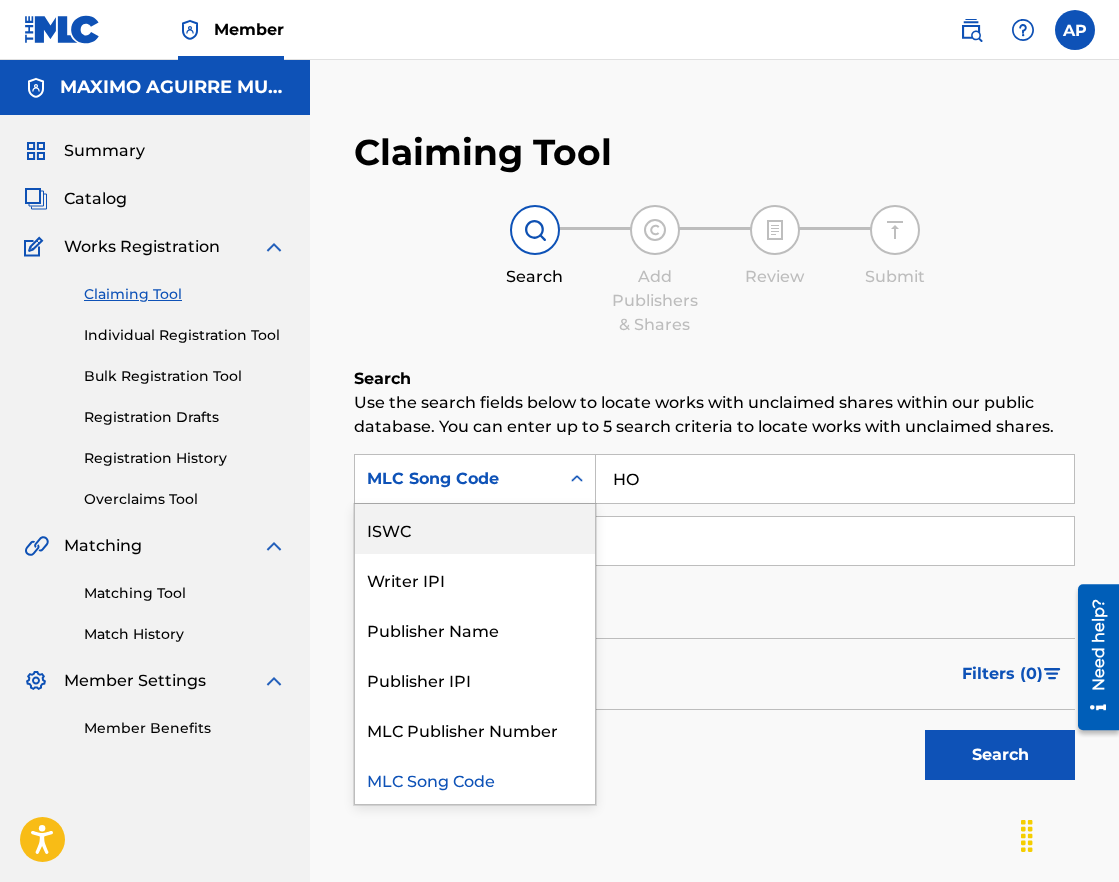 click on "HO" at bounding box center [835, 479] 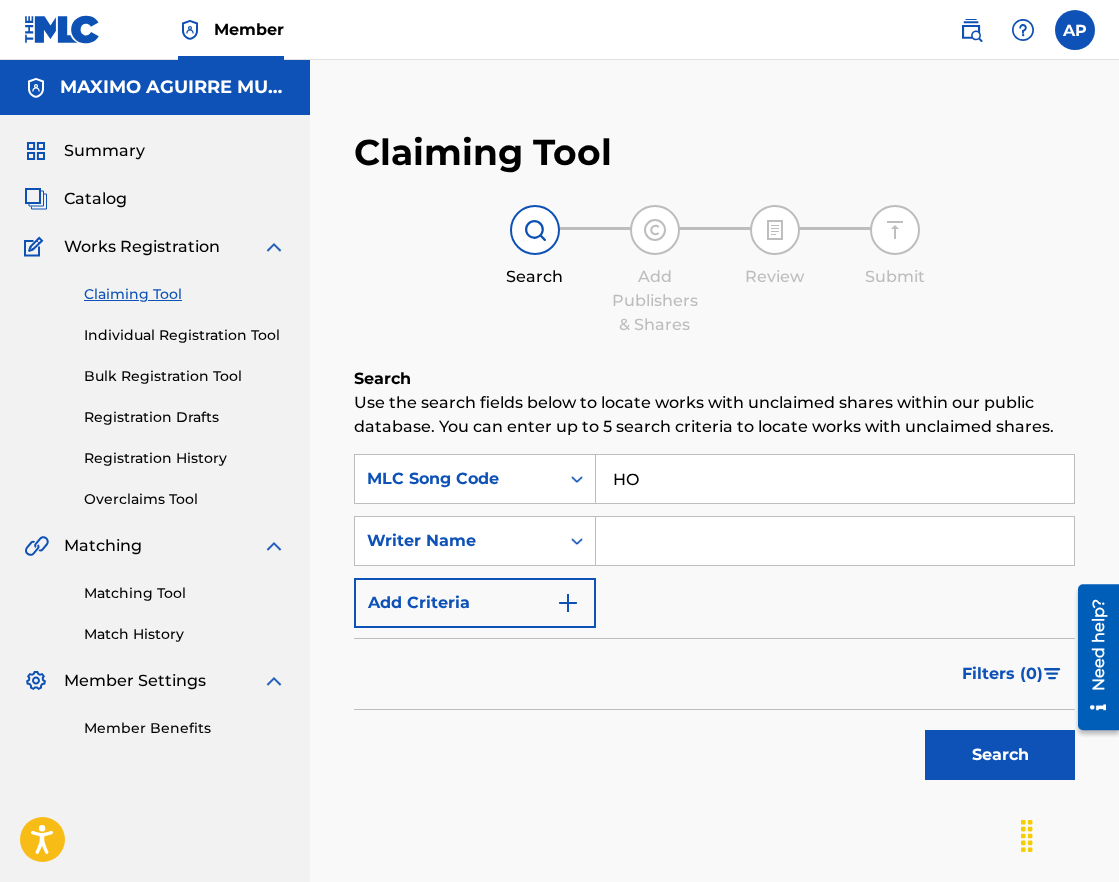 click on "HO" at bounding box center (835, 479) 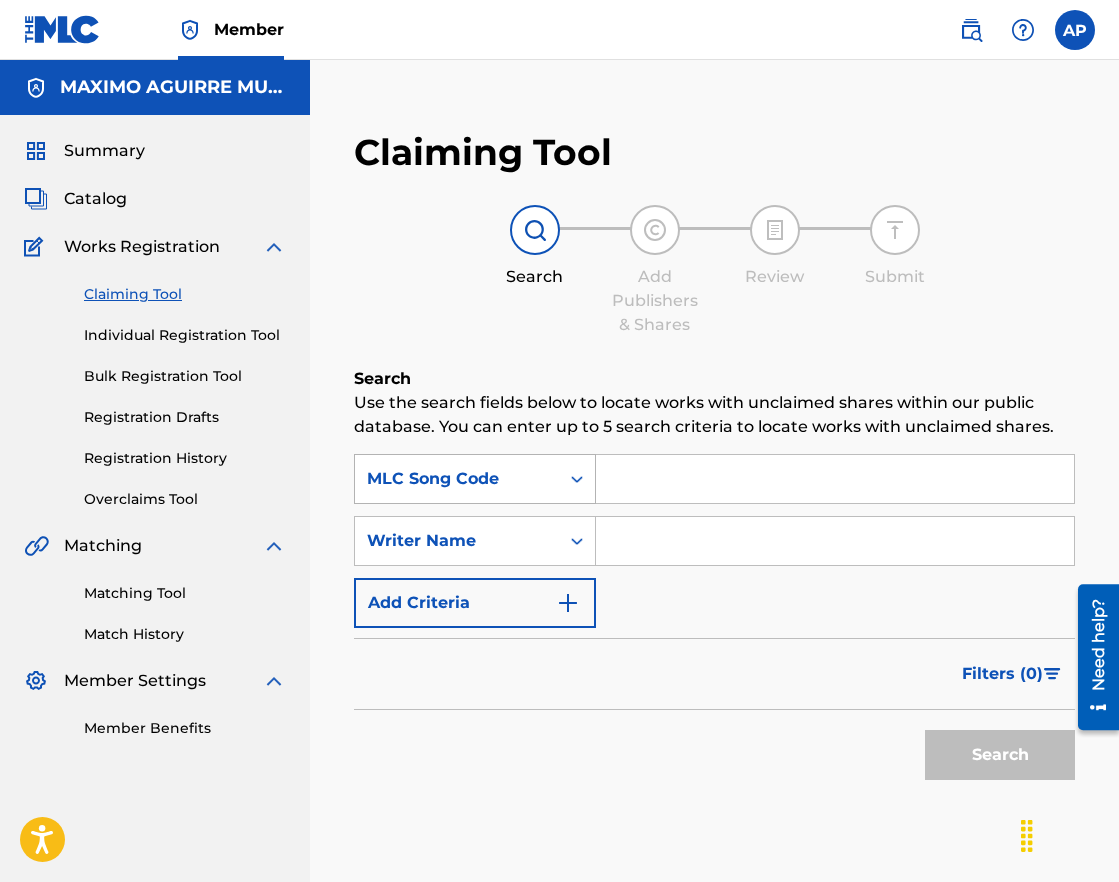 type 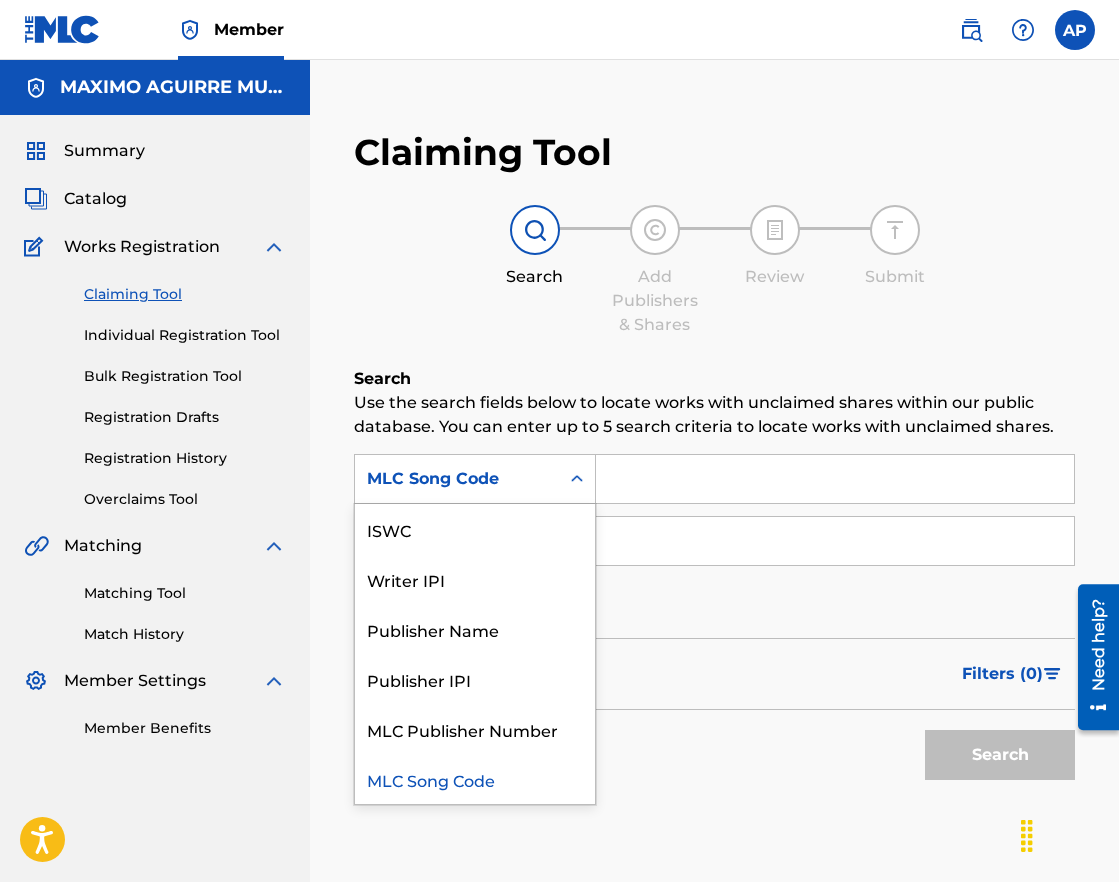 scroll, scrollTop: 0, scrollLeft: 0, axis: both 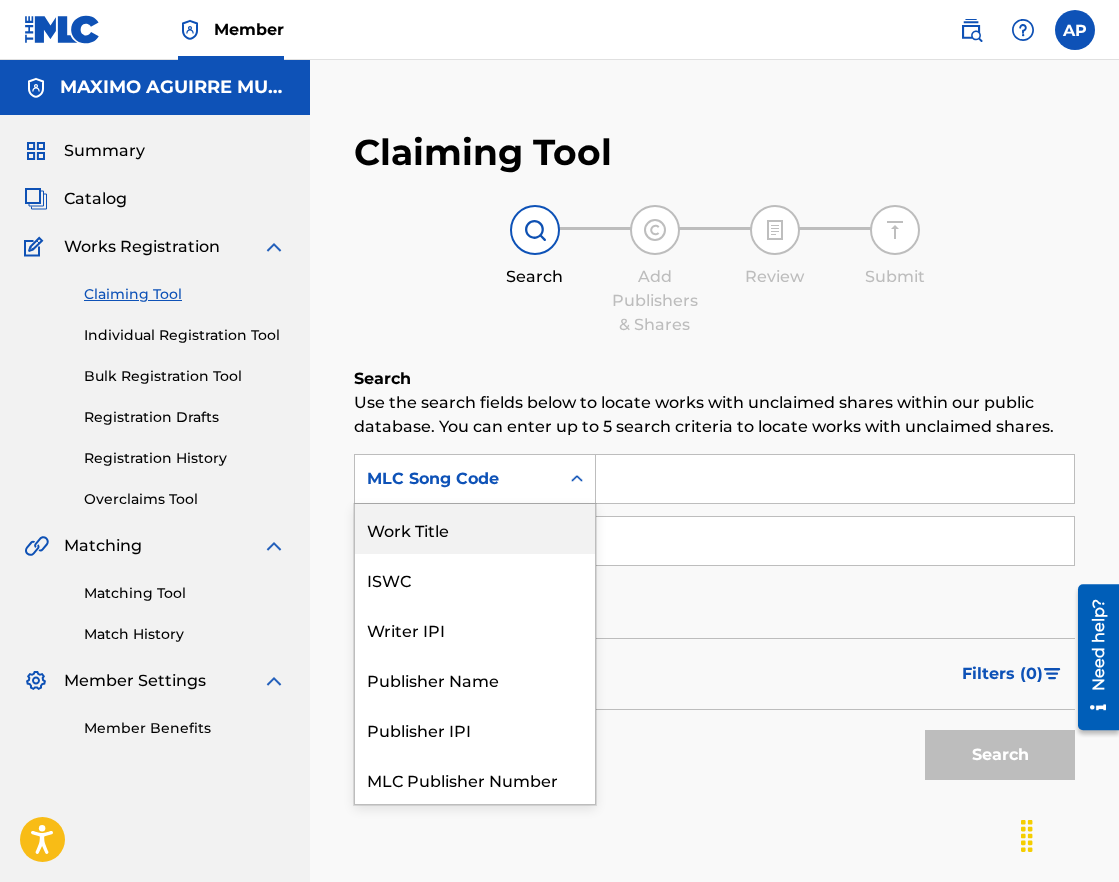 click on "Work Title" at bounding box center (475, 529) 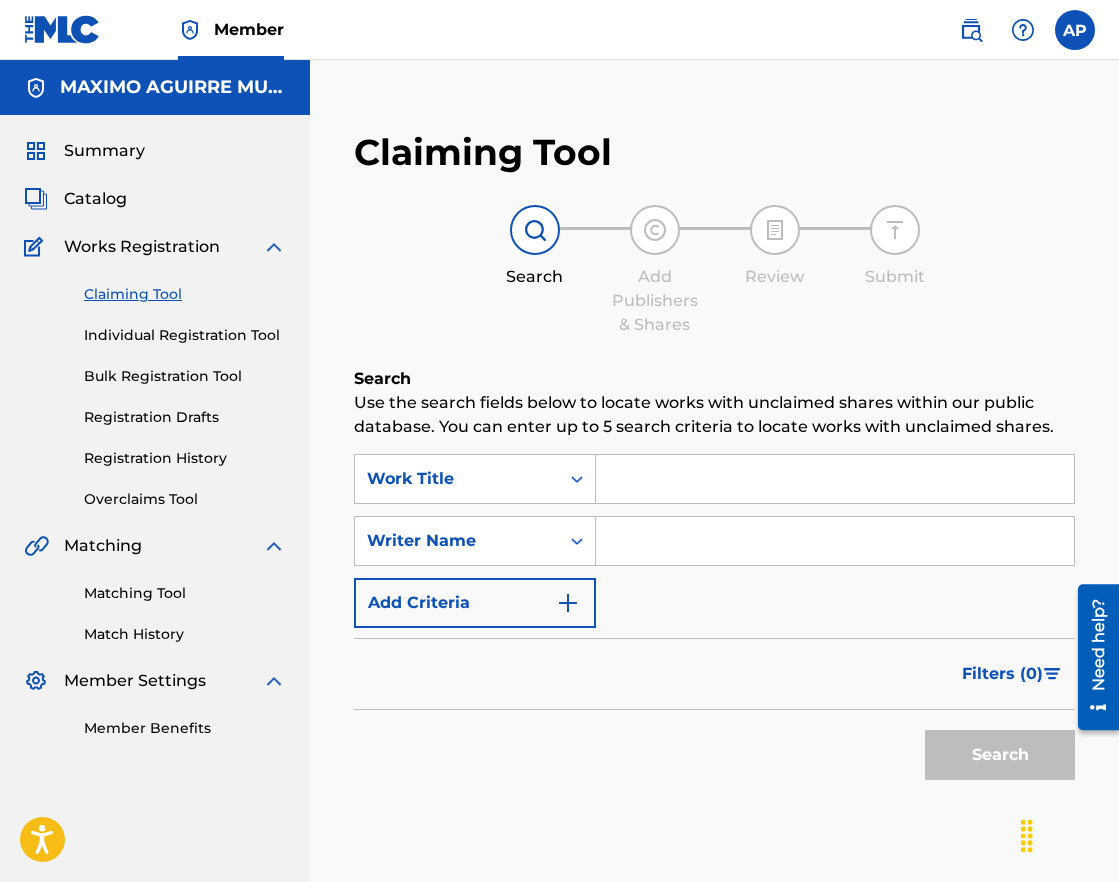 click at bounding box center [835, 479] 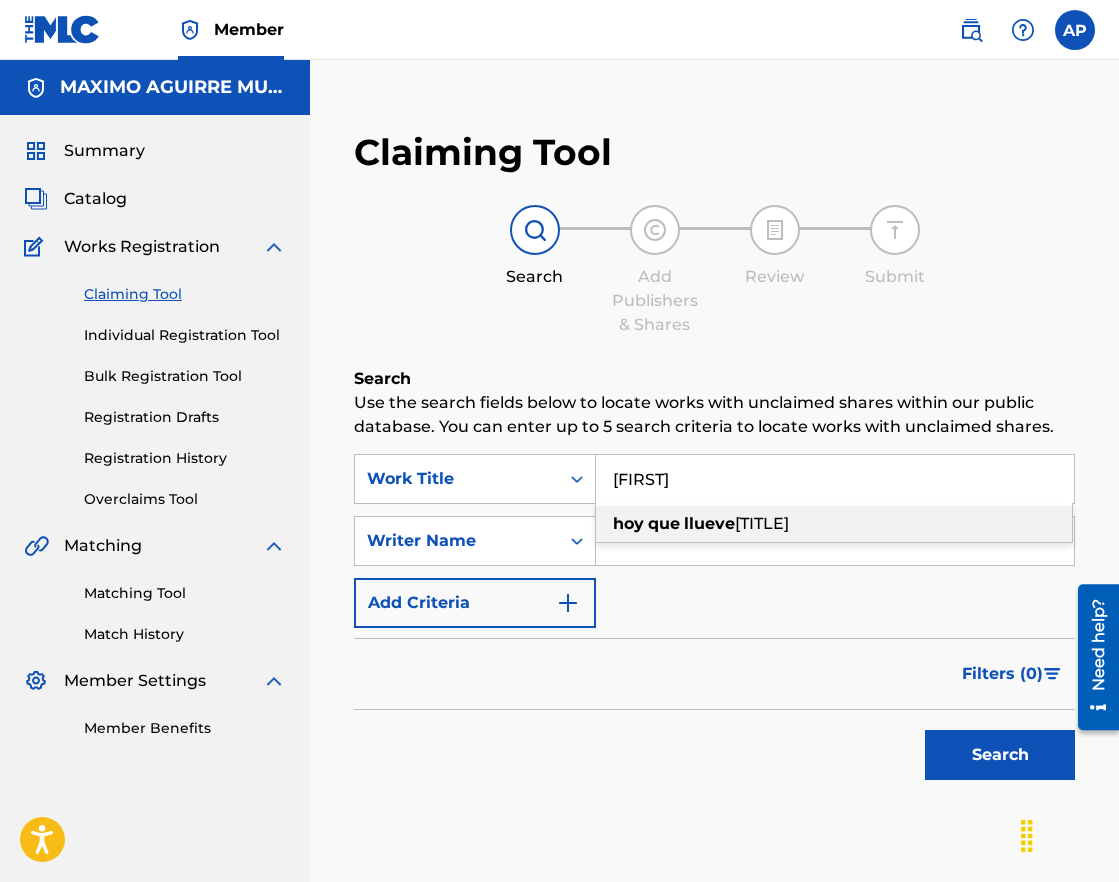 type on "[FIRST]" 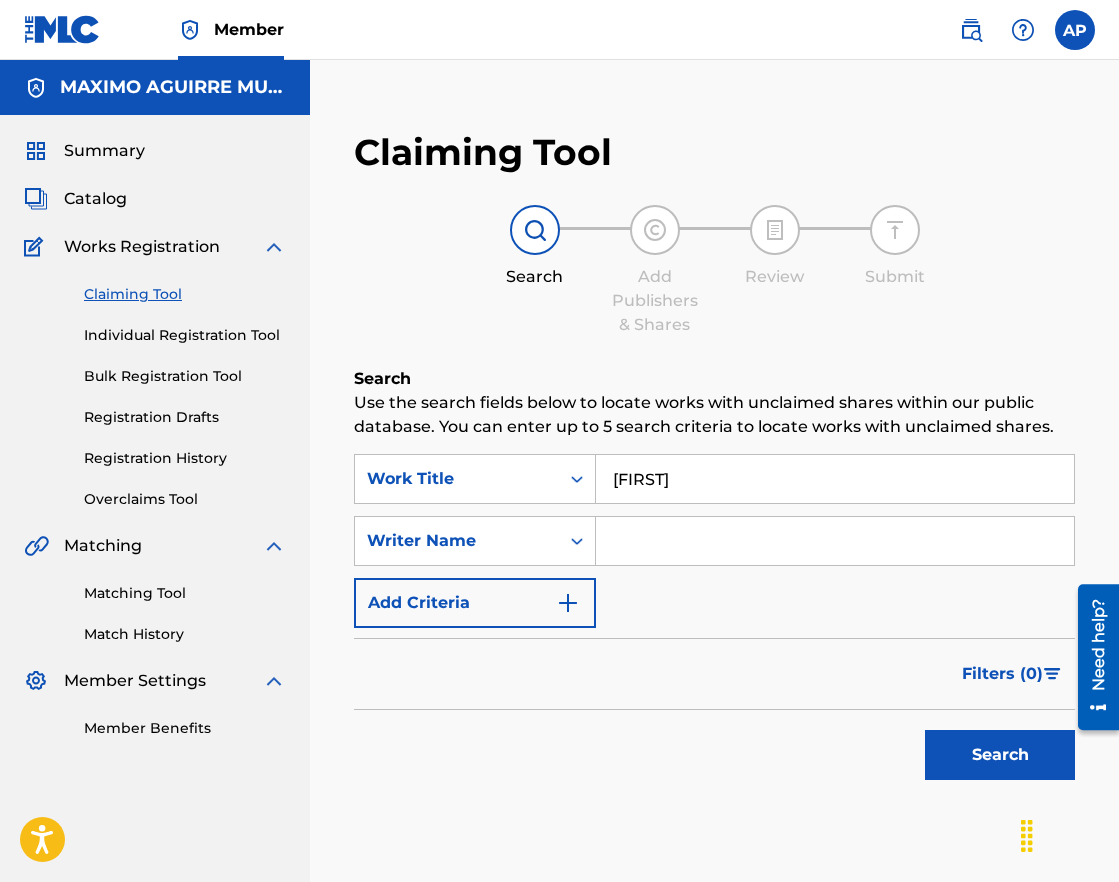 click on "Search" at bounding box center [995, 750] 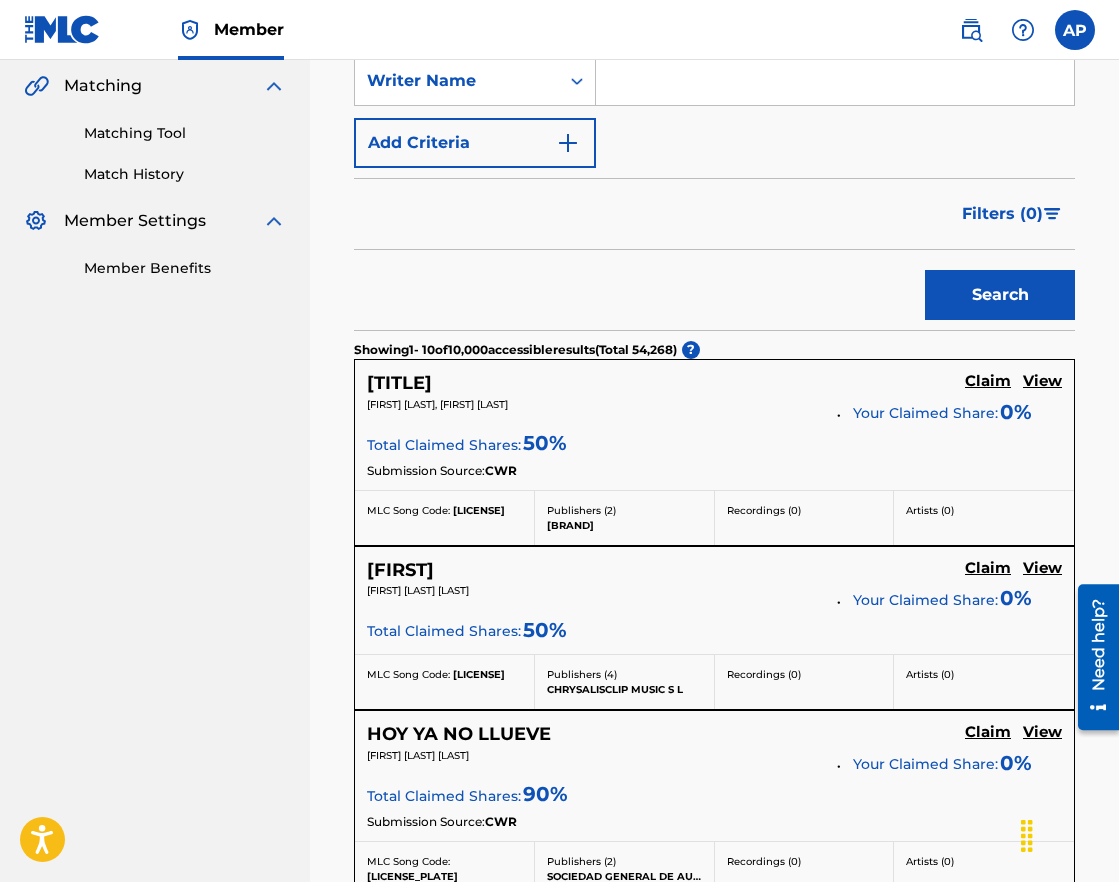 scroll, scrollTop: 463, scrollLeft: 0, axis: vertical 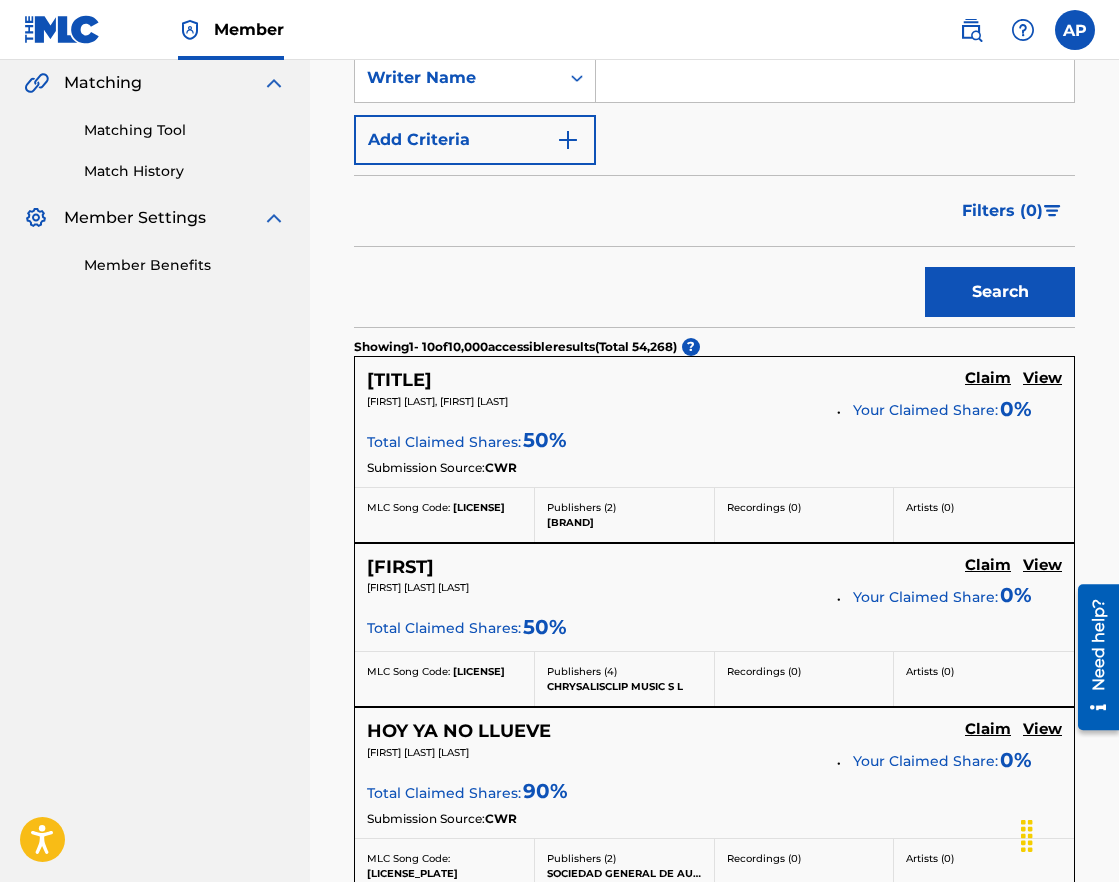 click on "View" at bounding box center [1042, 378] 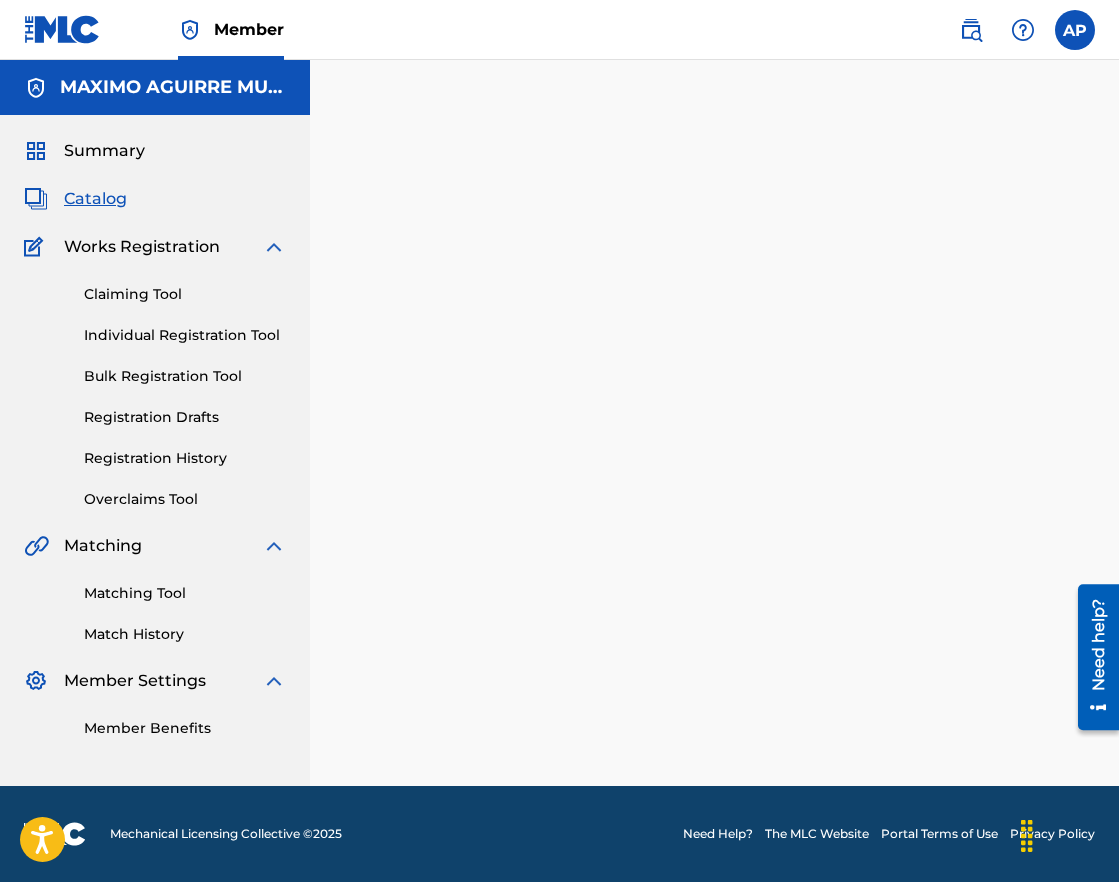 scroll, scrollTop: 0, scrollLeft: 0, axis: both 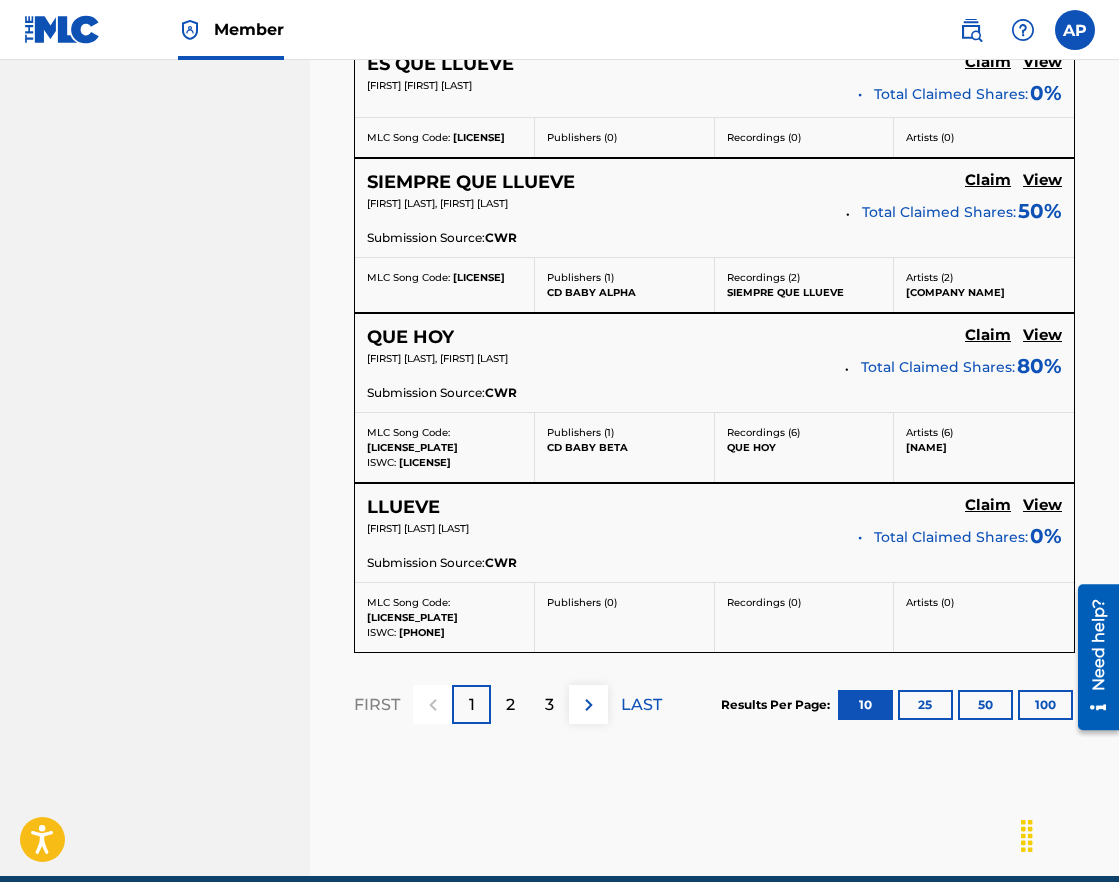 click on "2" at bounding box center (510, 704) 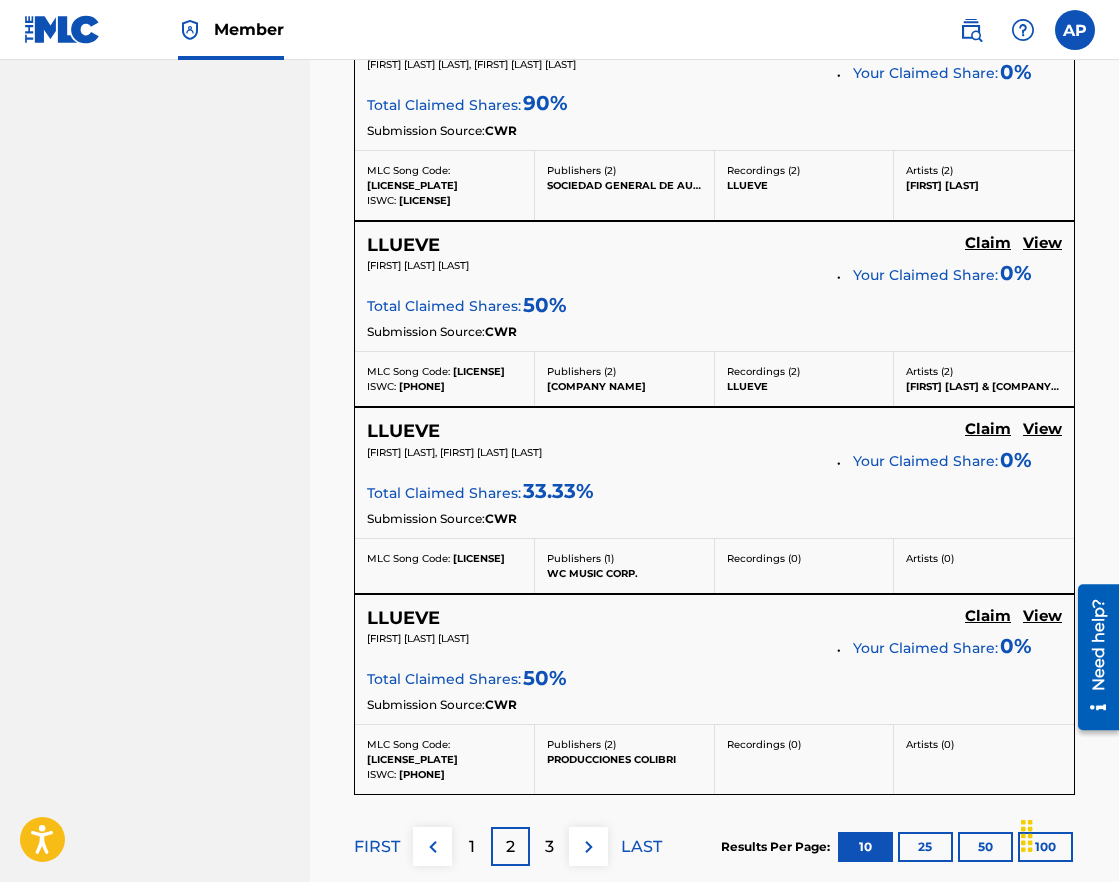 scroll, scrollTop: 1949, scrollLeft: 0, axis: vertical 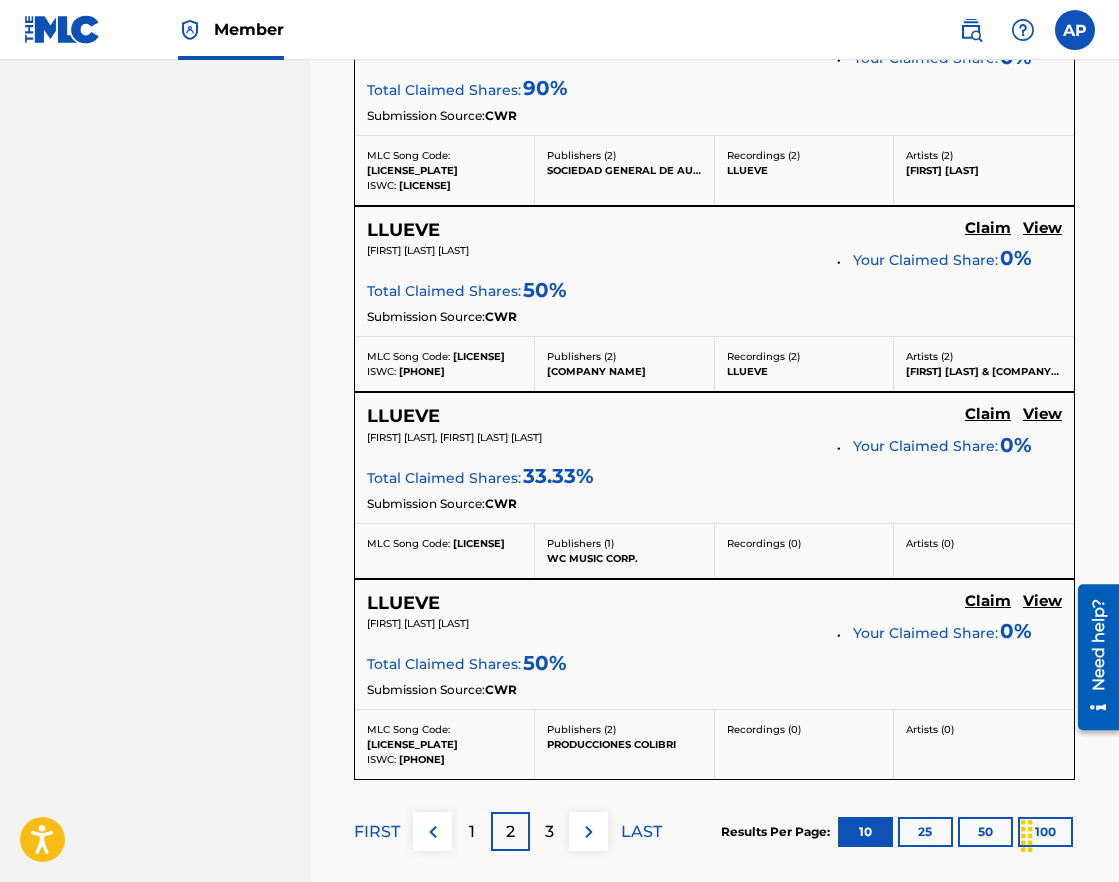 click on "3" at bounding box center [549, 832] 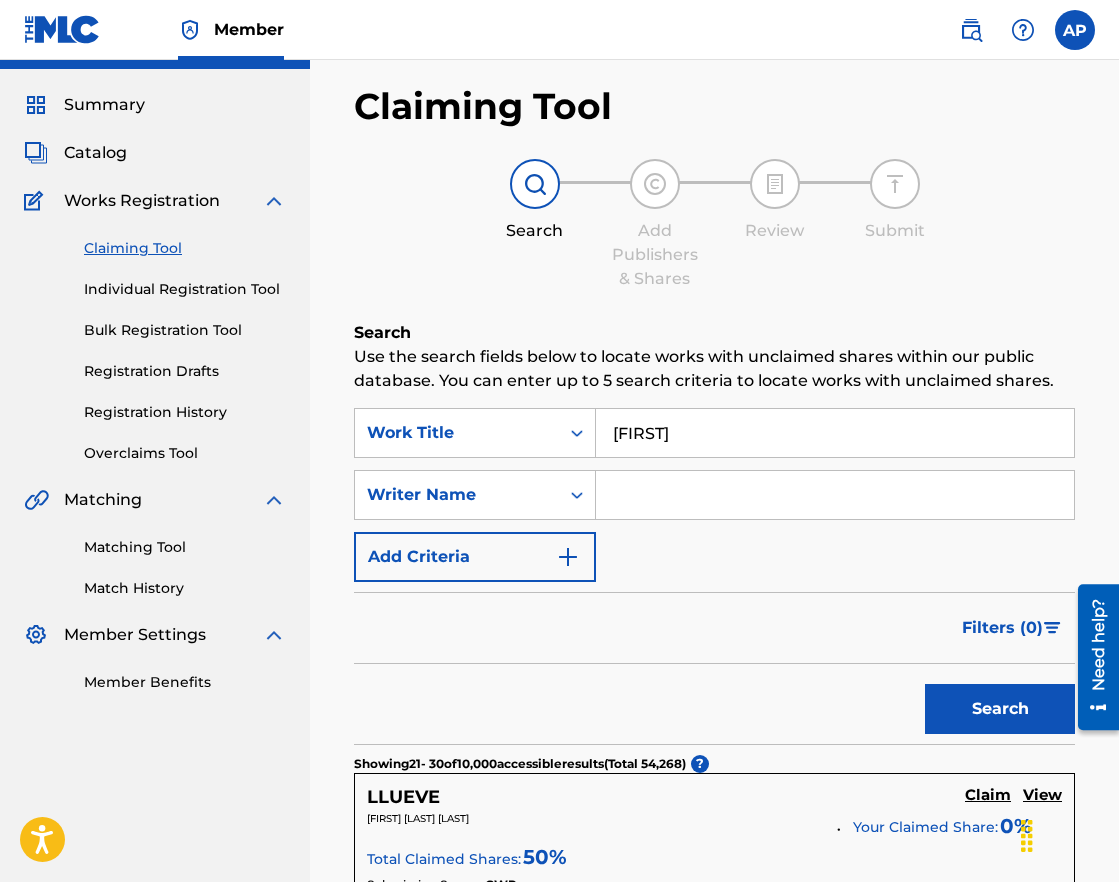 scroll, scrollTop: 29, scrollLeft: 0, axis: vertical 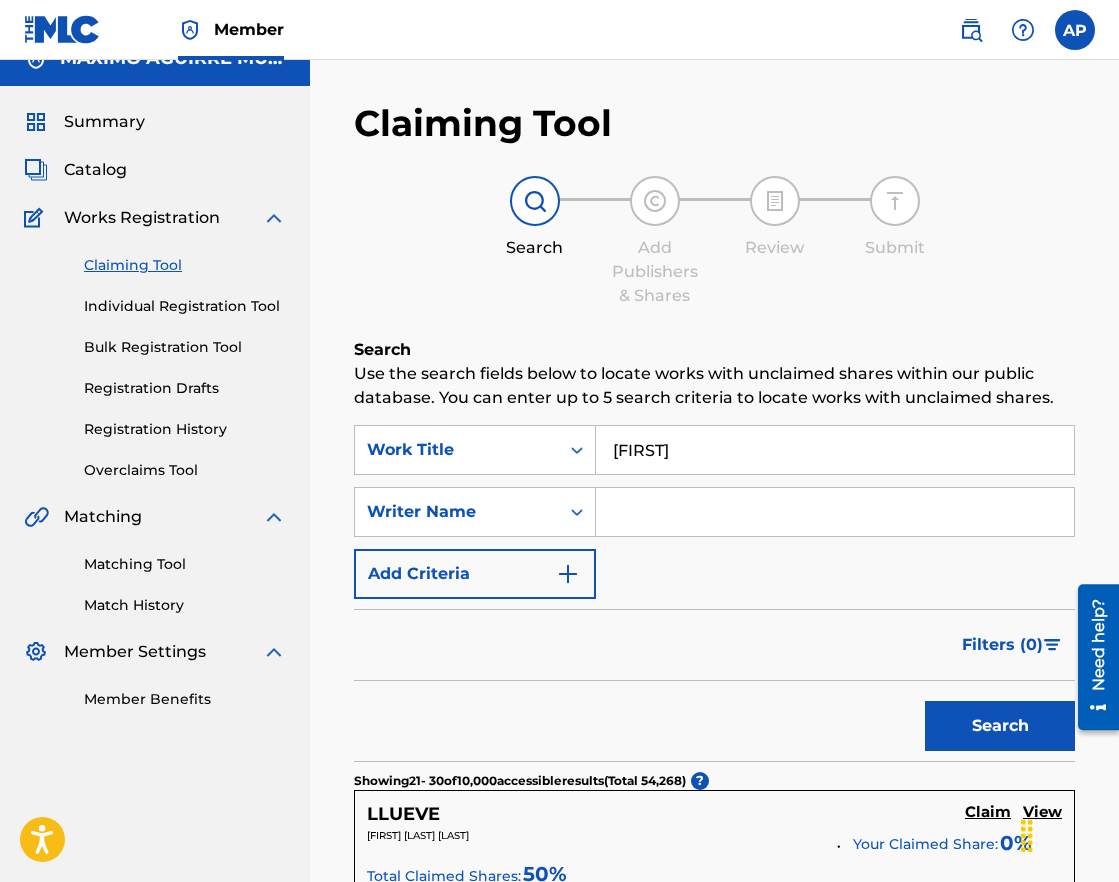 click on "Summary Catalog Works Registration Claiming Tool Individual Registration Tool Bulk Registration Tool Registration Drafts Registration History Overclaims Tool Matching Matching Tool Match History Member Settings Member Benefits" at bounding box center (155, 410) 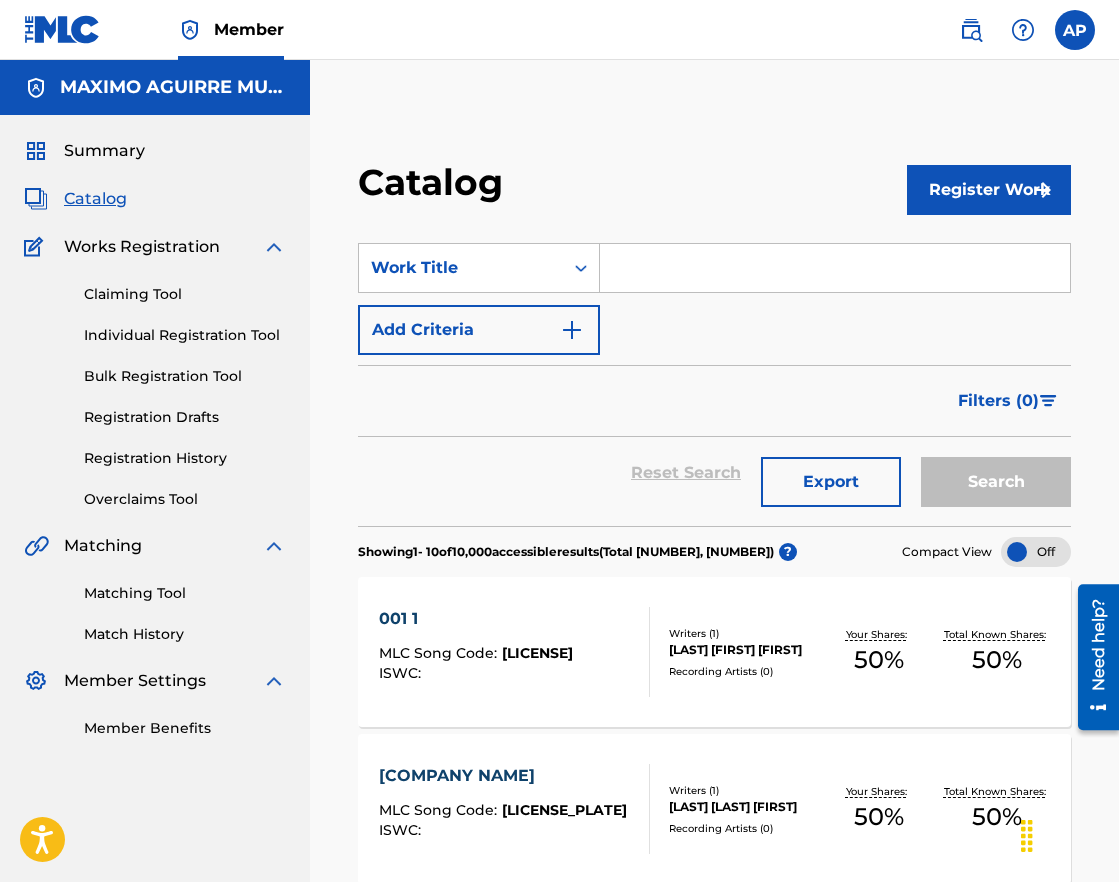 click on "Claiming Tool" at bounding box center [185, 294] 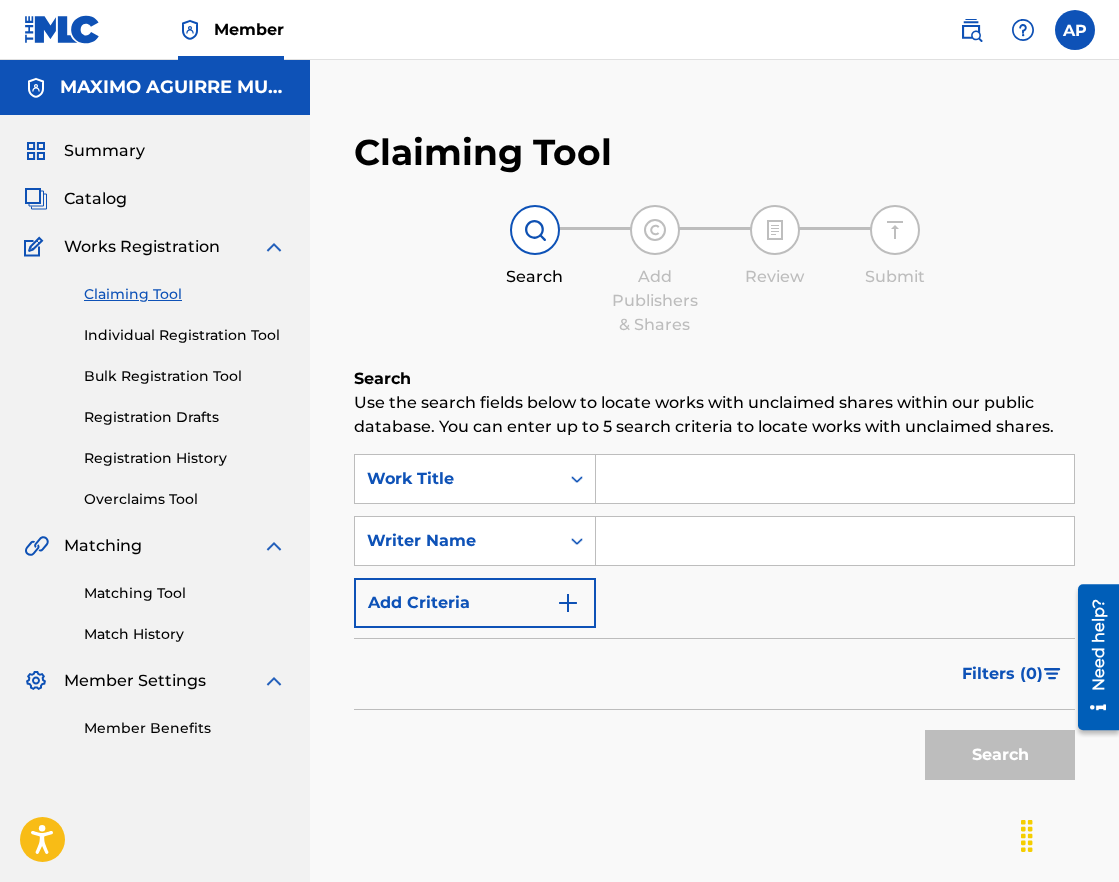 click at bounding box center (835, 479) 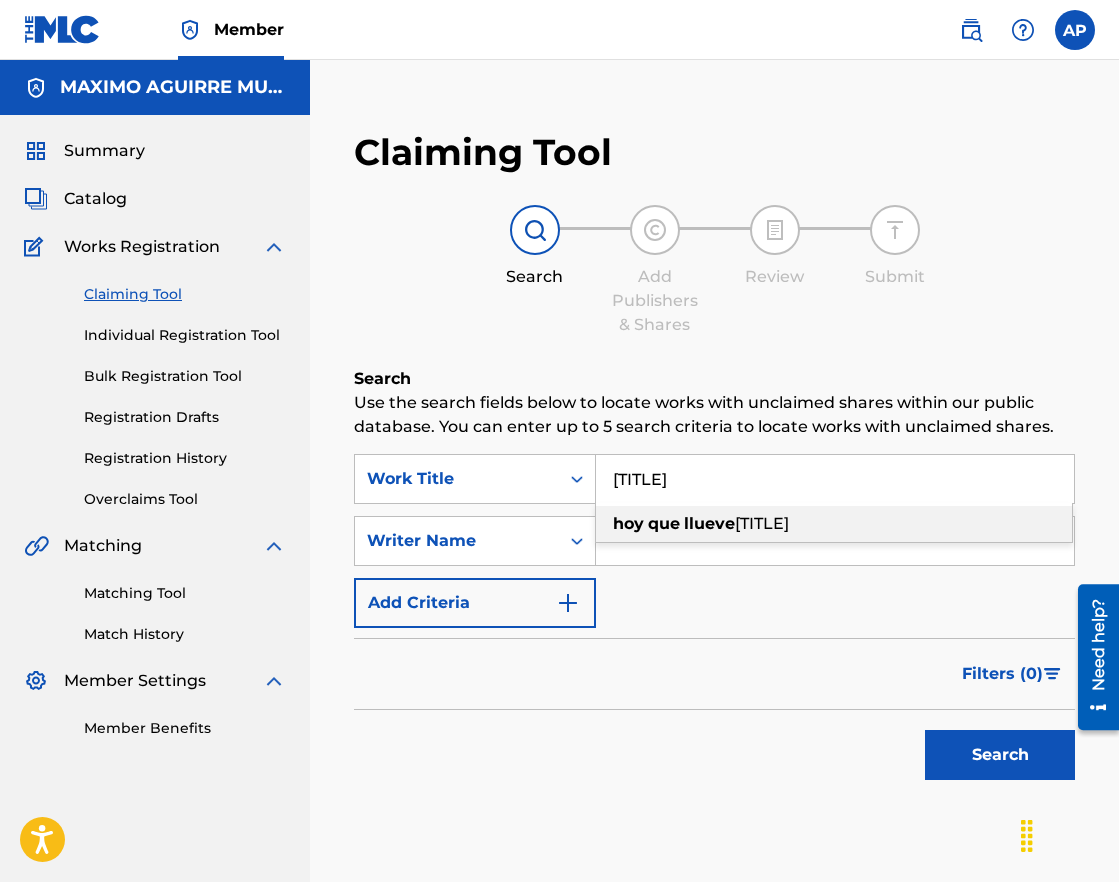 type on "[TITLE]" 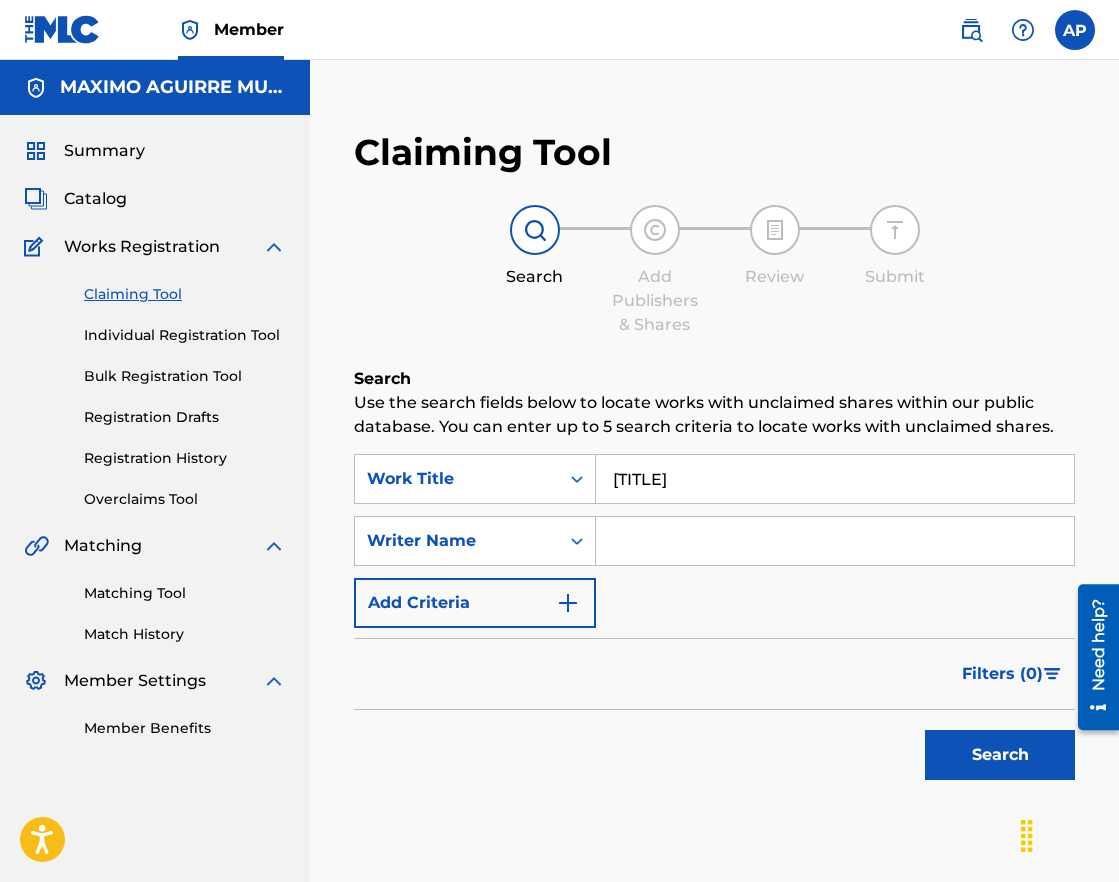 click at bounding box center (835, 541) 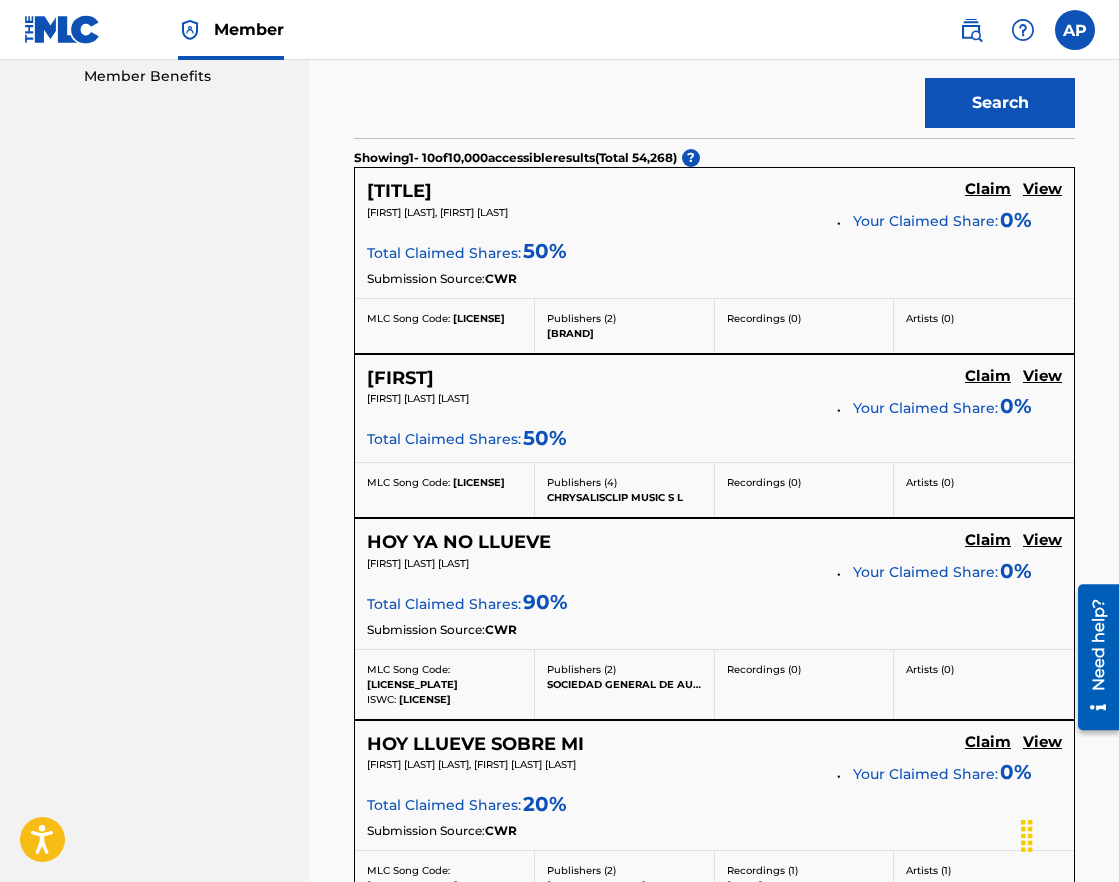 scroll, scrollTop: 0, scrollLeft: 0, axis: both 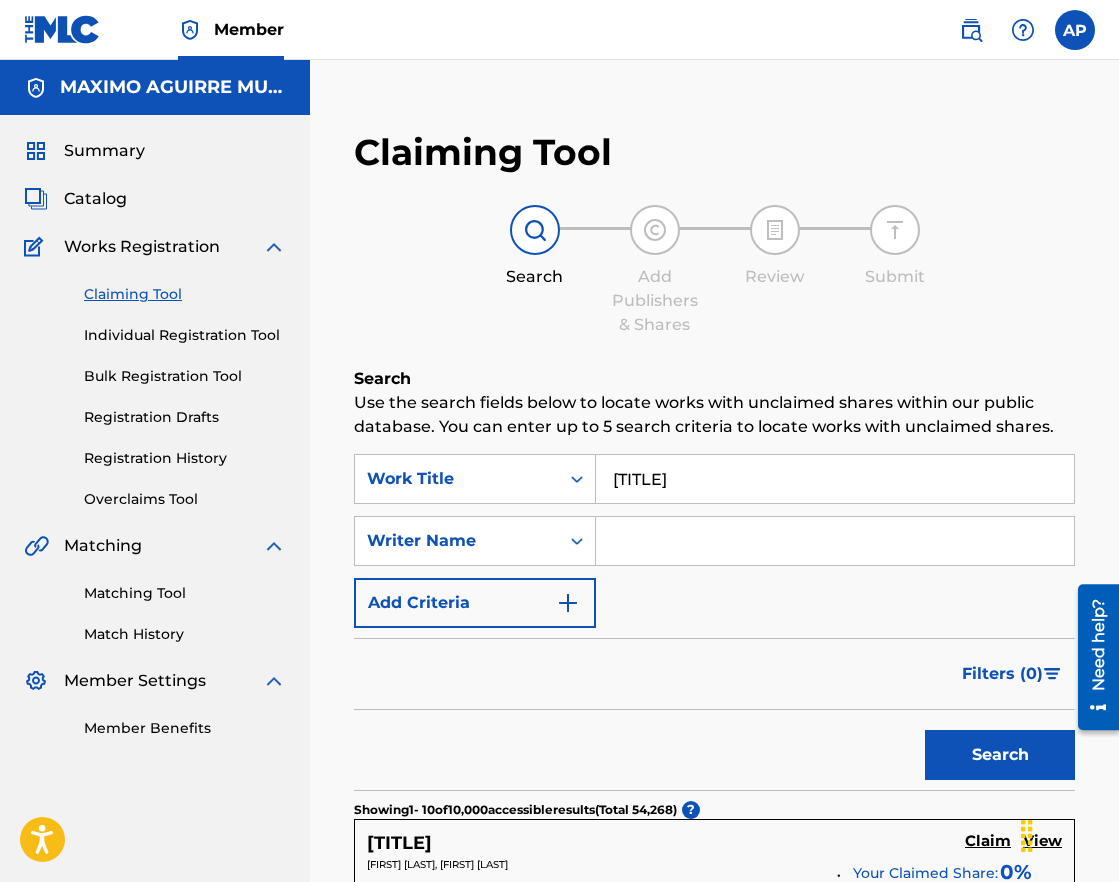 click on "Catalog" at bounding box center (95, 199) 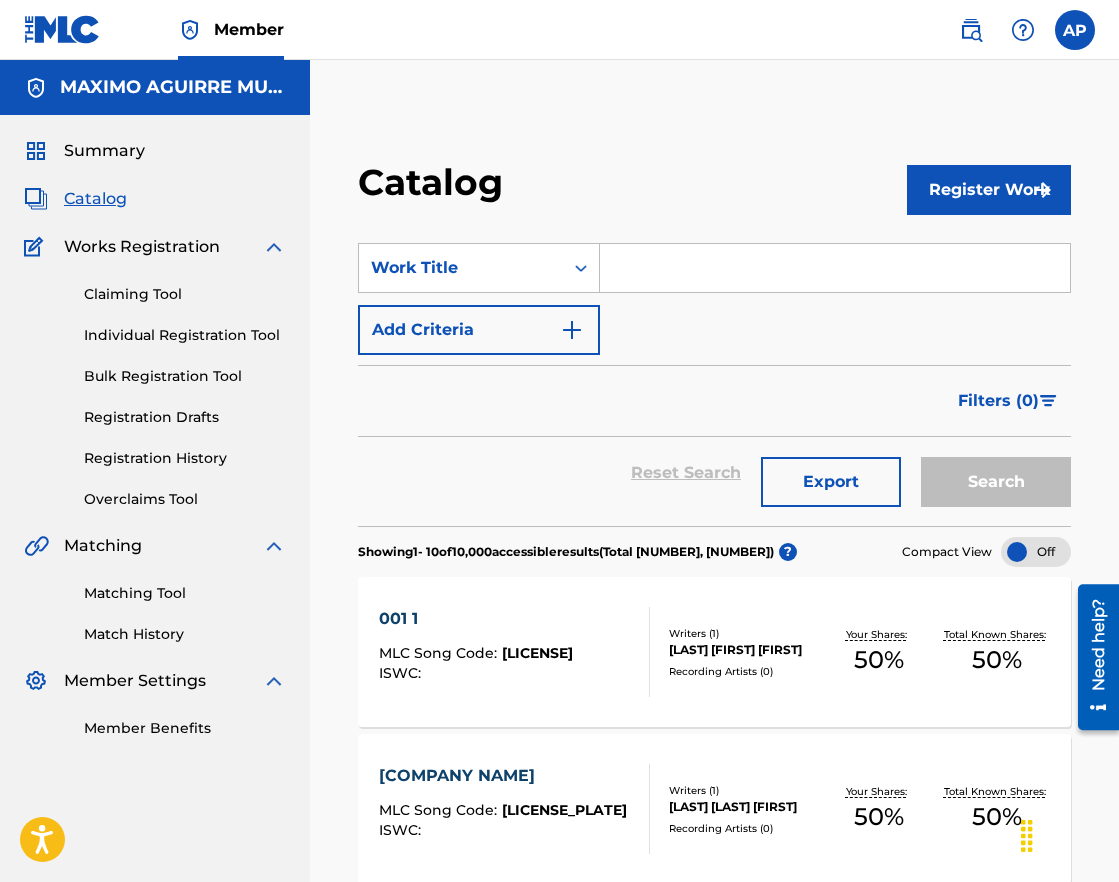 click on "Register Work" at bounding box center (989, 190) 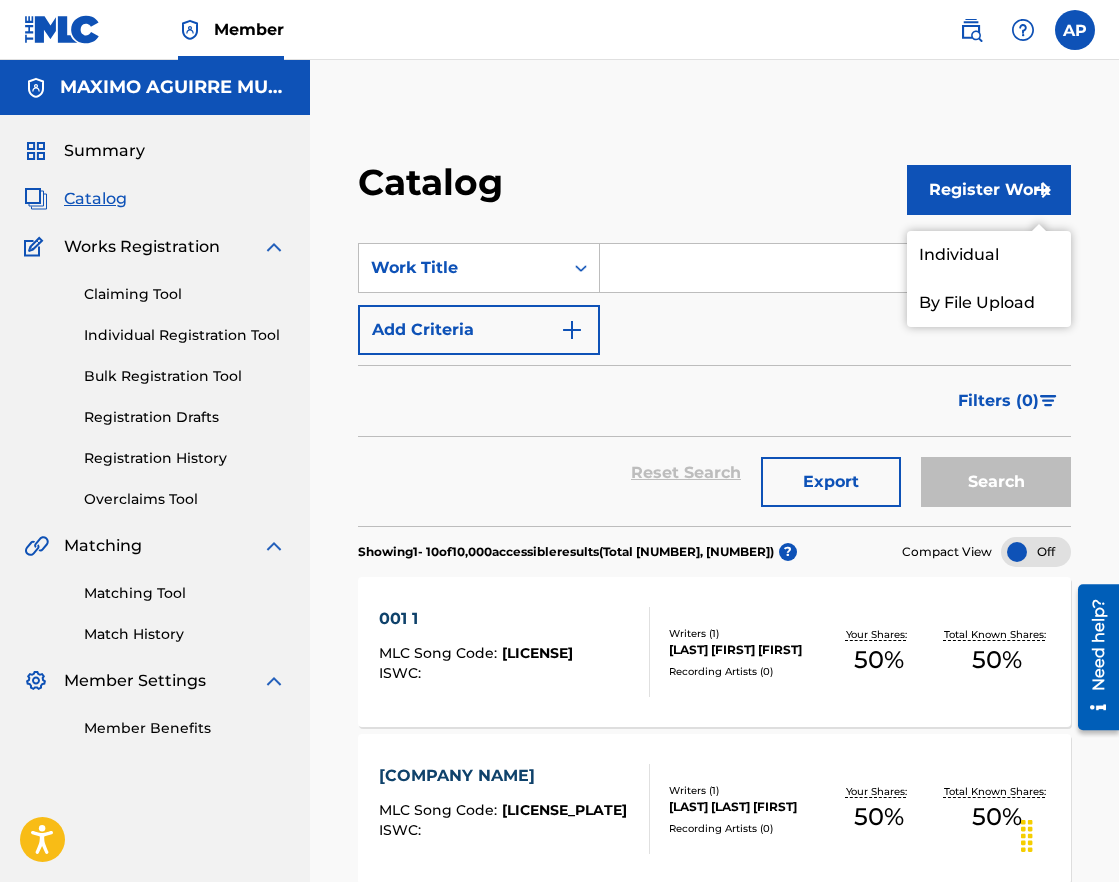 click on "Individual" at bounding box center (989, 255) 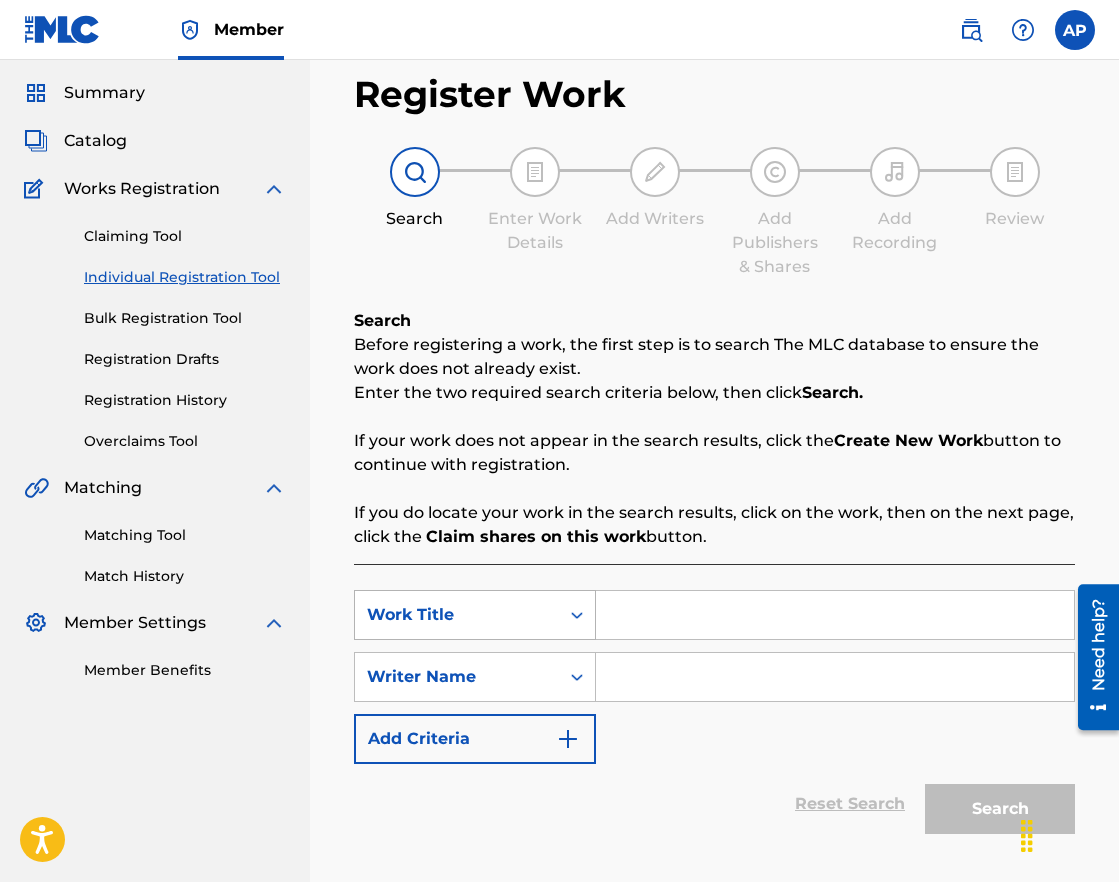 scroll, scrollTop: 76, scrollLeft: 0, axis: vertical 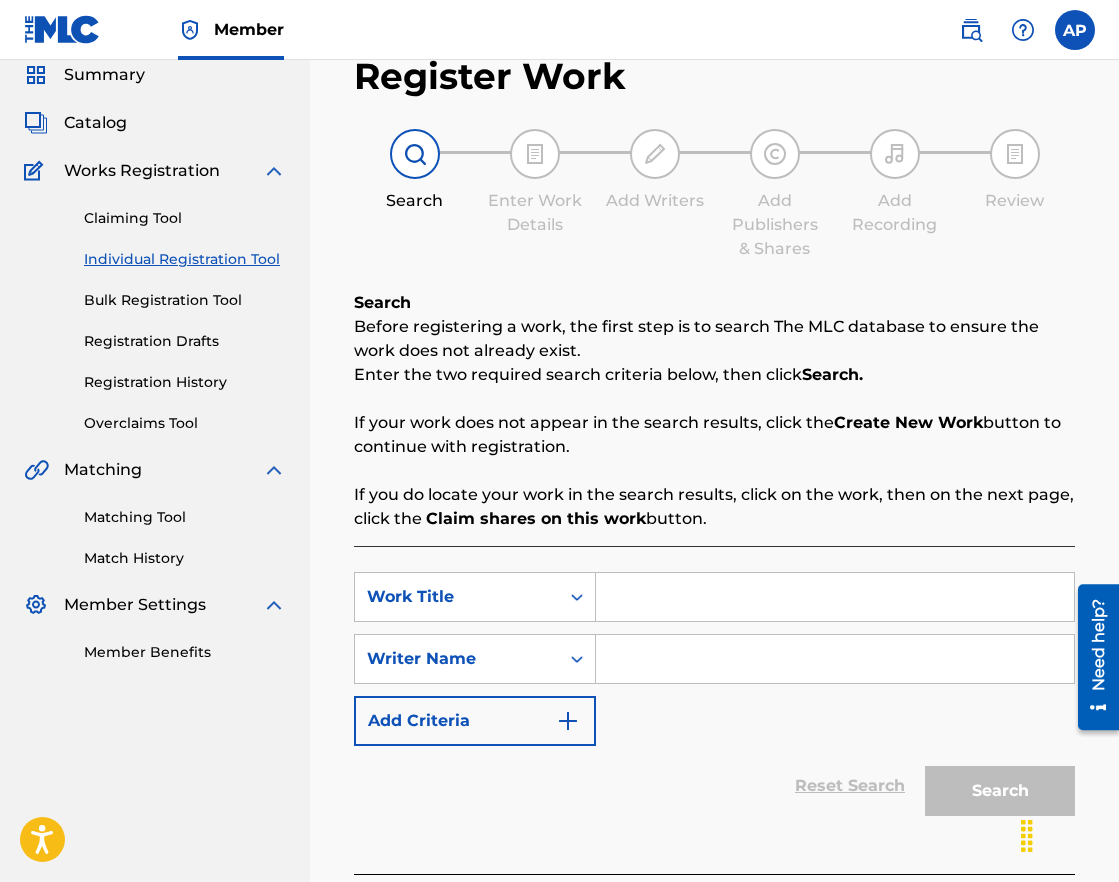 click at bounding box center (835, 597) 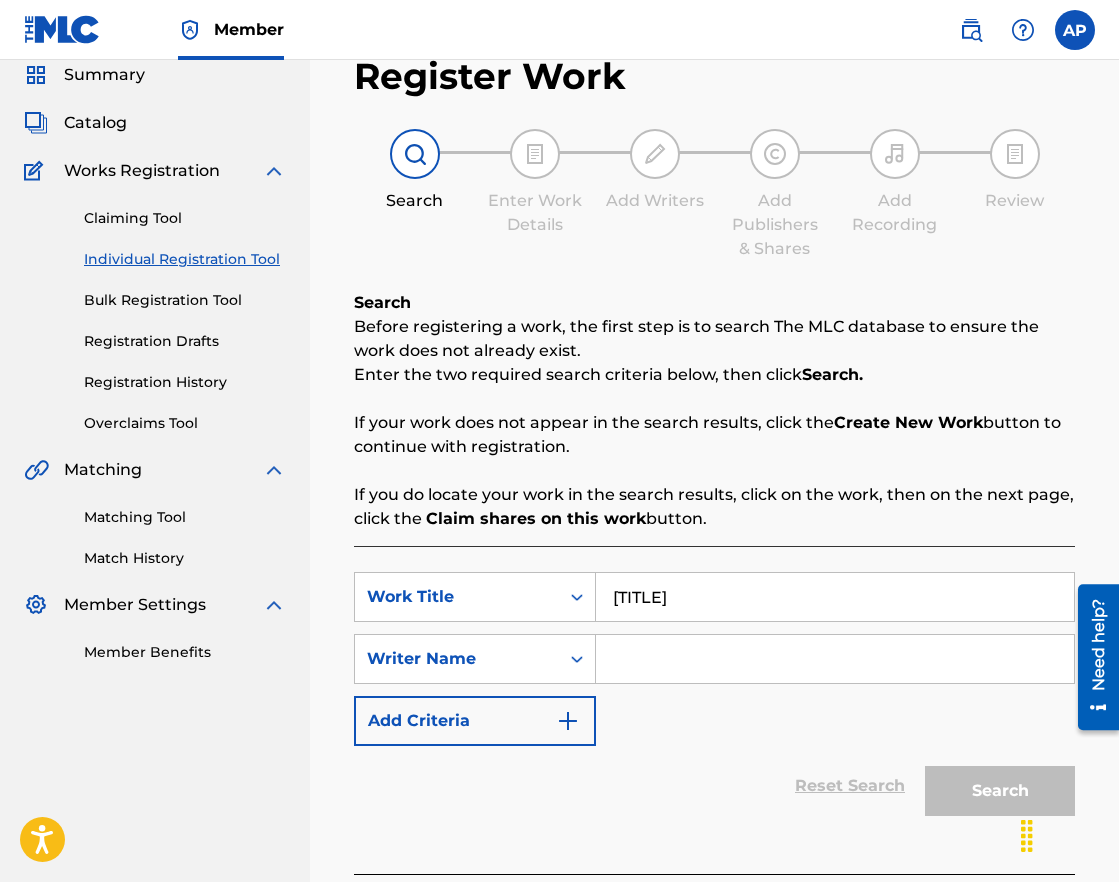type on "[TITLE]" 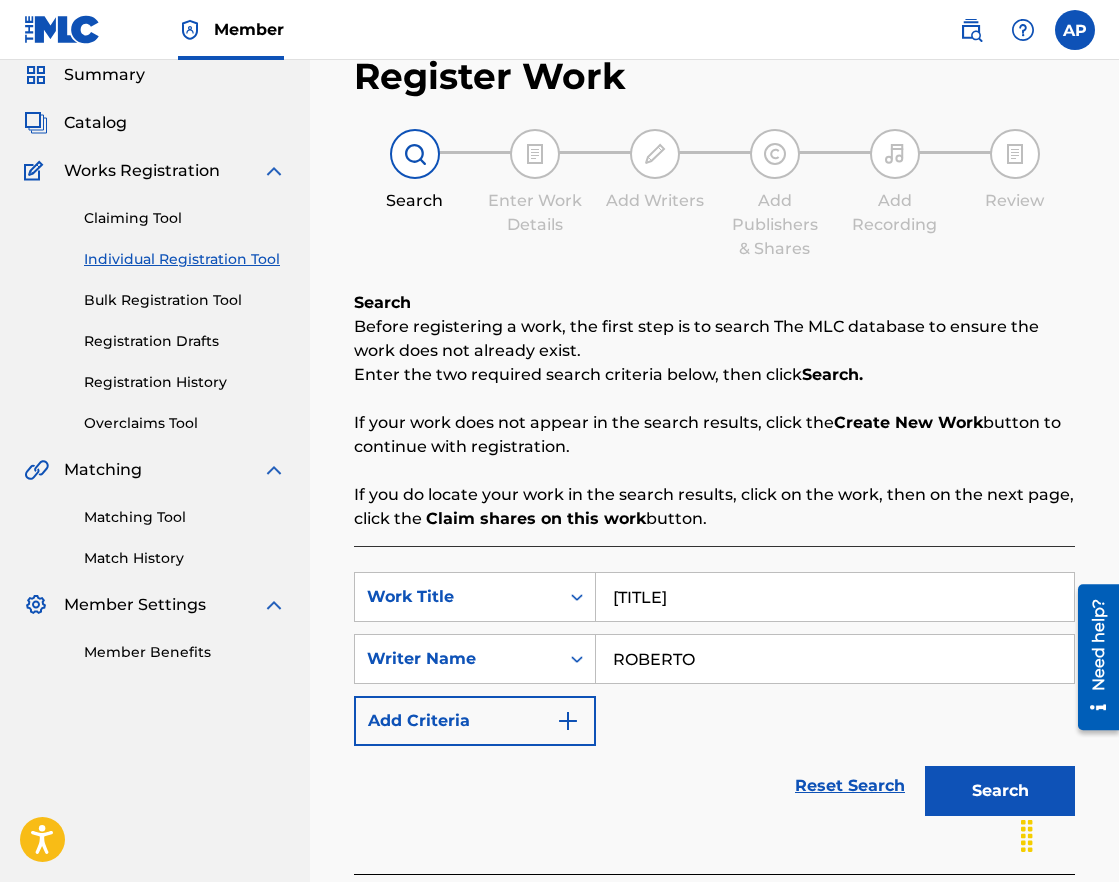 click on "ROBERTO" at bounding box center (835, 659) 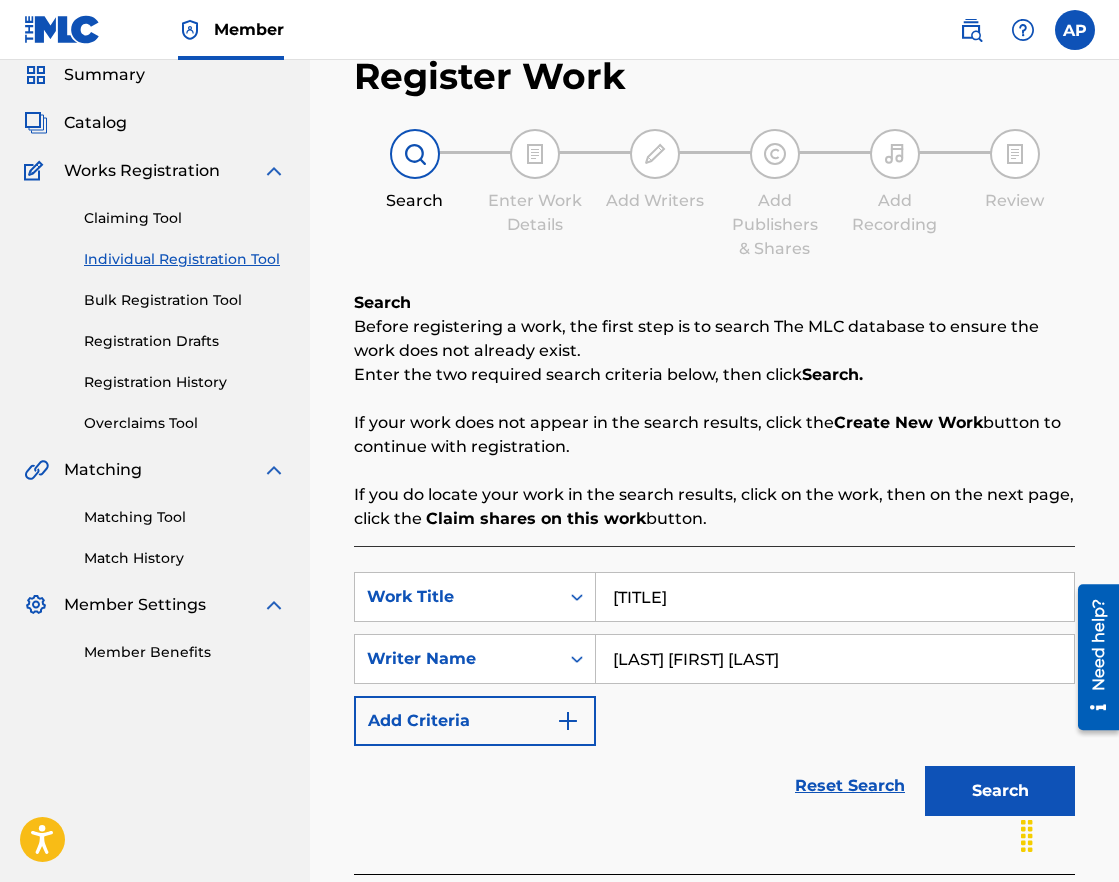 type on "[LAST] [FIRST] [LAST]" 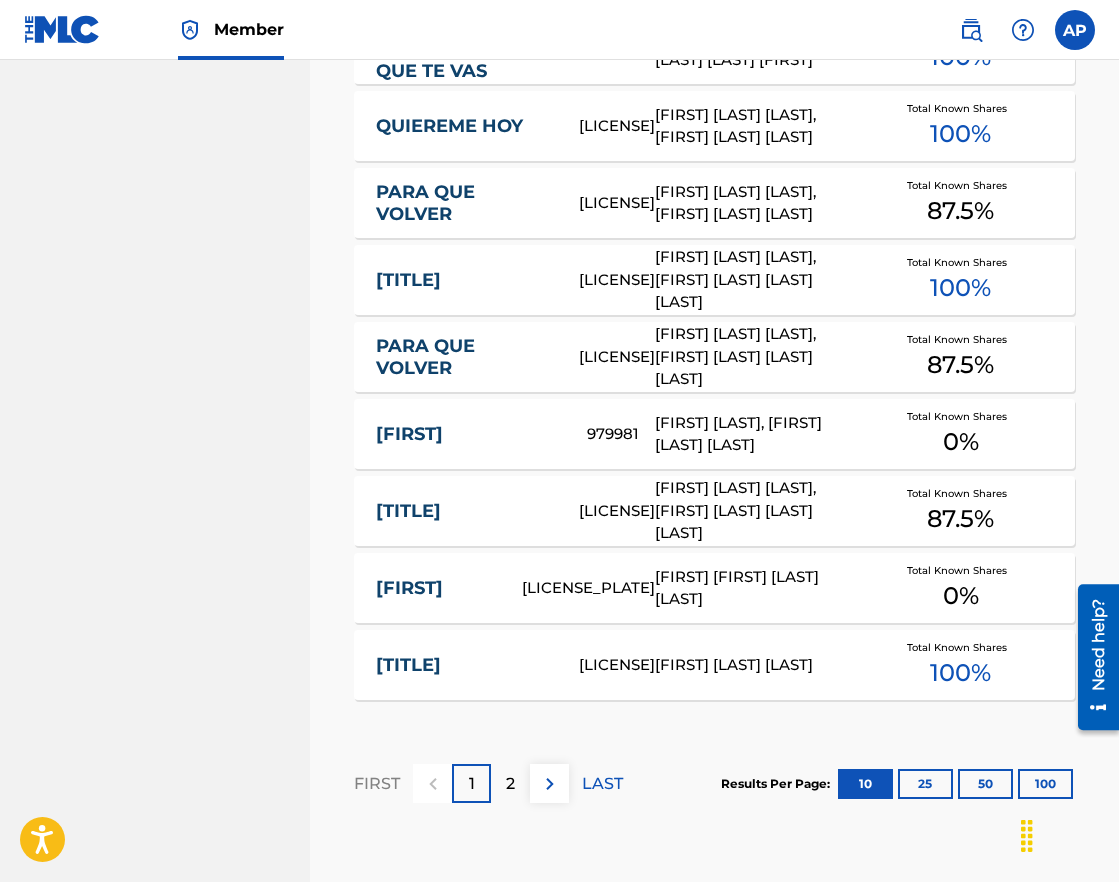 click on "2" at bounding box center [510, 783] 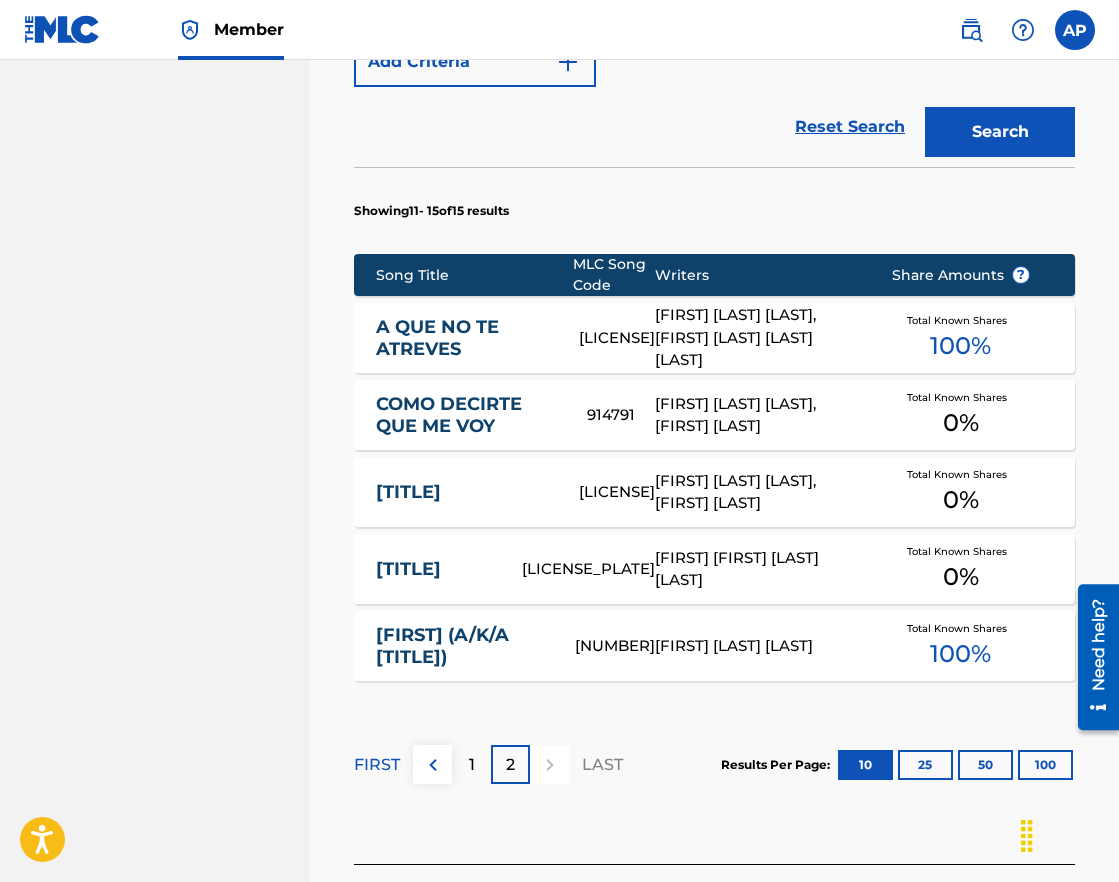 scroll, scrollTop: 904, scrollLeft: 0, axis: vertical 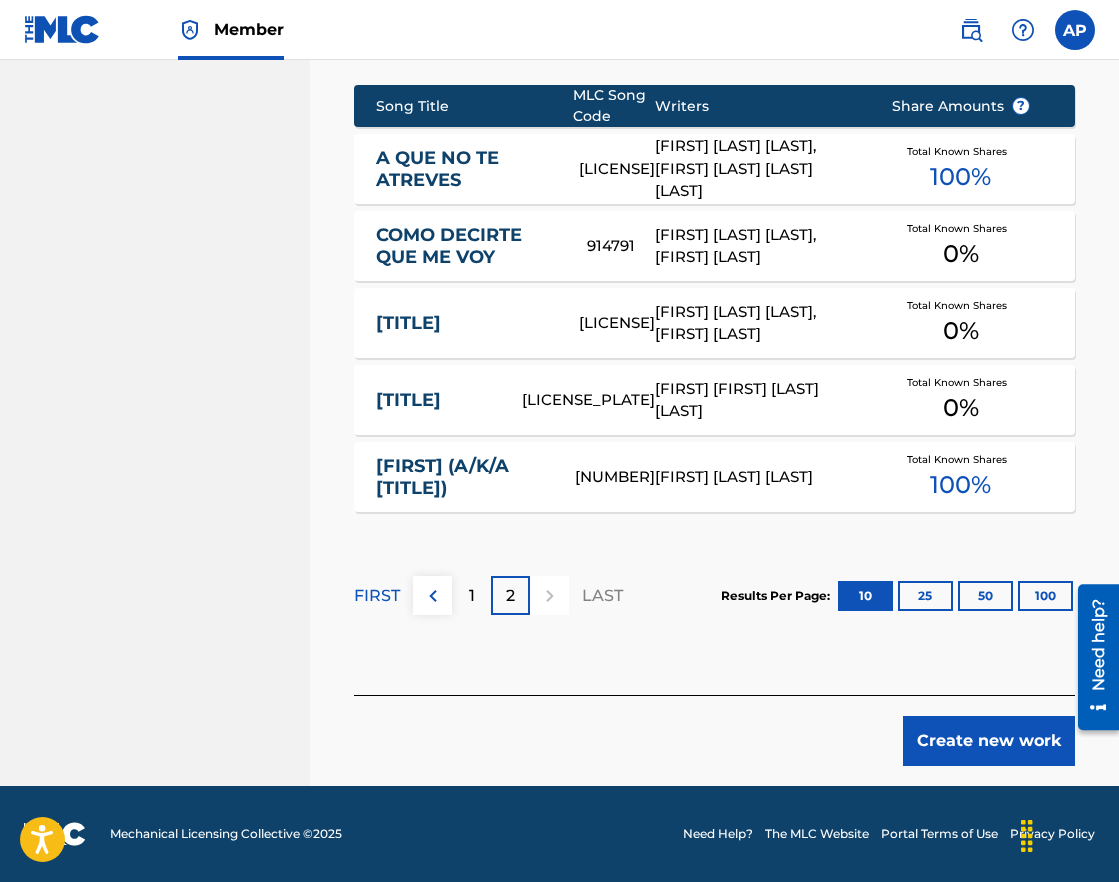 click on "Create new work" at bounding box center [989, 741] 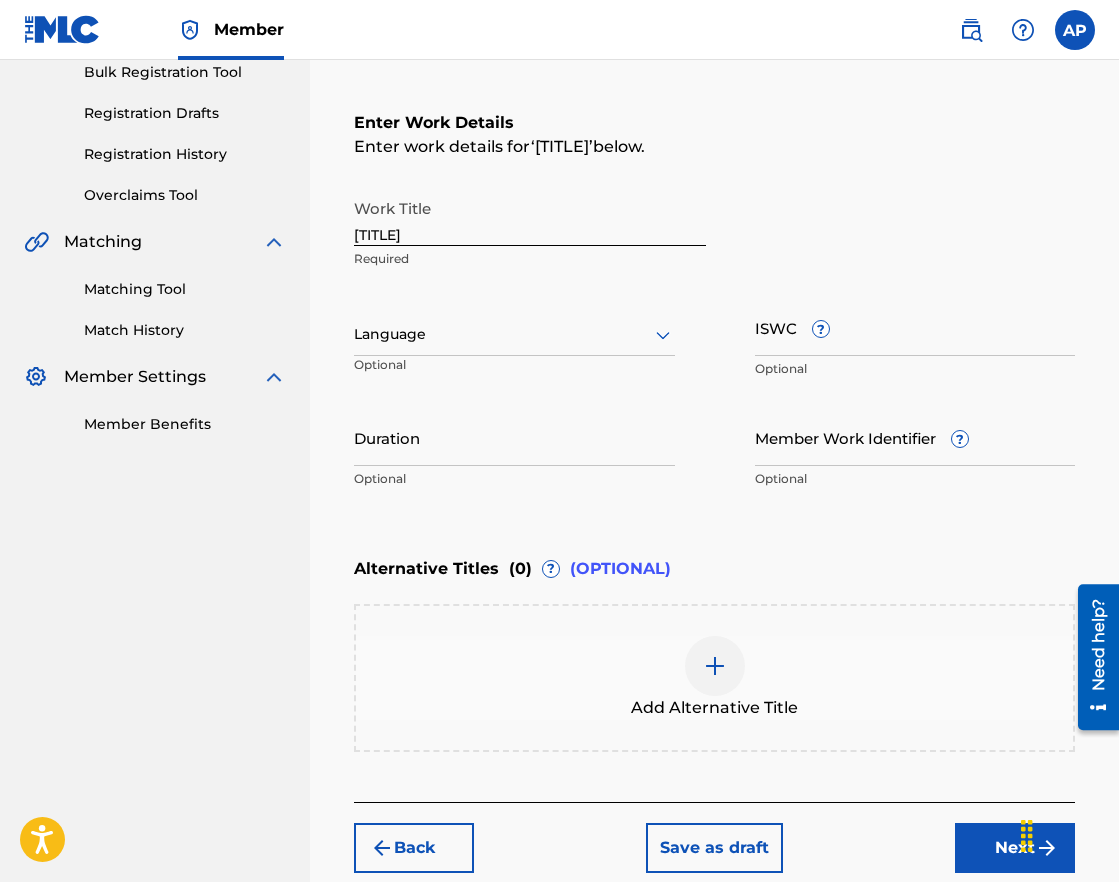 scroll, scrollTop: 288, scrollLeft: 0, axis: vertical 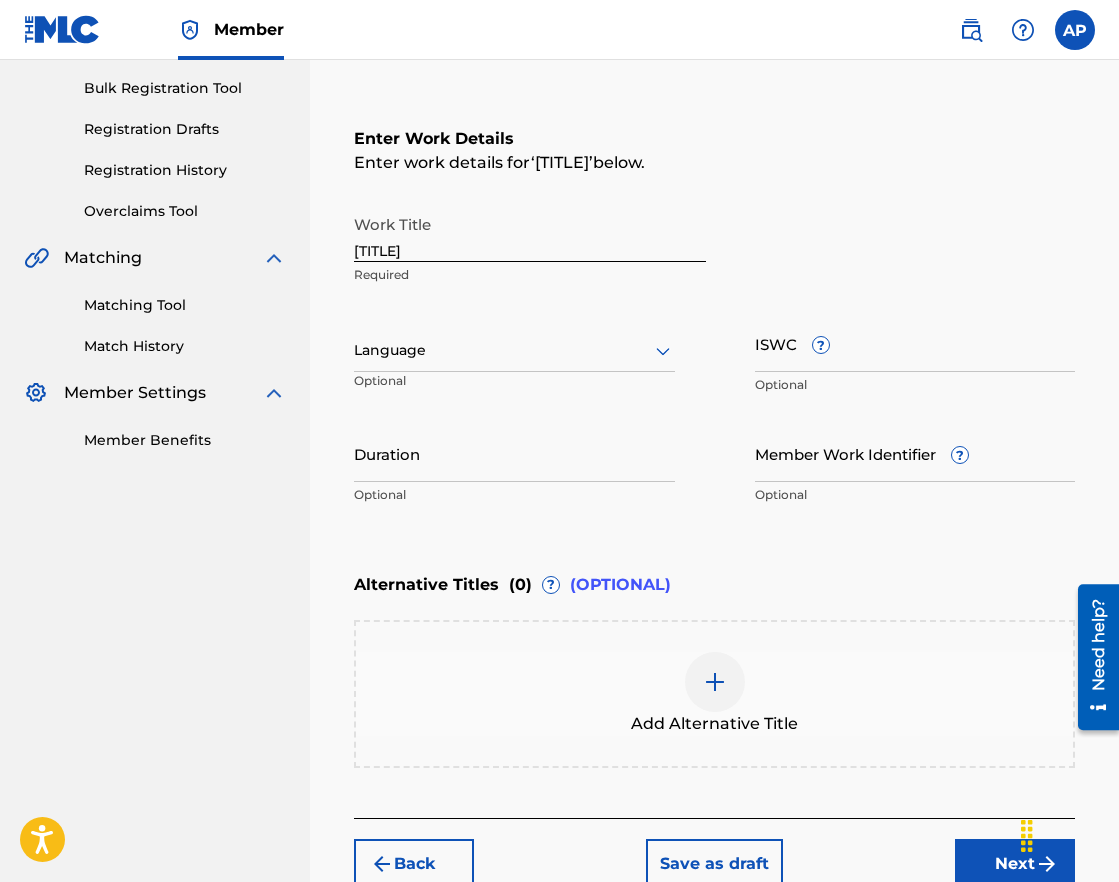 click at bounding box center [514, 350] 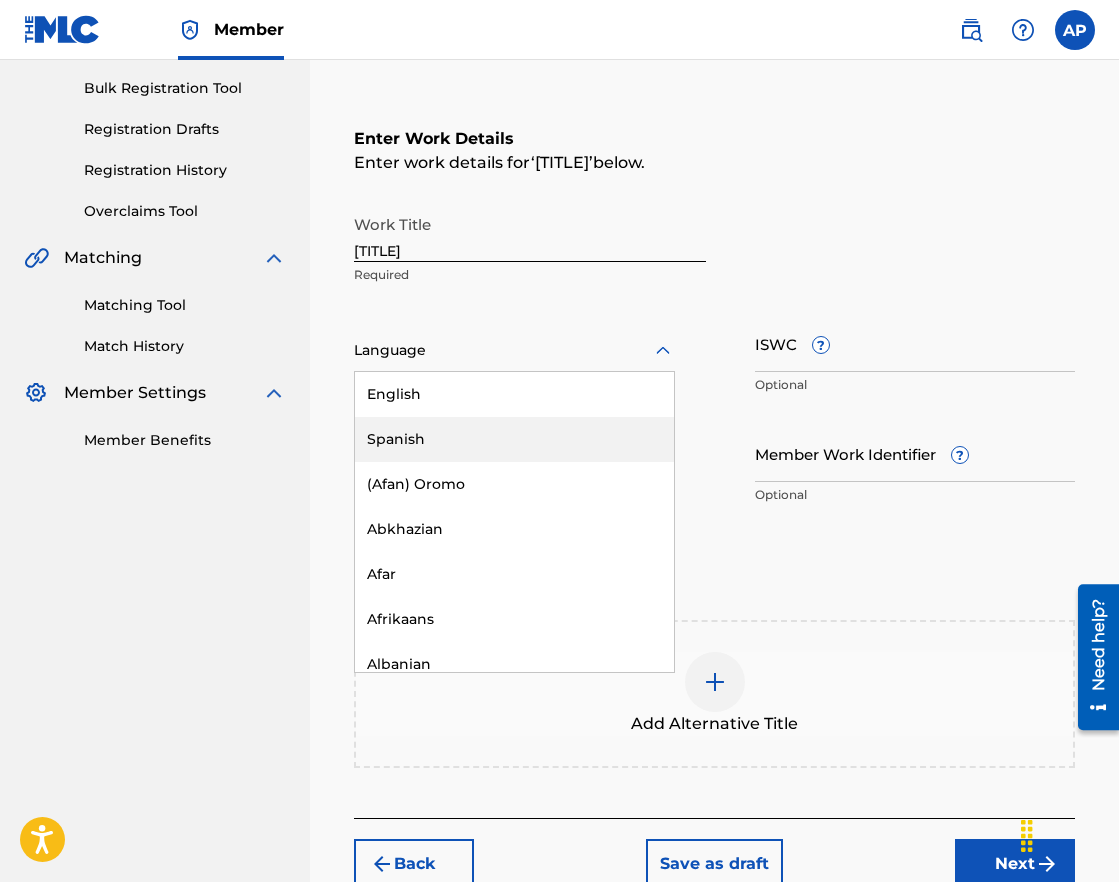 click on "Spanish" at bounding box center (514, 439) 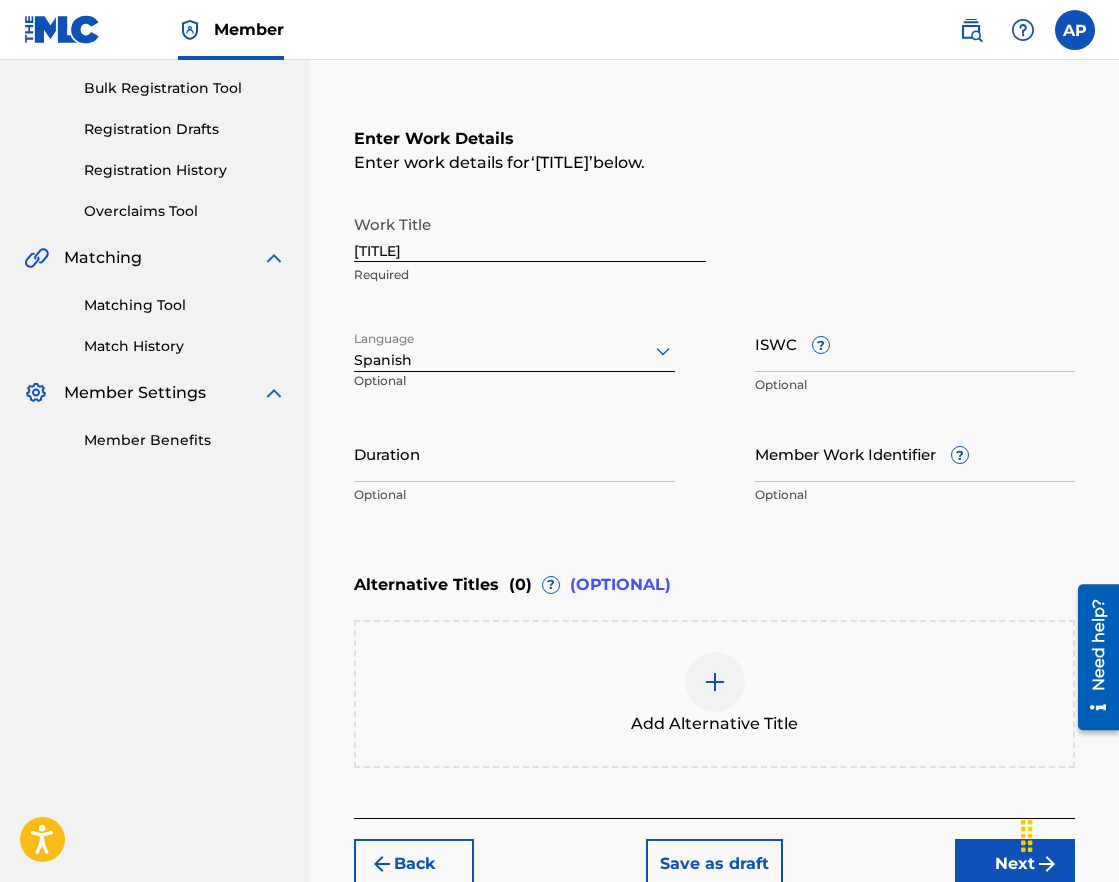 click on "Duration" at bounding box center (514, 453) 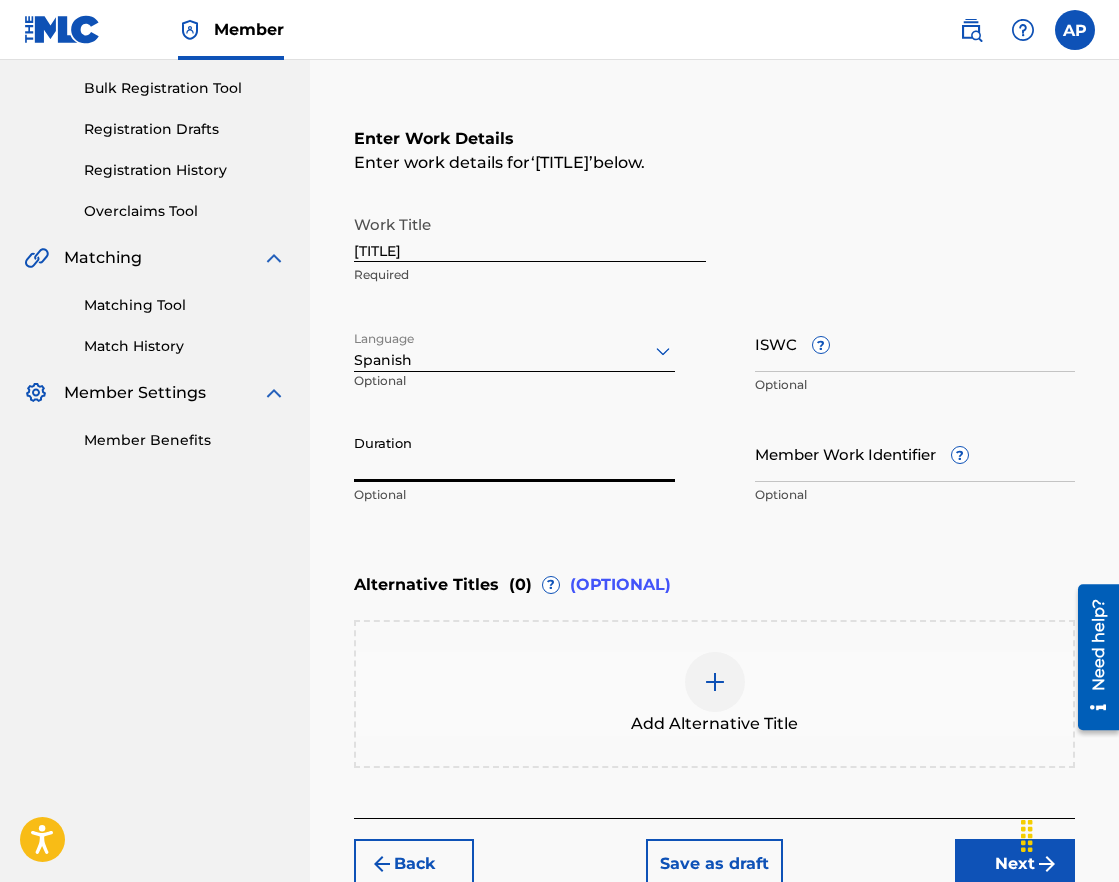 scroll, scrollTop: 410, scrollLeft: 0, axis: vertical 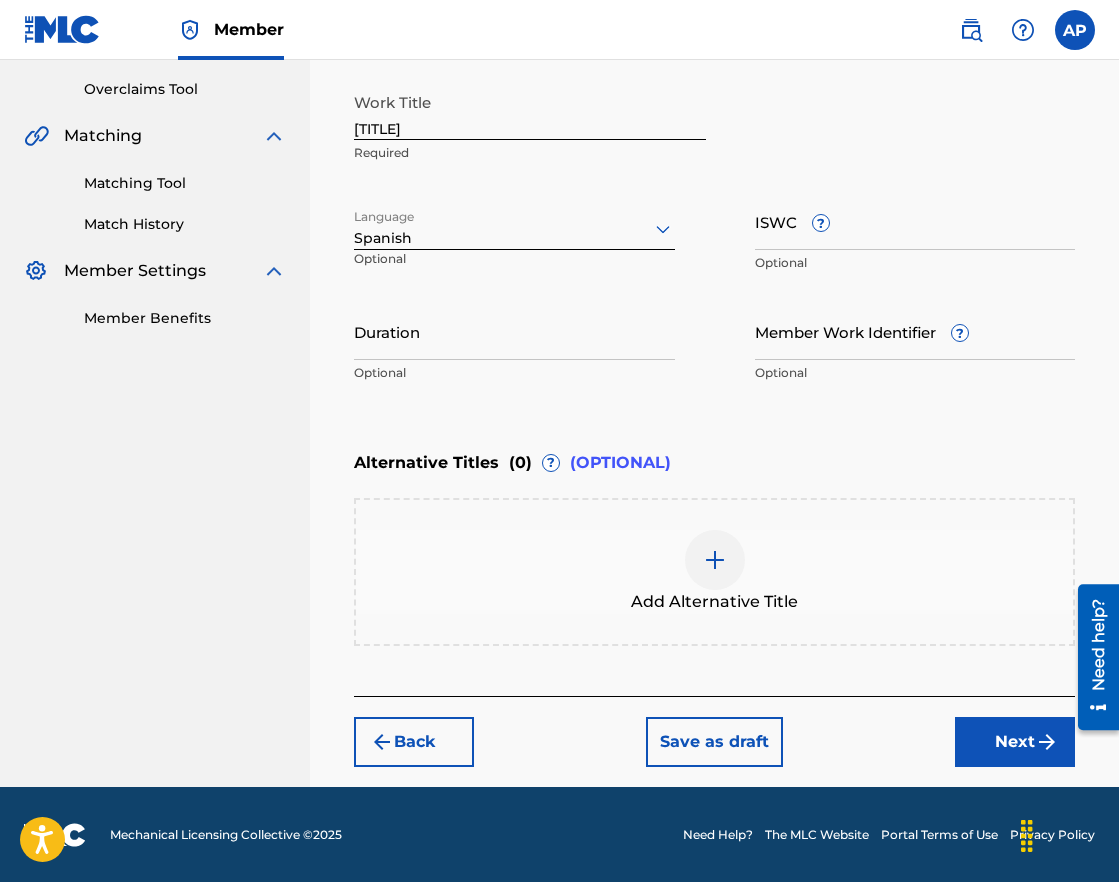 click on "Member Work Identifier   ? Optional" at bounding box center [915, 348] 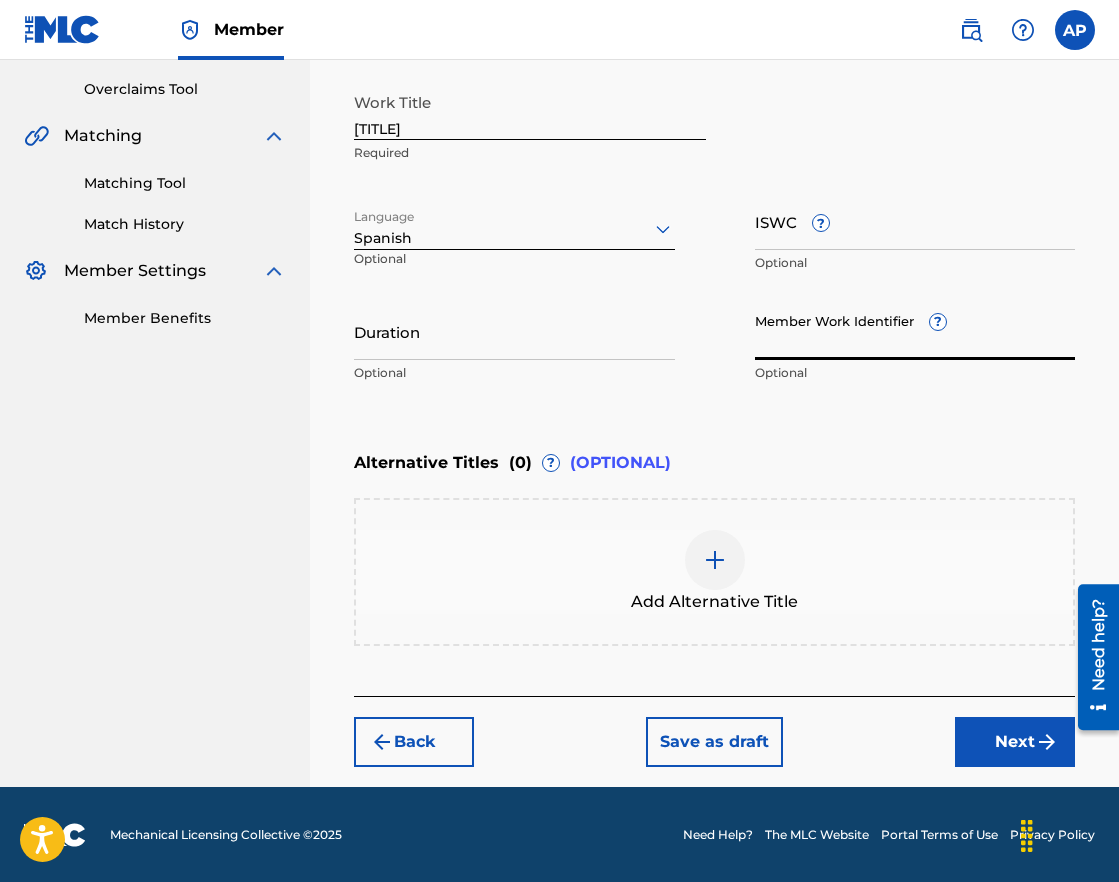 click on "Enter Work Details Enter work details for  ‘ HOY QUE LLUEVE ’  below. Work Title   HOY QUE LLUEVE Required Language Spanish Optional ISWC   ? Optional Duration   Optional Member Work Identifier   ? Optional" at bounding box center [714, 199] 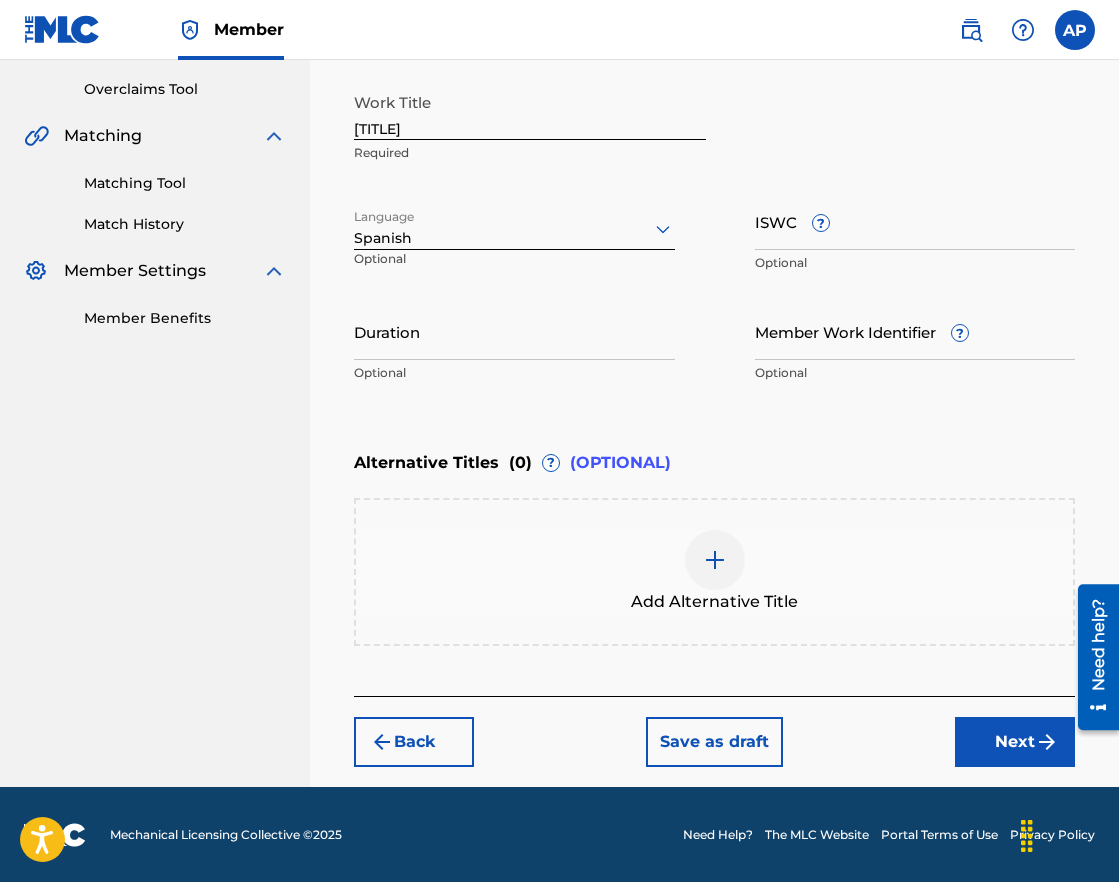 click at bounding box center [715, 560] 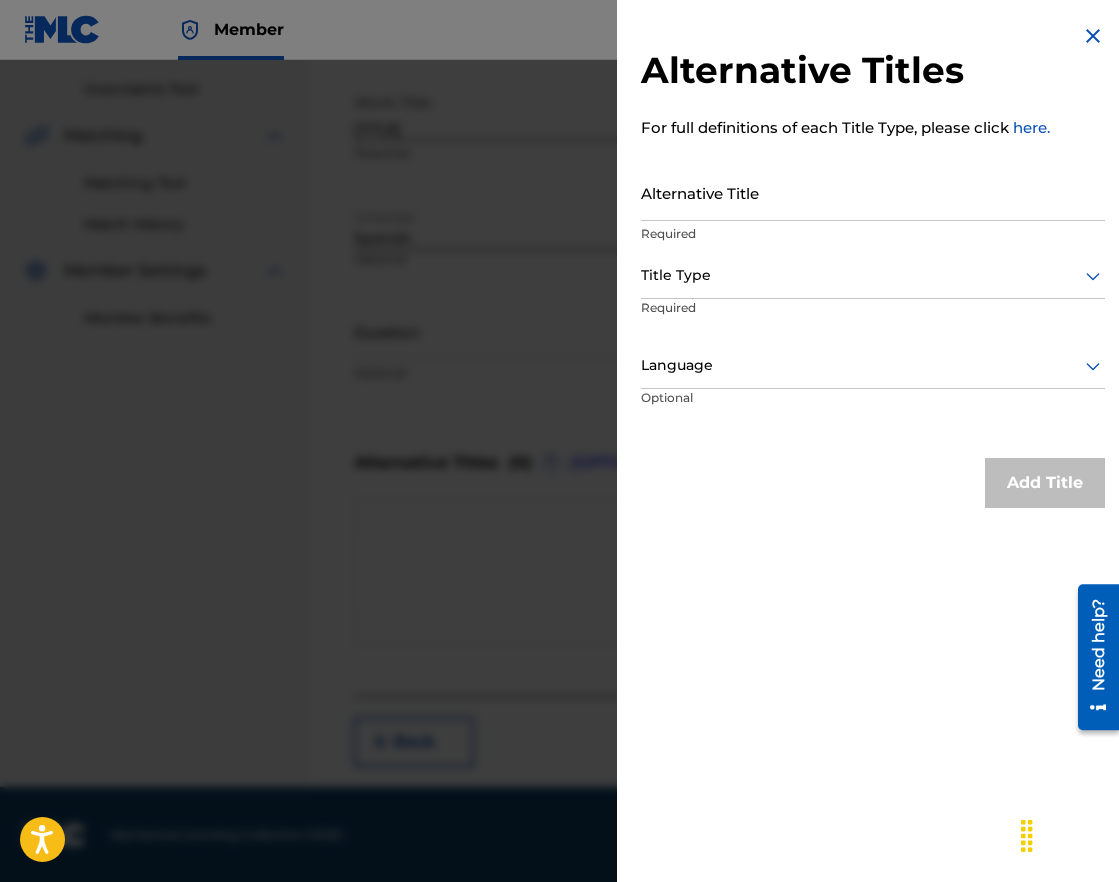 click on "Alternative Titles For full definitions of each Title Type, please click   here. Alternative Title   Required Title Type Required Language Optional Add Title" at bounding box center [873, 266] 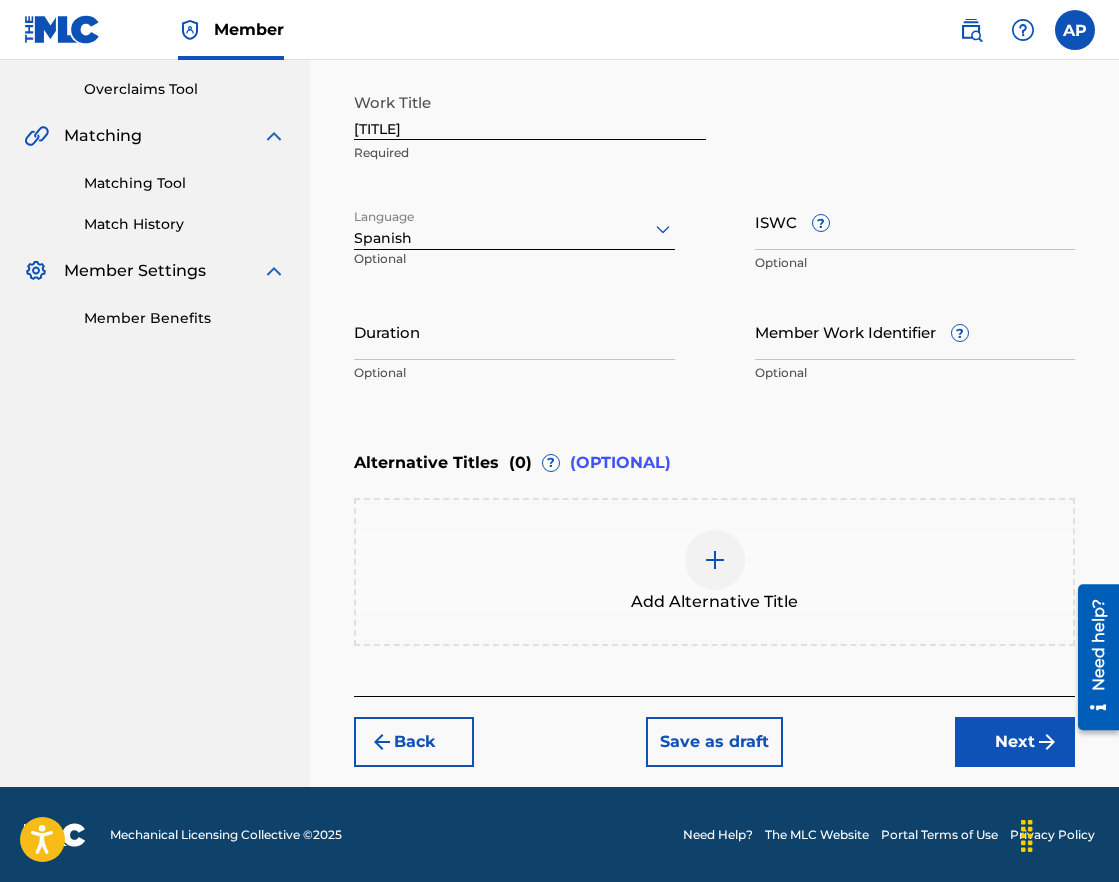 click on "Next" at bounding box center [1015, 742] 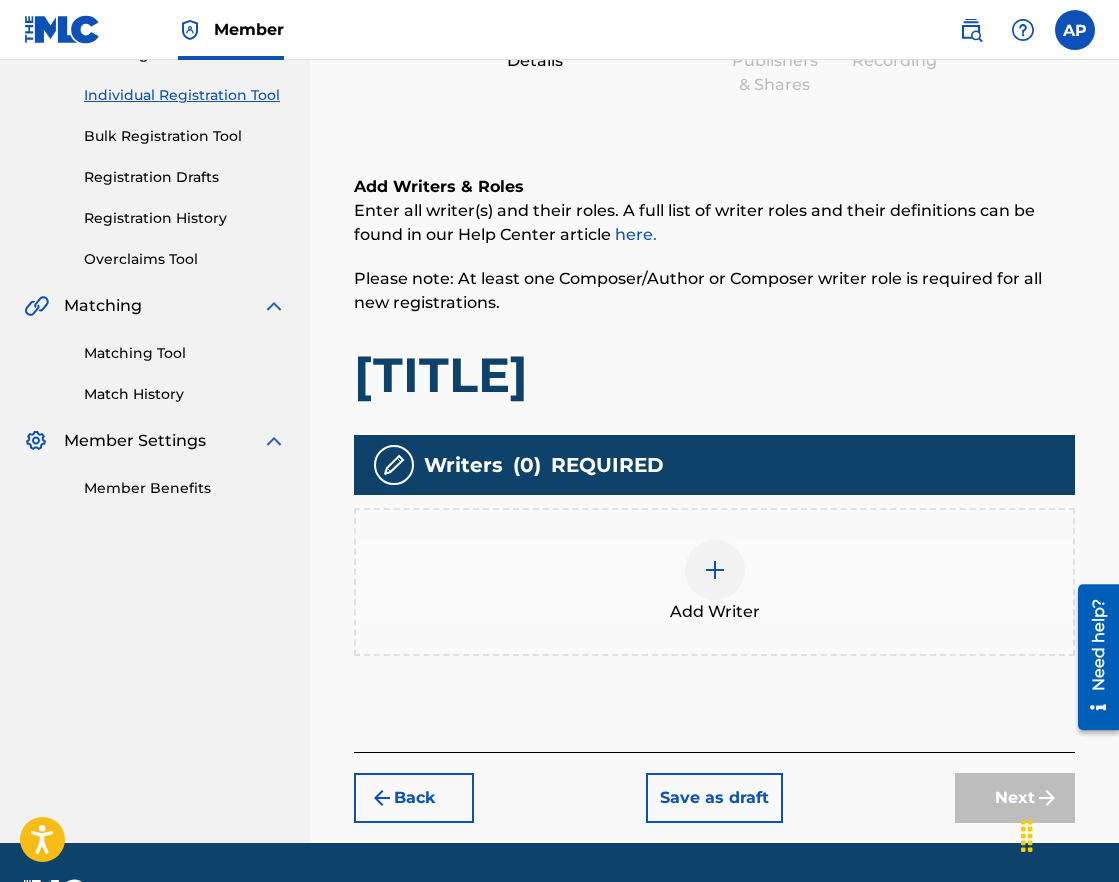 scroll, scrollTop: 296, scrollLeft: 0, axis: vertical 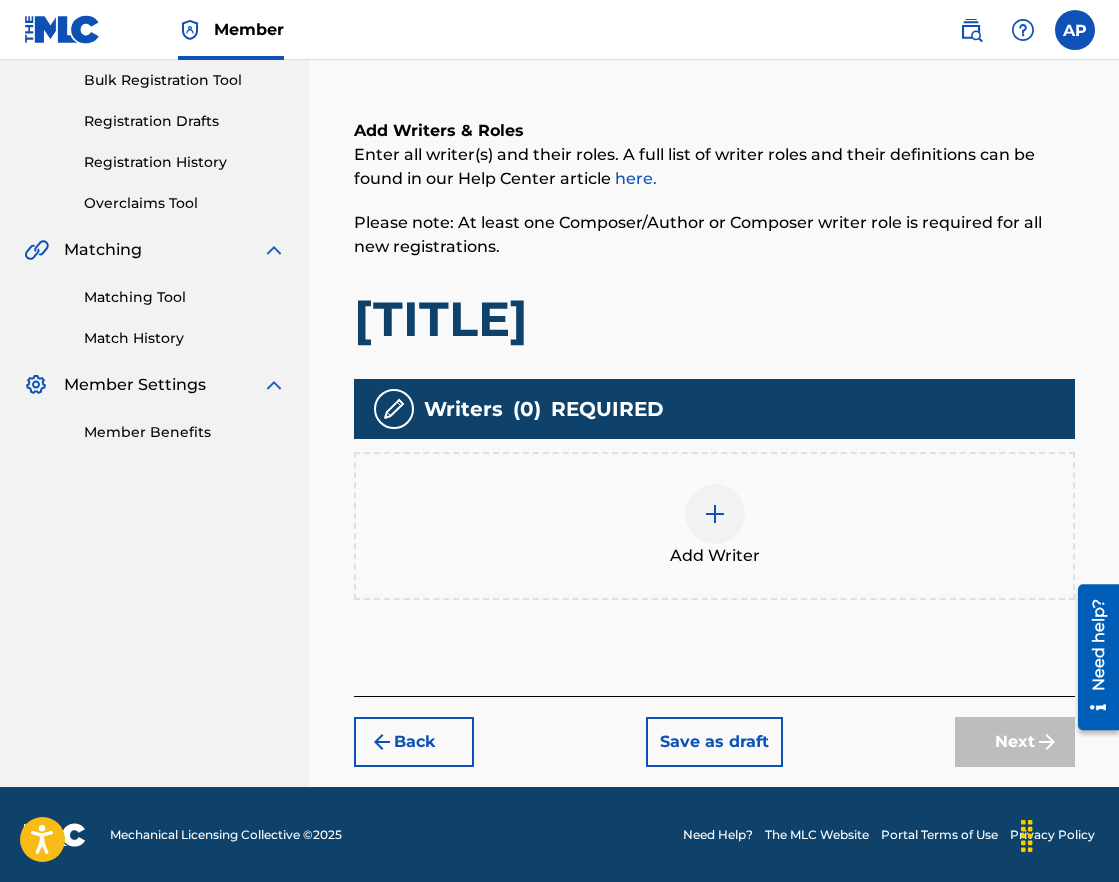 click at bounding box center (715, 514) 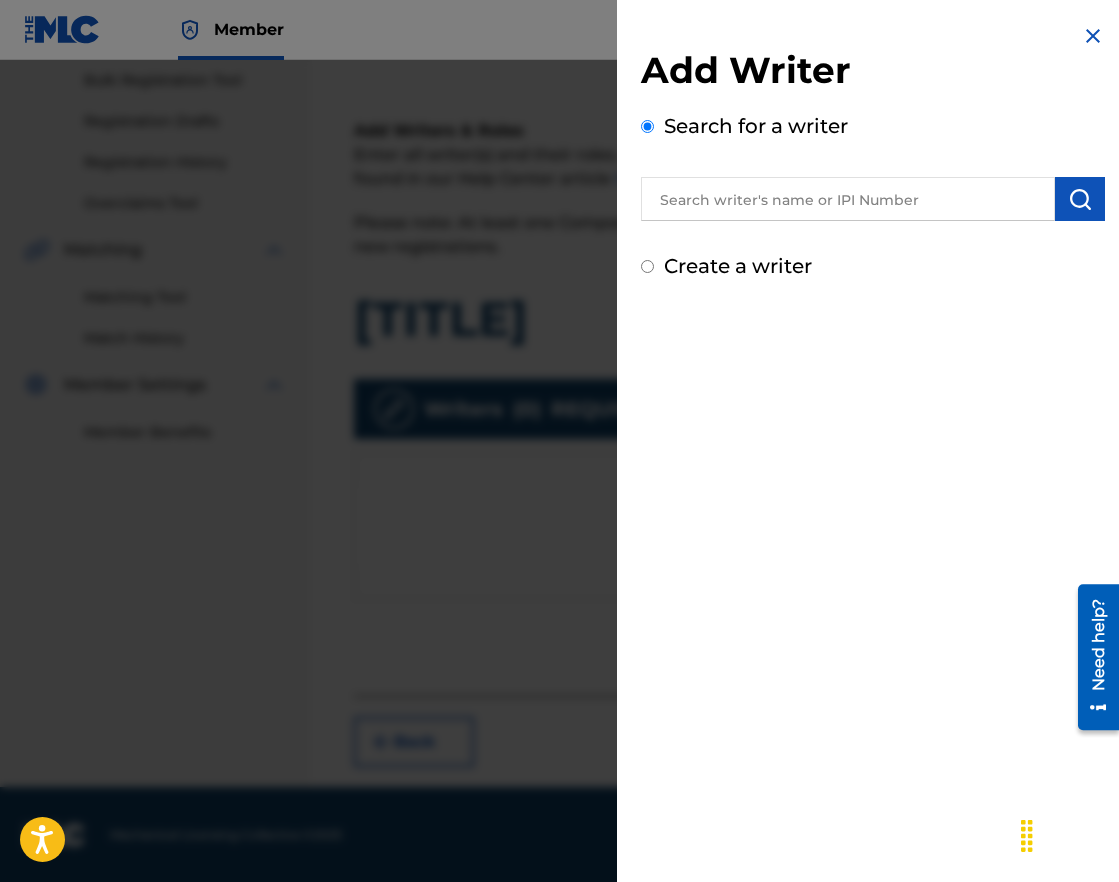 click at bounding box center (848, 199) 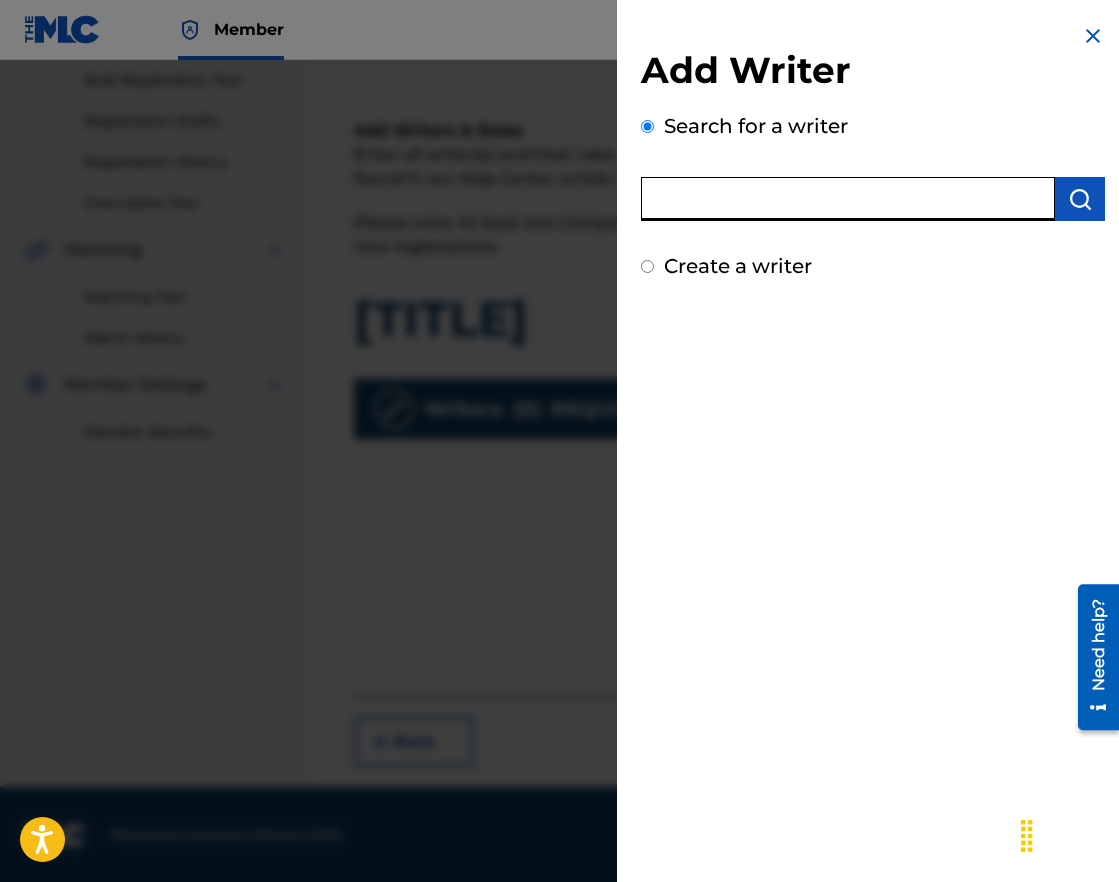 paste on "[LAST] [FIRST] [LAST]" 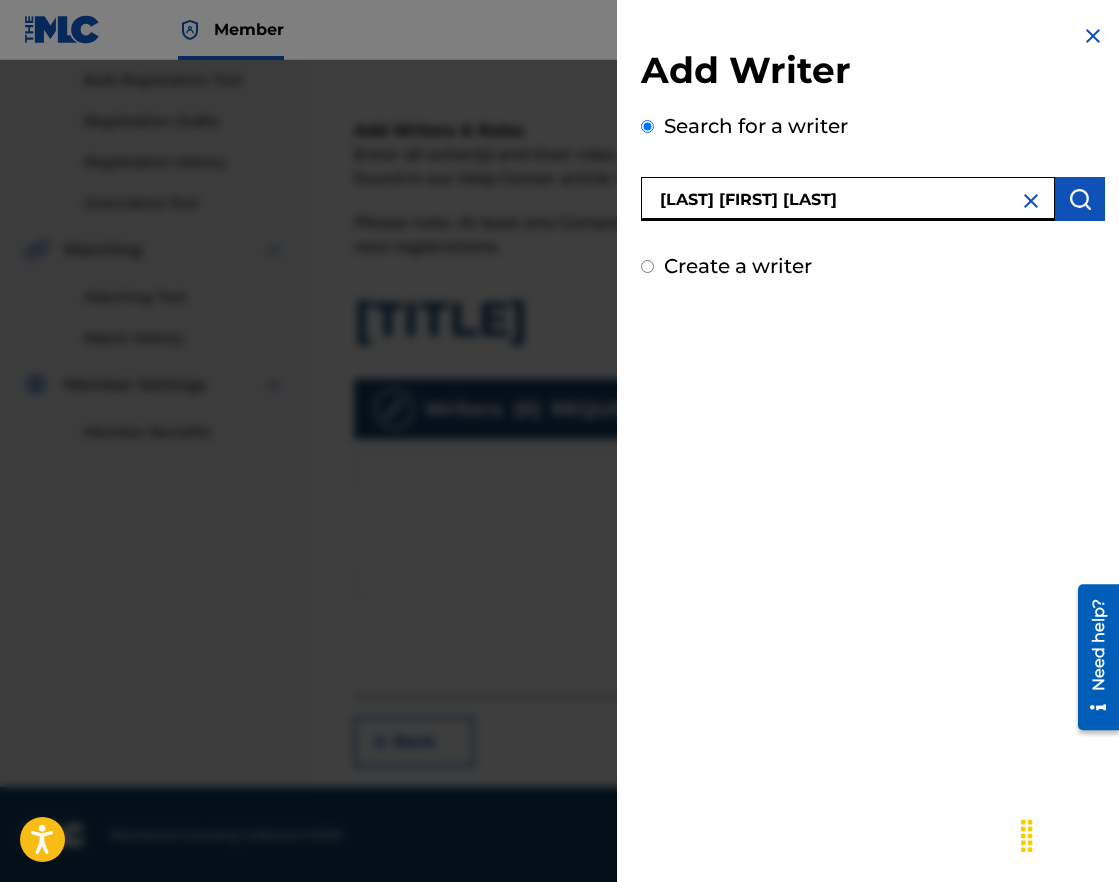 type on "[LAST] [FIRST] [LAST]" 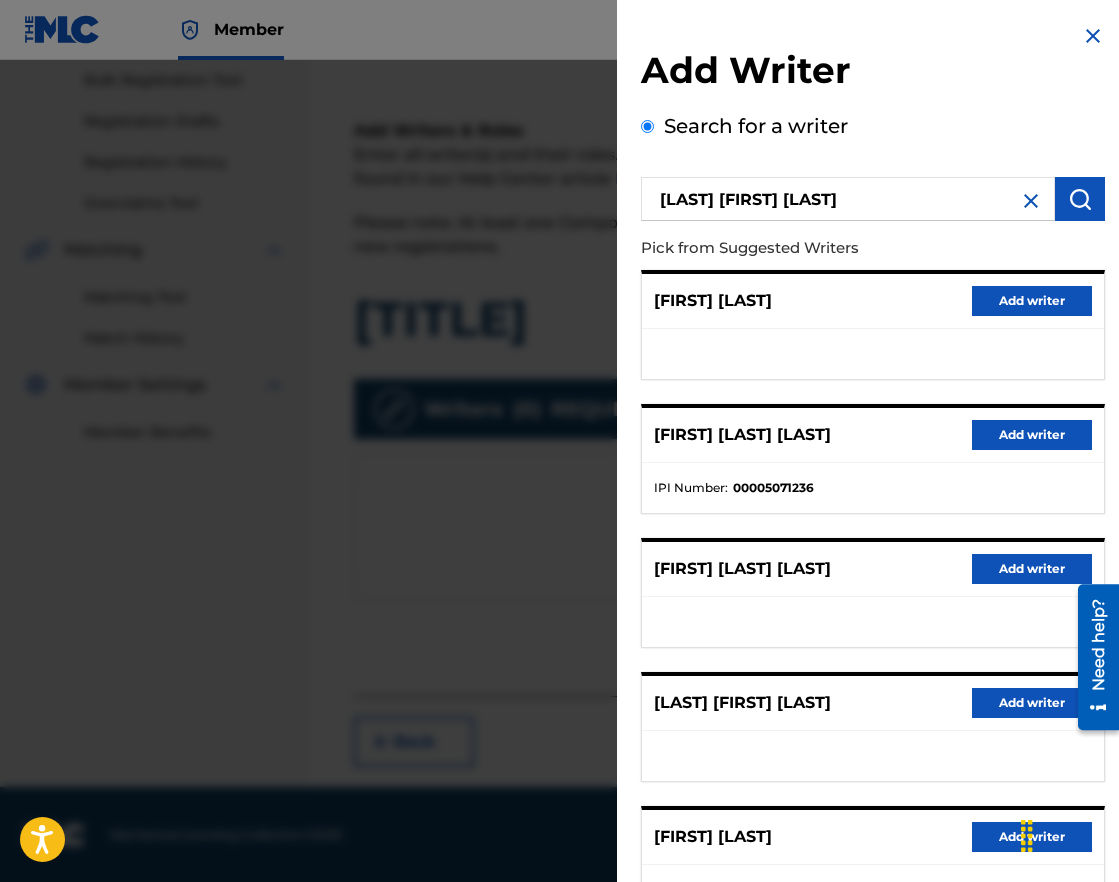 click on "Add writer" at bounding box center (1032, 435) 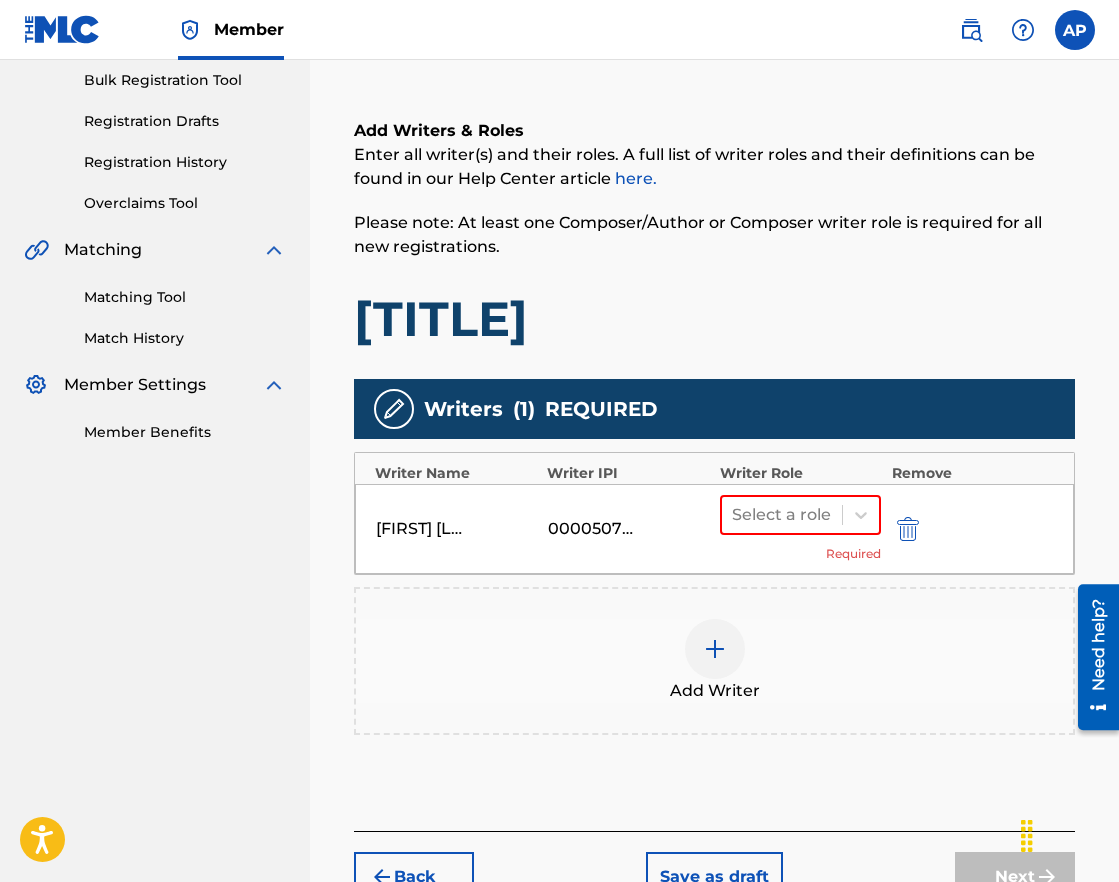 scroll, scrollTop: 317, scrollLeft: 0, axis: vertical 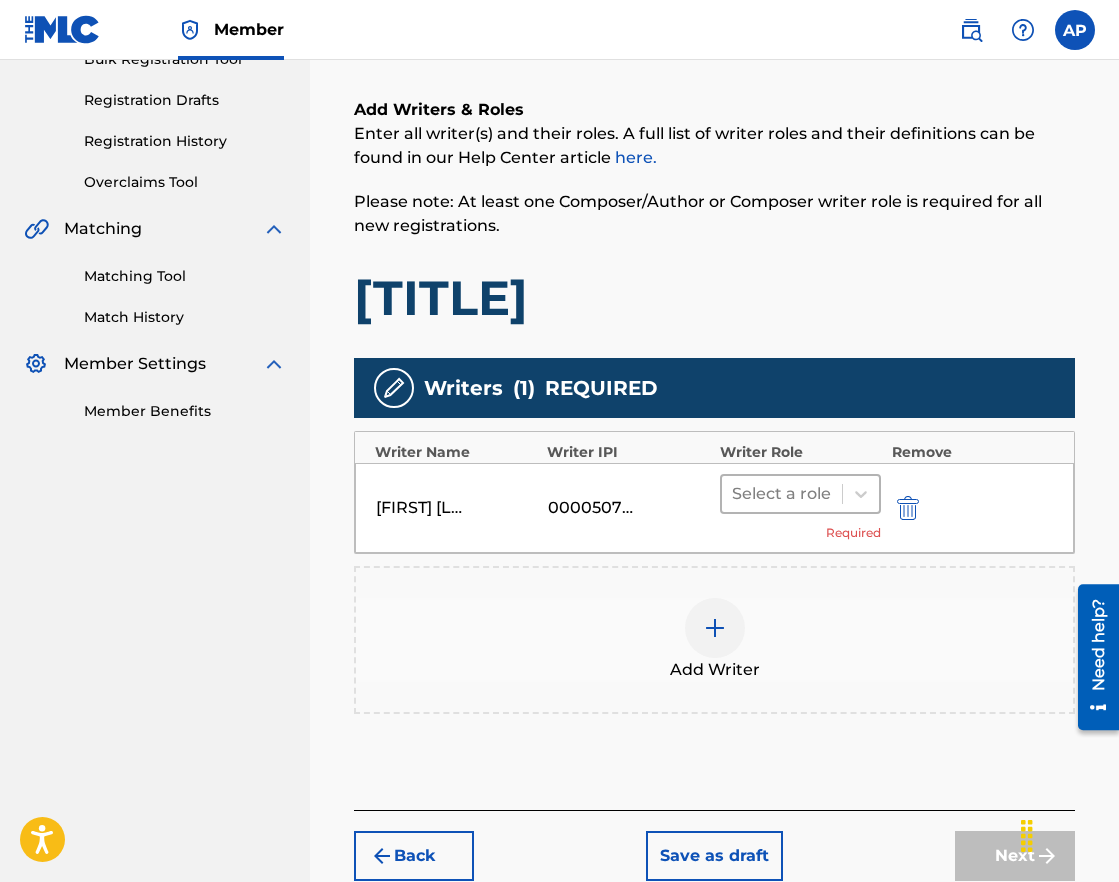 click at bounding box center (782, 494) 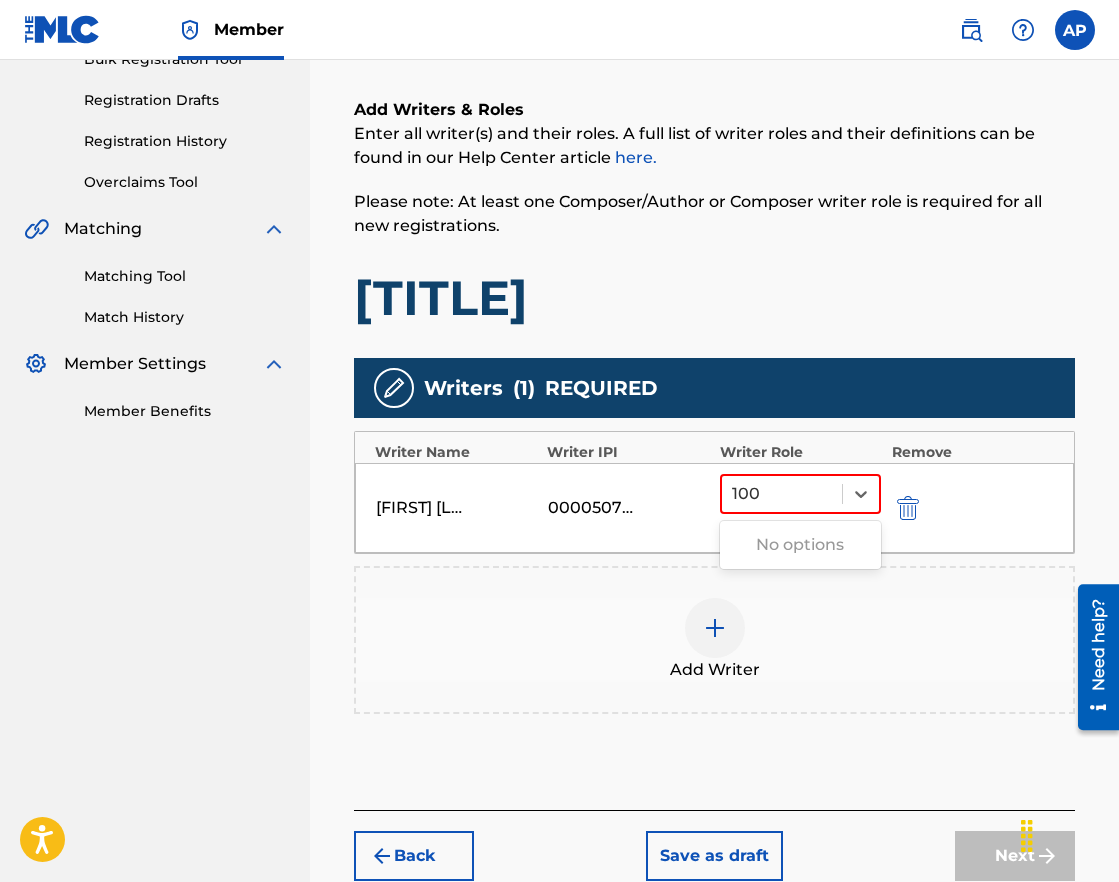 type on "100" 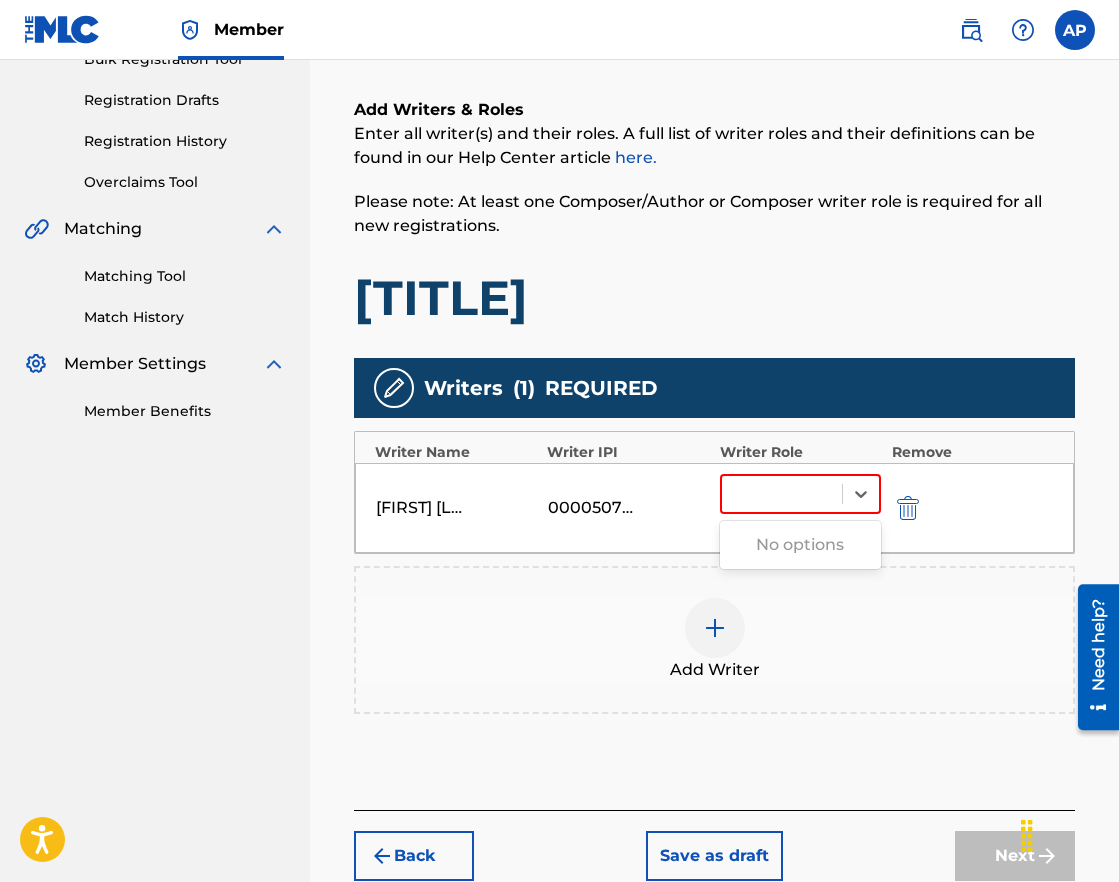click at bounding box center (715, 628) 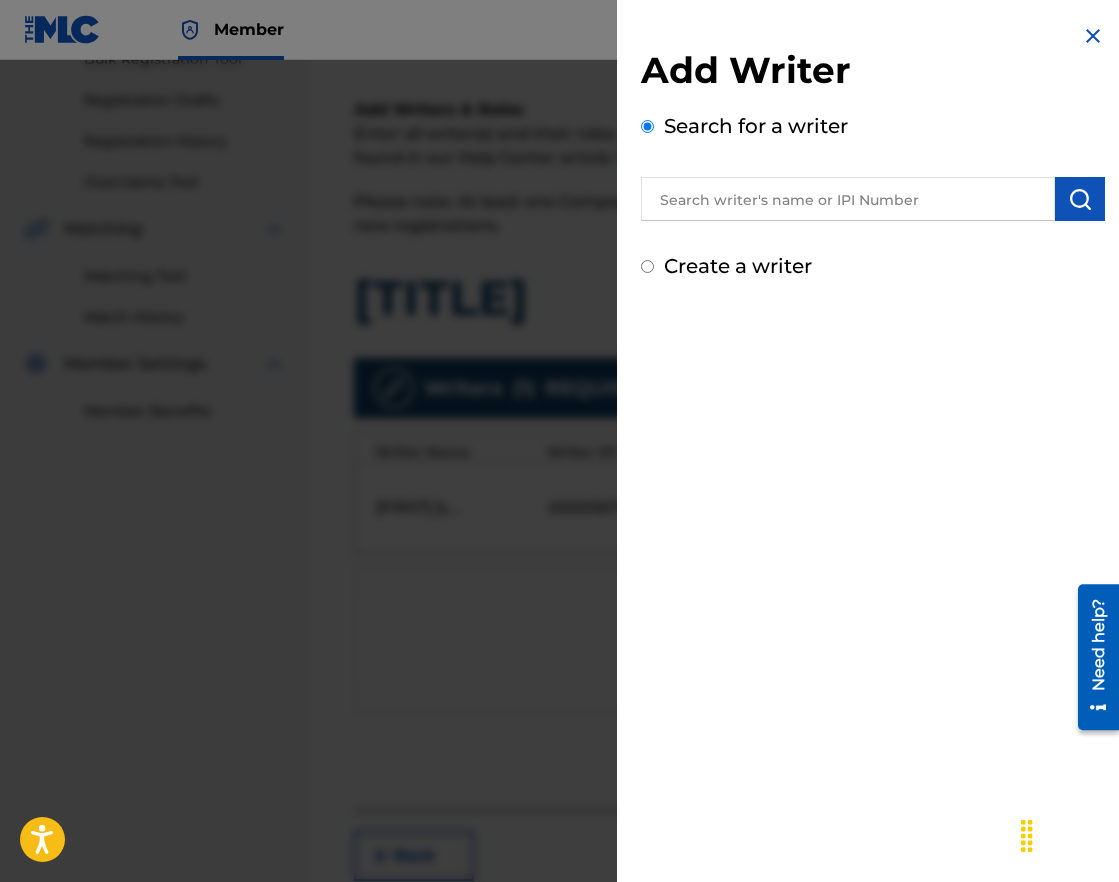 click at bounding box center (1093, 36) 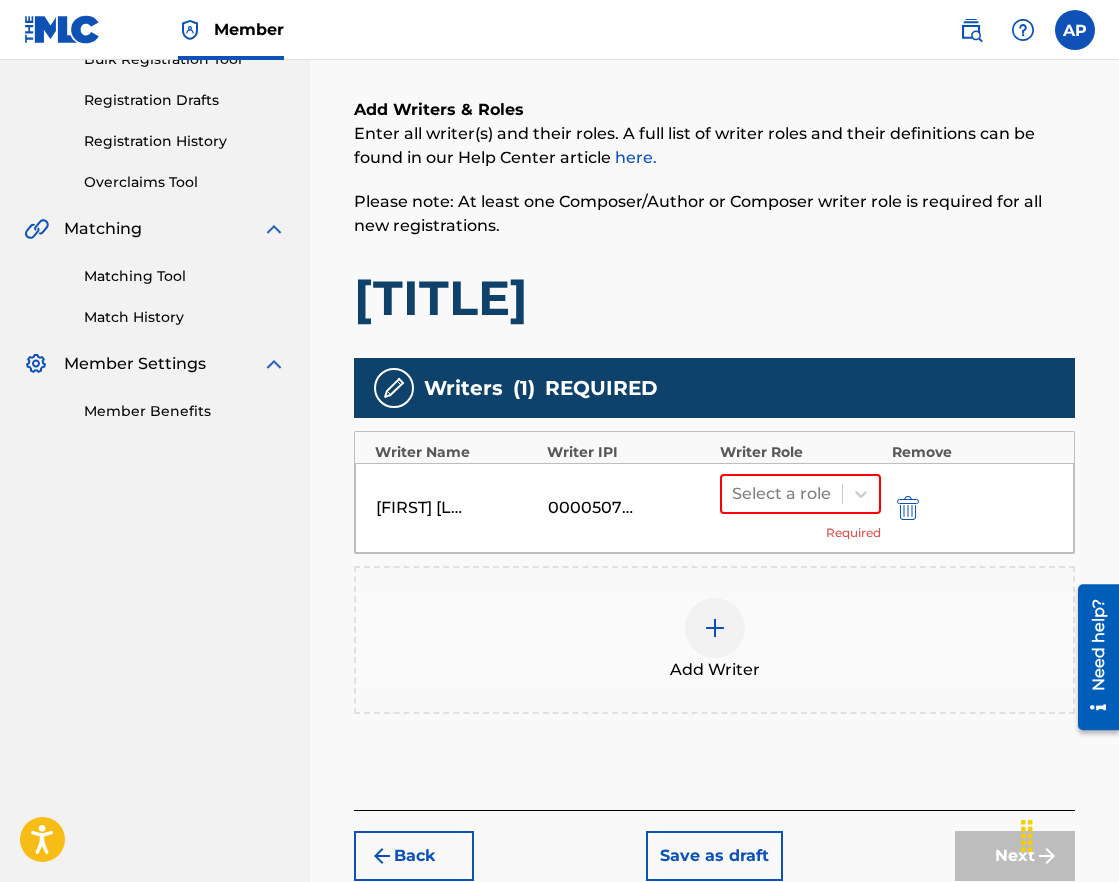 click on "Add Writer" at bounding box center (714, 640) 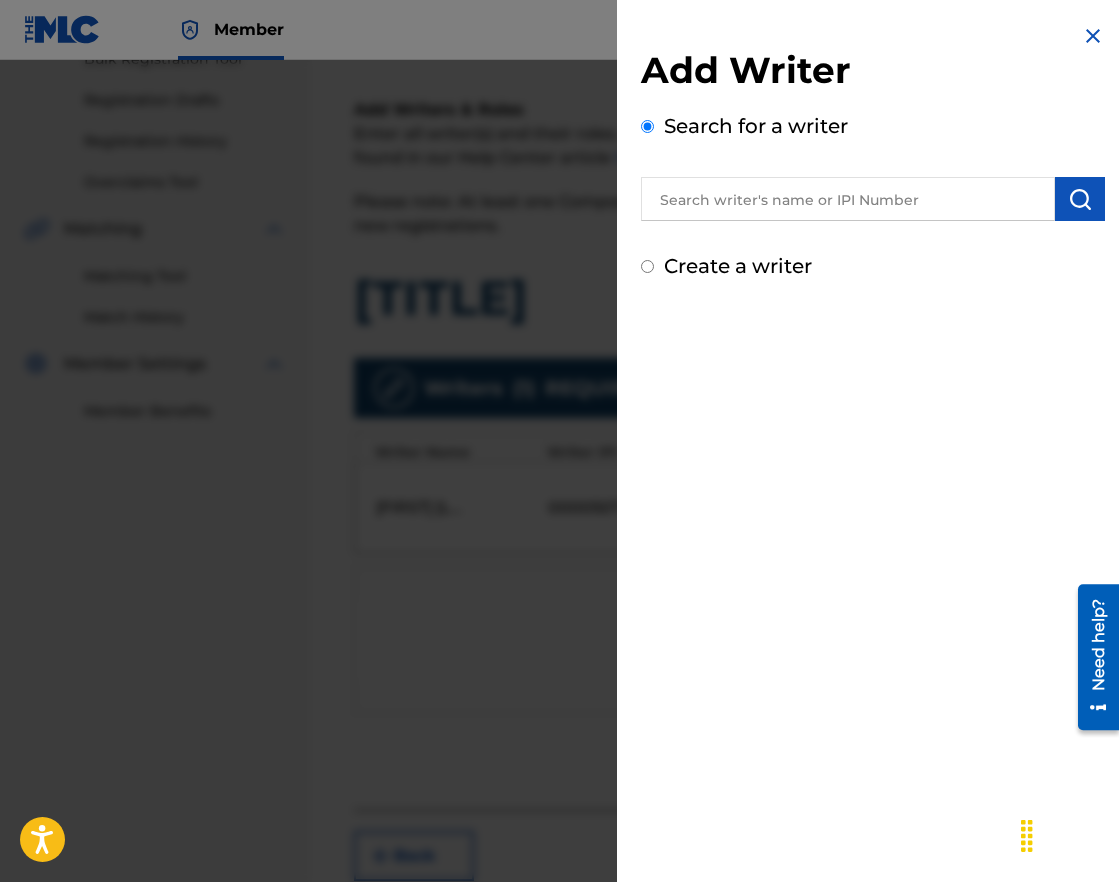 click at bounding box center (559, 501) 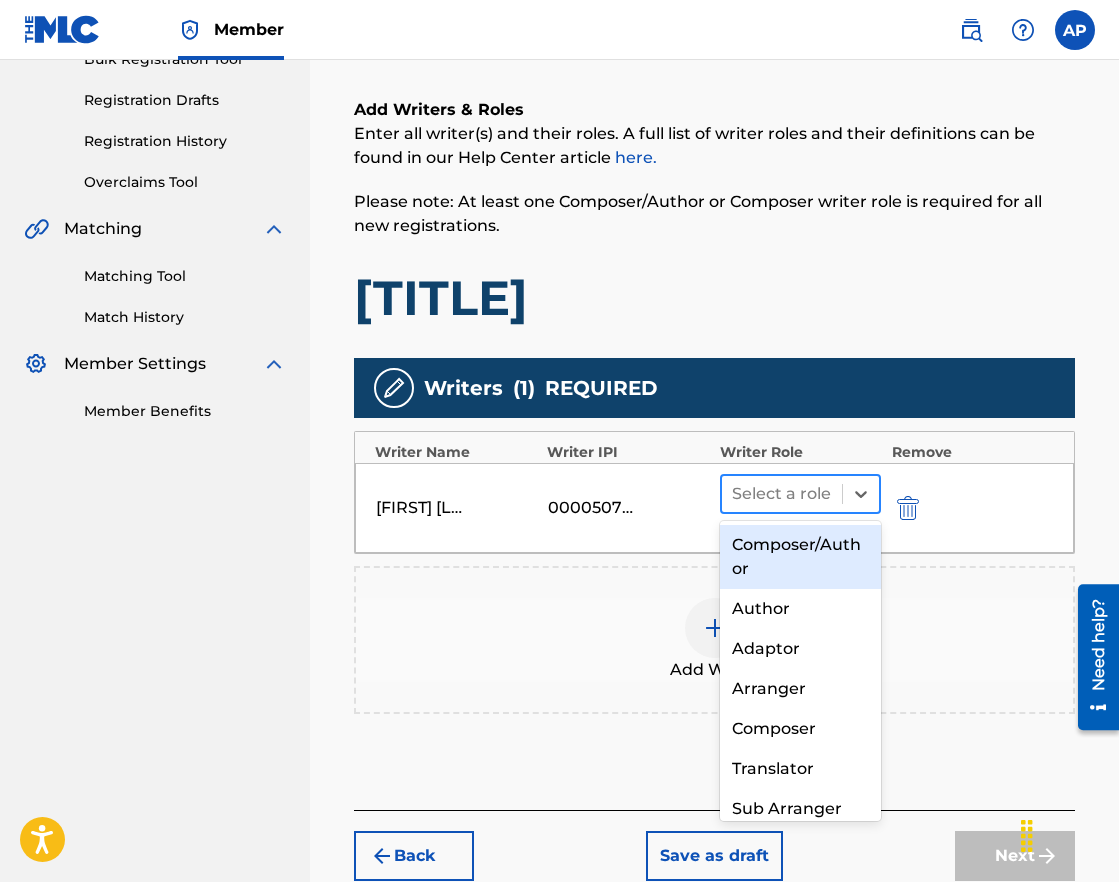 click at bounding box center [782, 494] 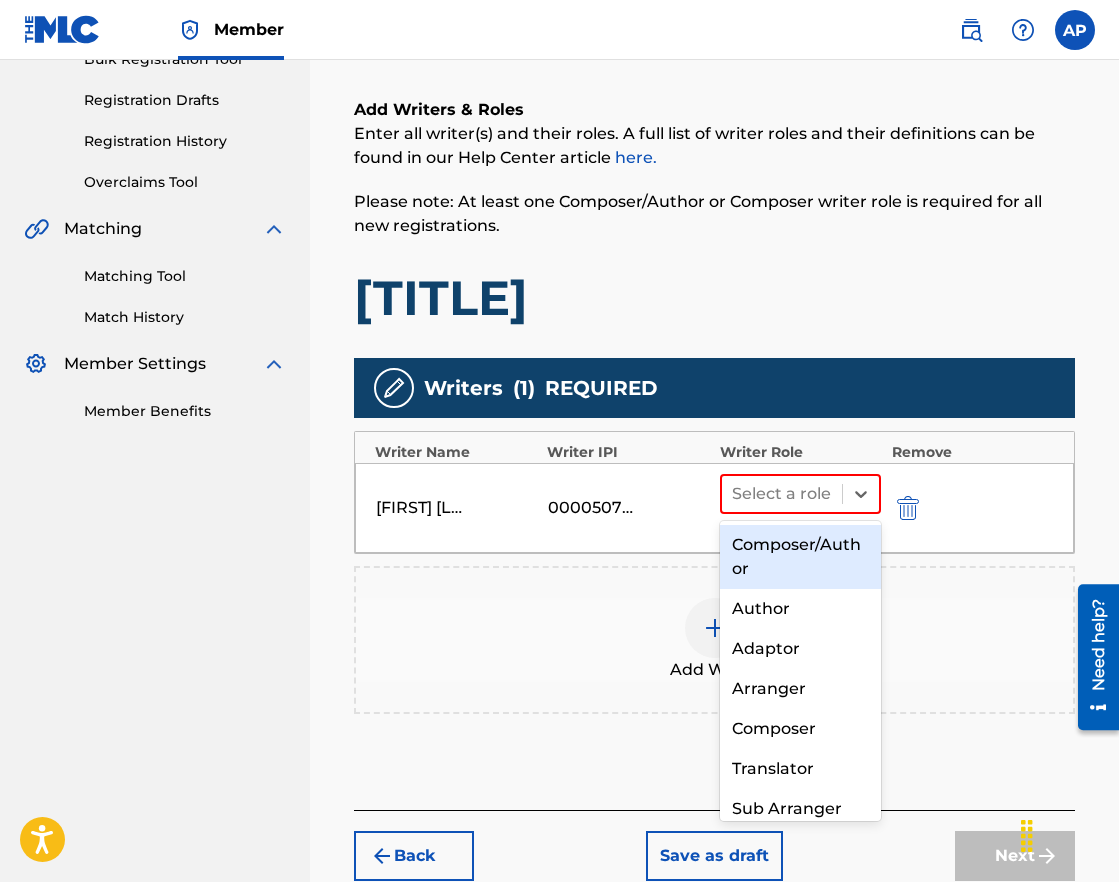 click on "Composer/Author" at bounding box center (801, 557) 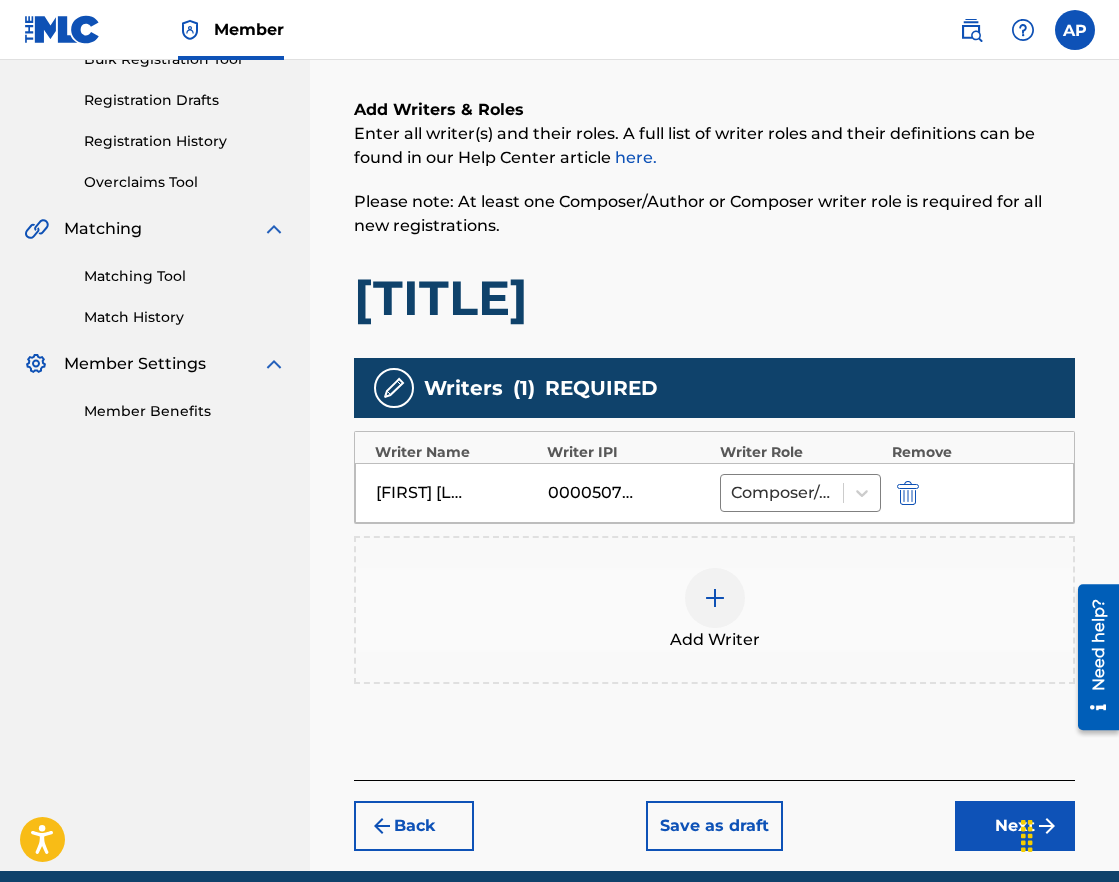 click on "Next" at bounding box center [1015, 826] 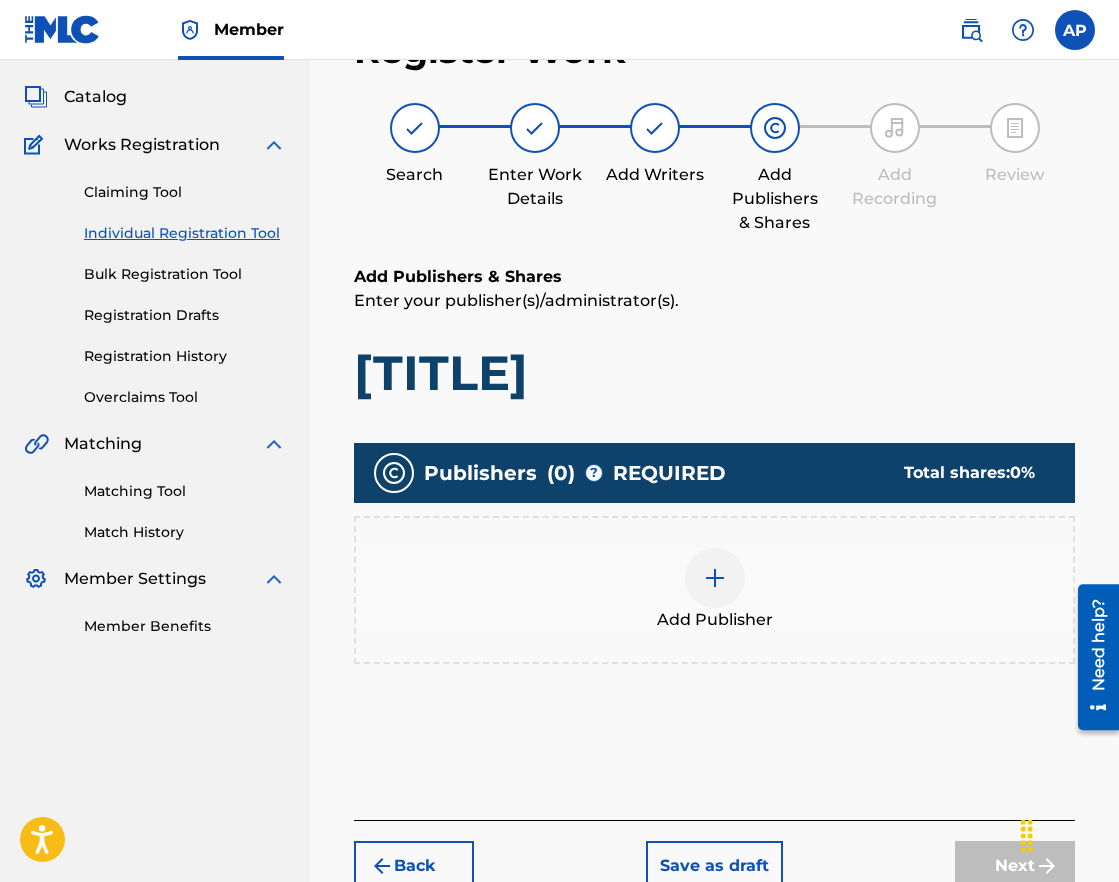 scroll, scrollTop: 90, scrollLeft: 0, axis: vertical 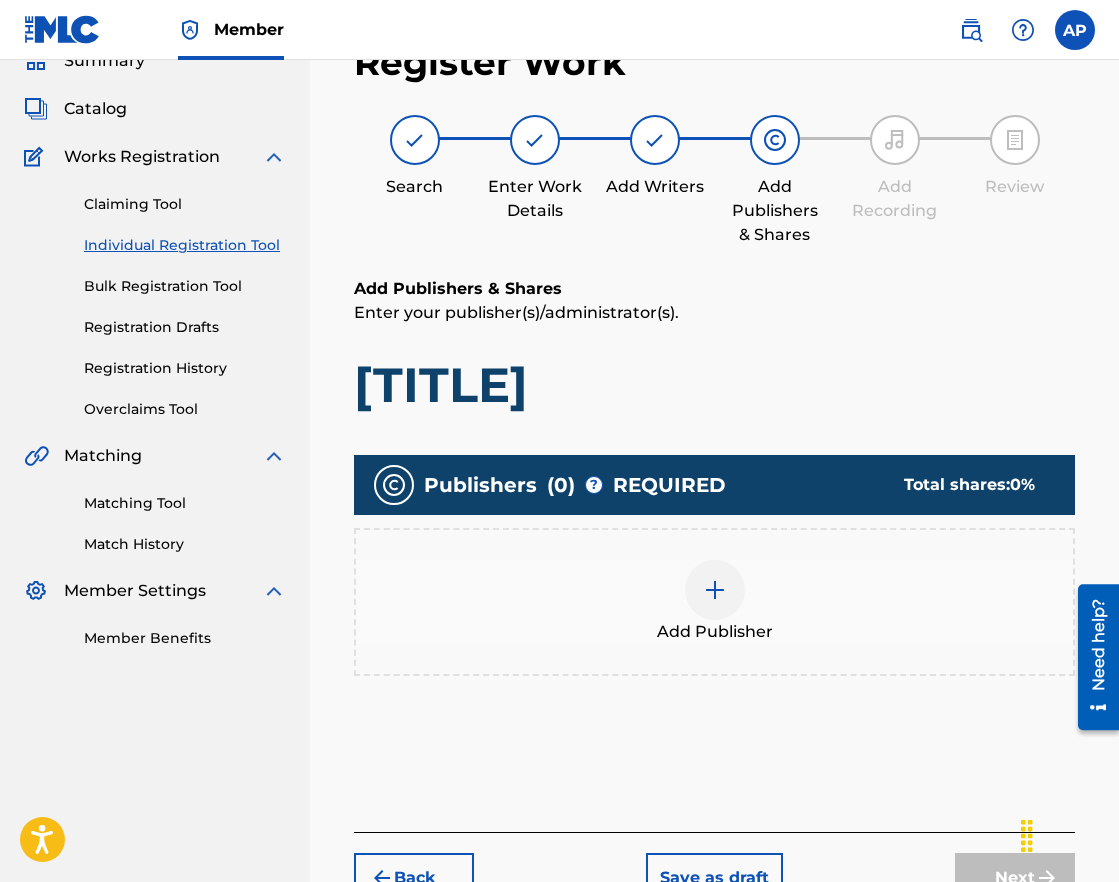 click at bounding box center (715, 590) 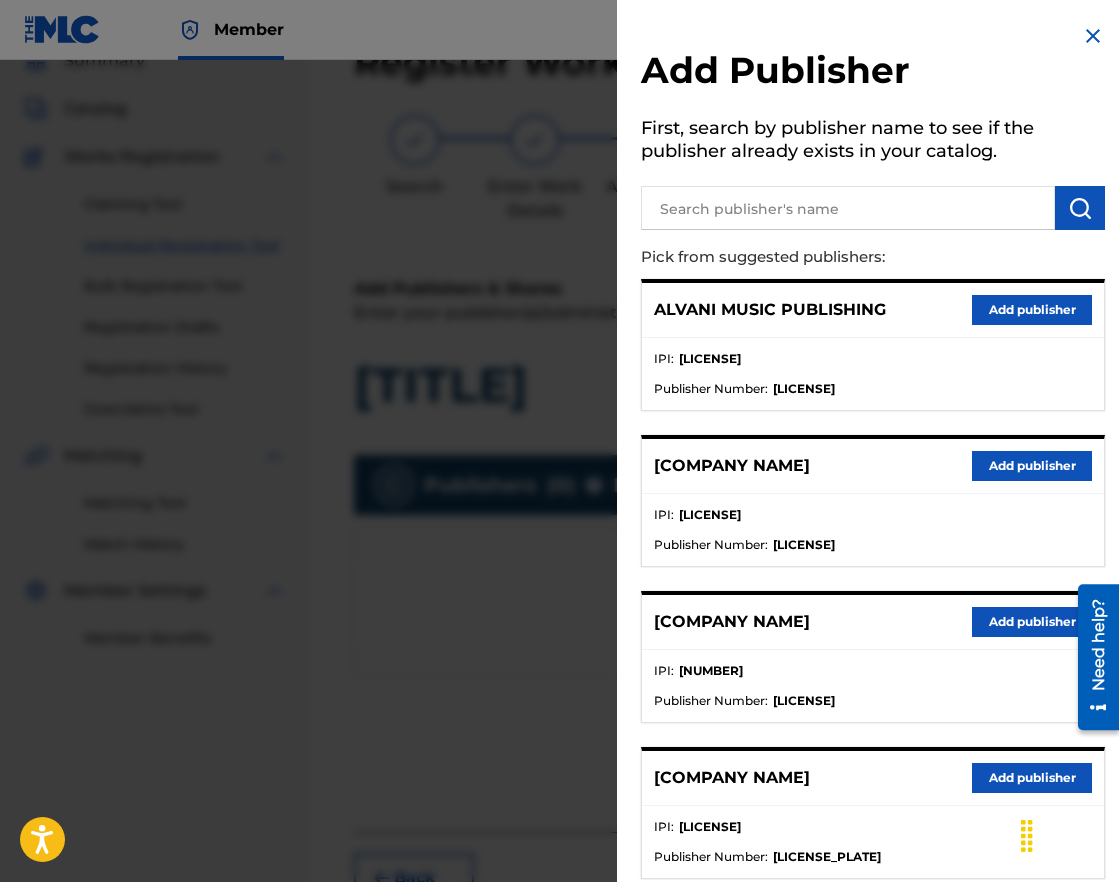 click at bounding box center (848, 208) 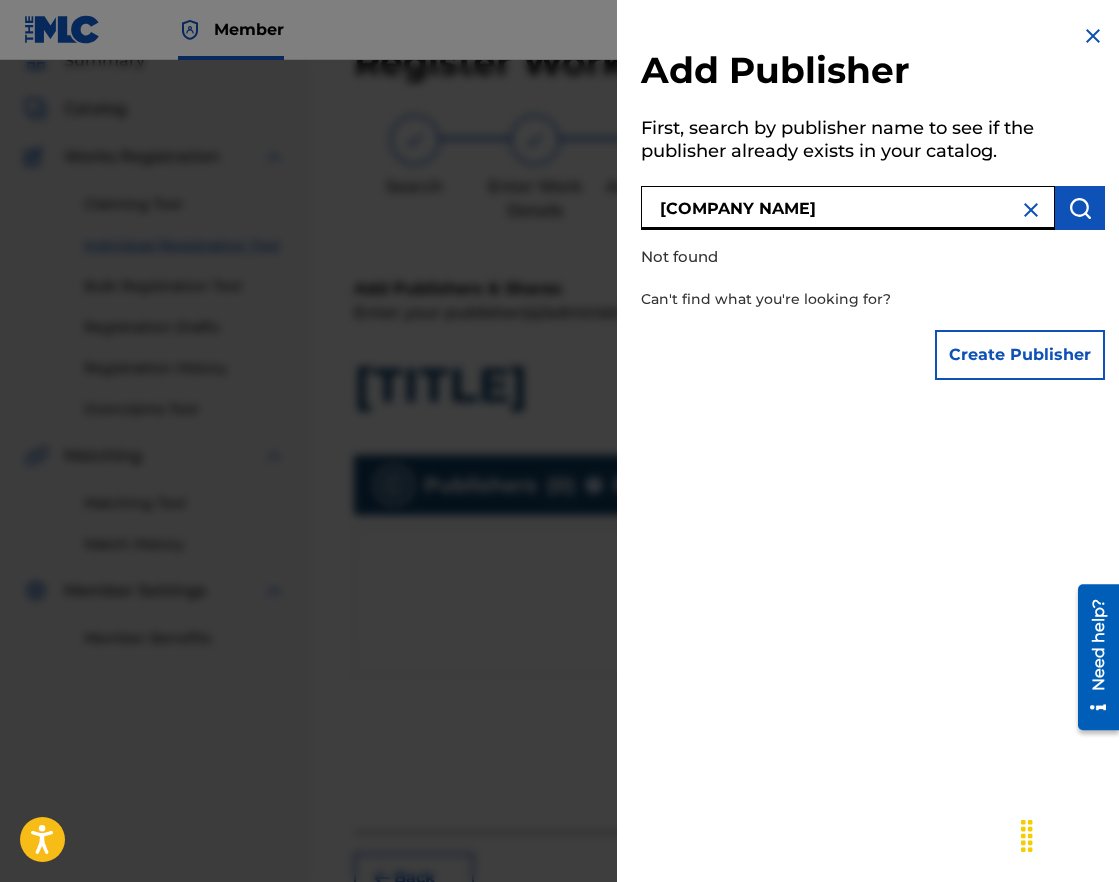 click on "[COMPANY NAME]" at bounding box center [848, 208] 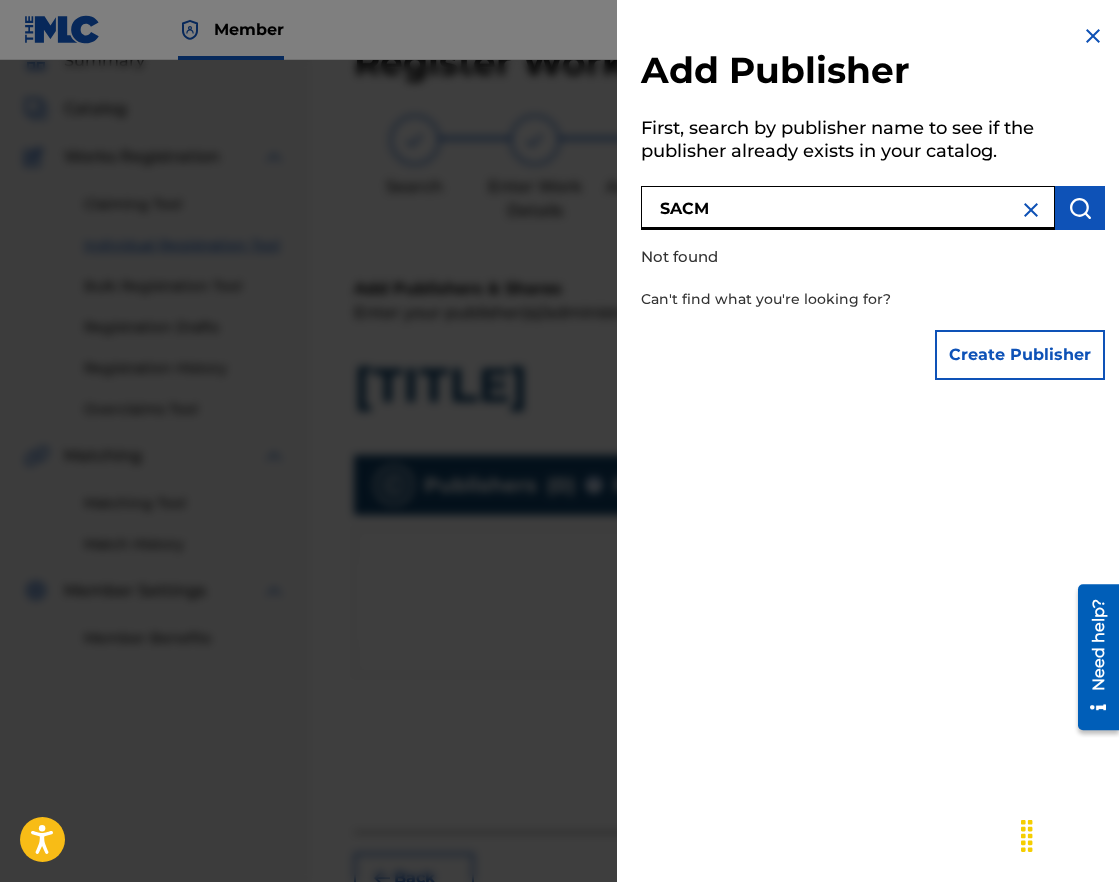 type on "SACM" 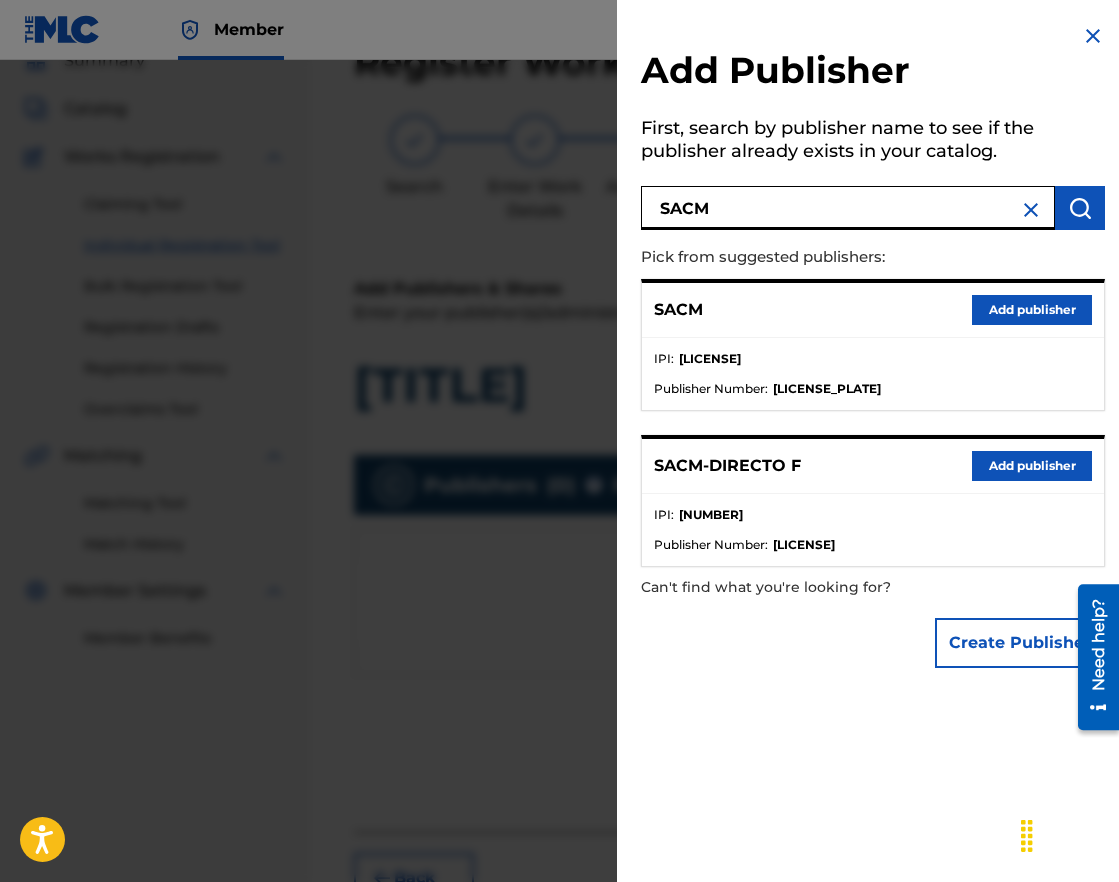 click on "Add publisher" at bounding box center [1032, 466] 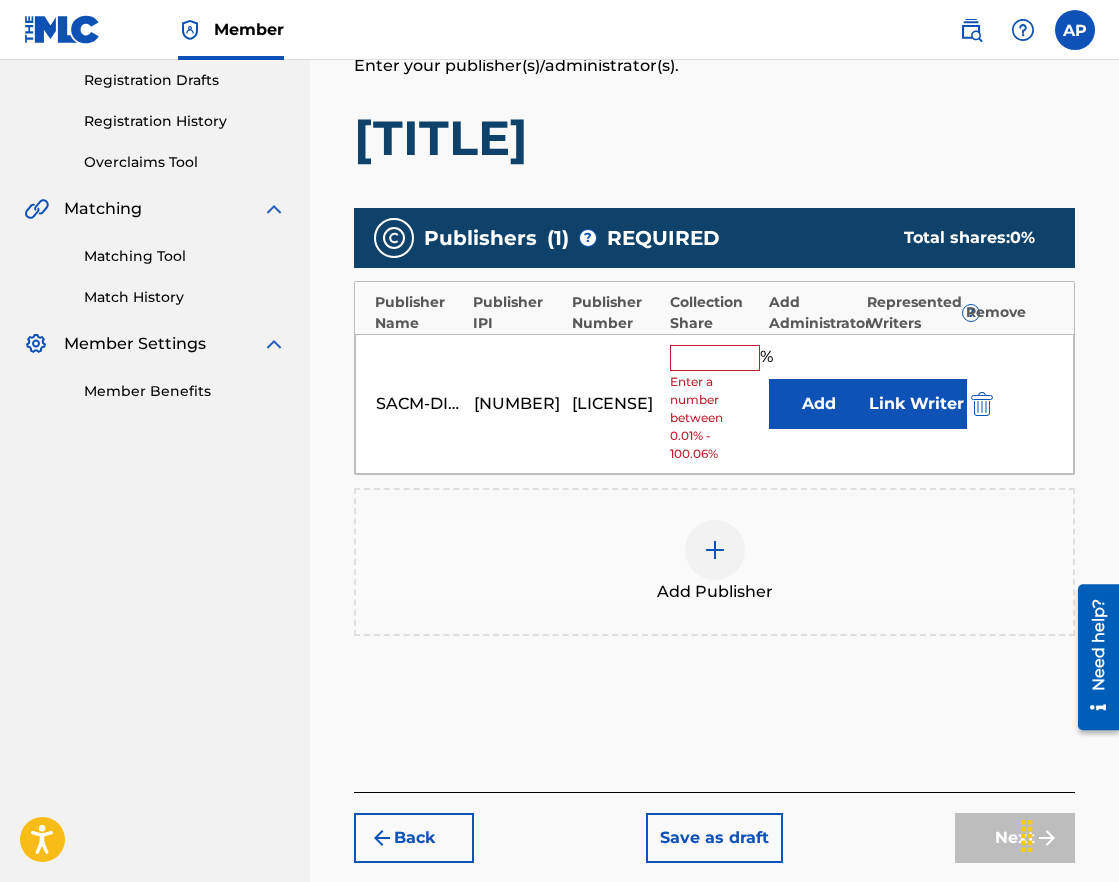 scroll, scrollTop: 352, scrollLeft: 0, axis: vertical 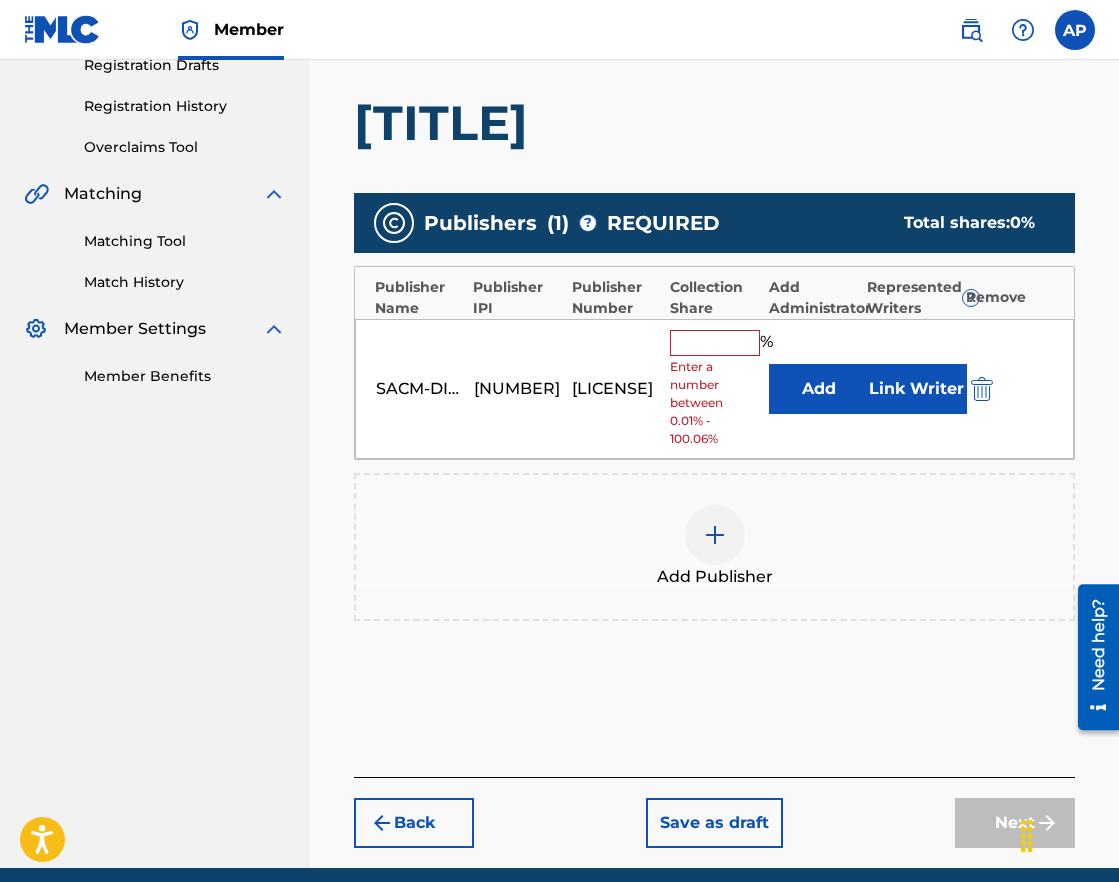 click at bounding box center (715, 343) 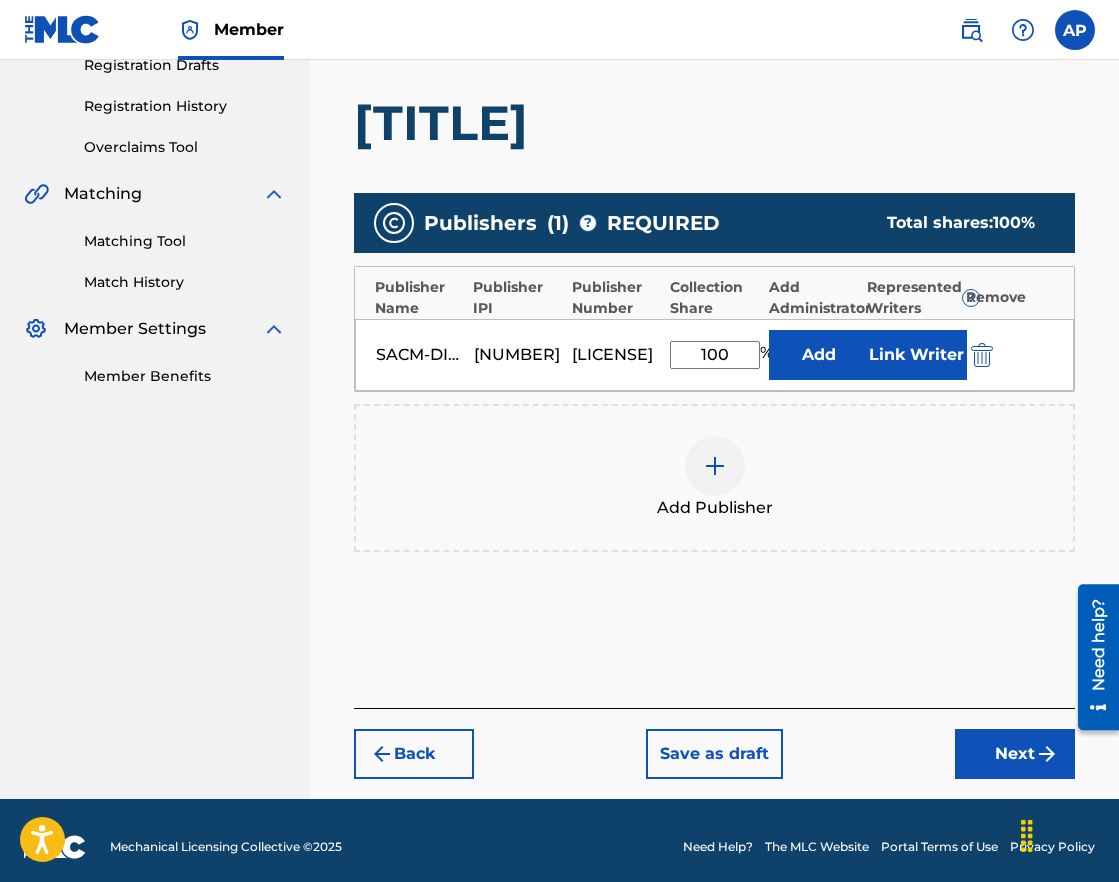 type on "100" 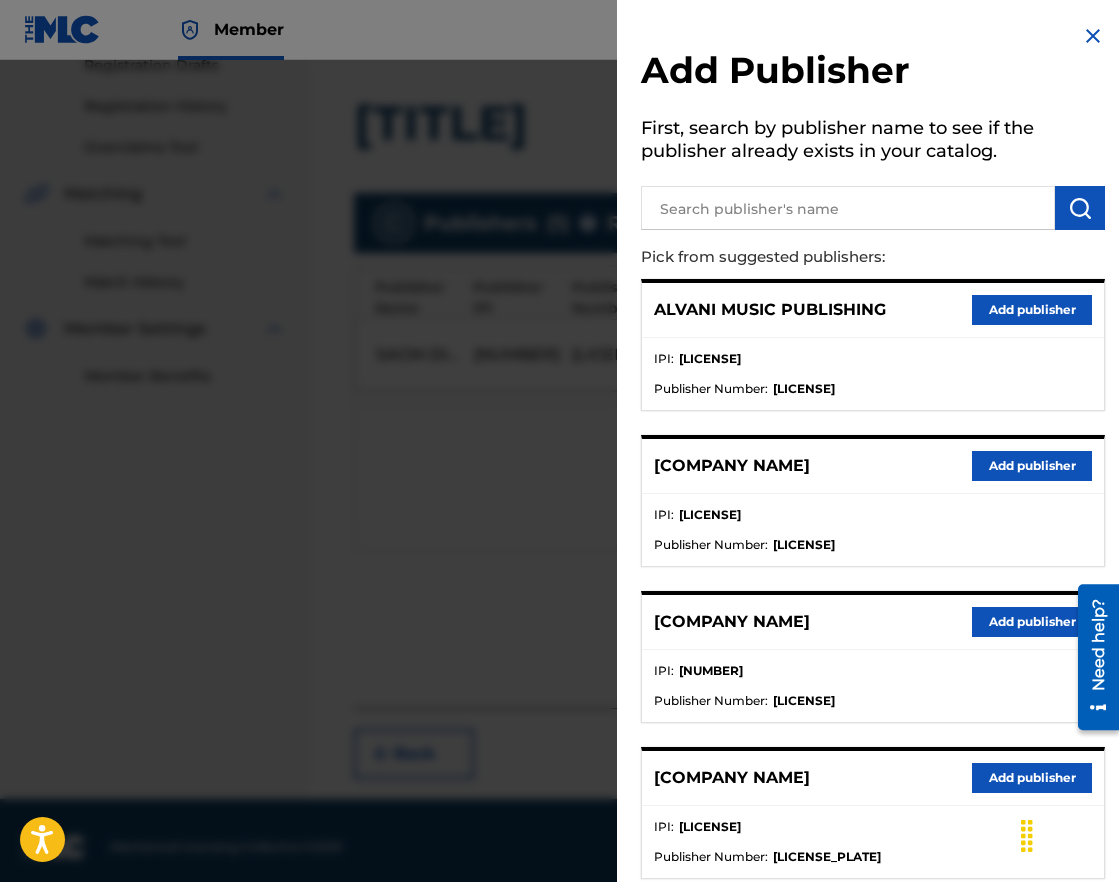click at bounding box center (1093, 36) 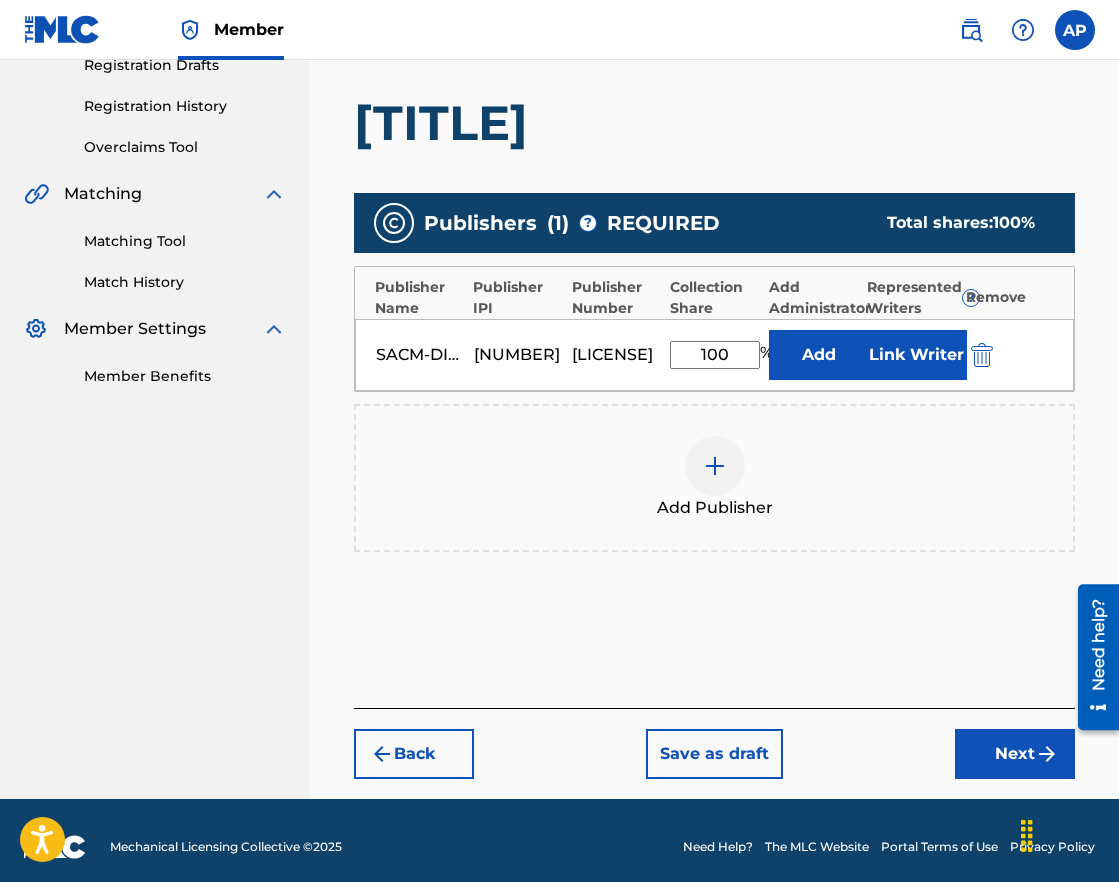 click on "Add" at bounding box center [819, 355] 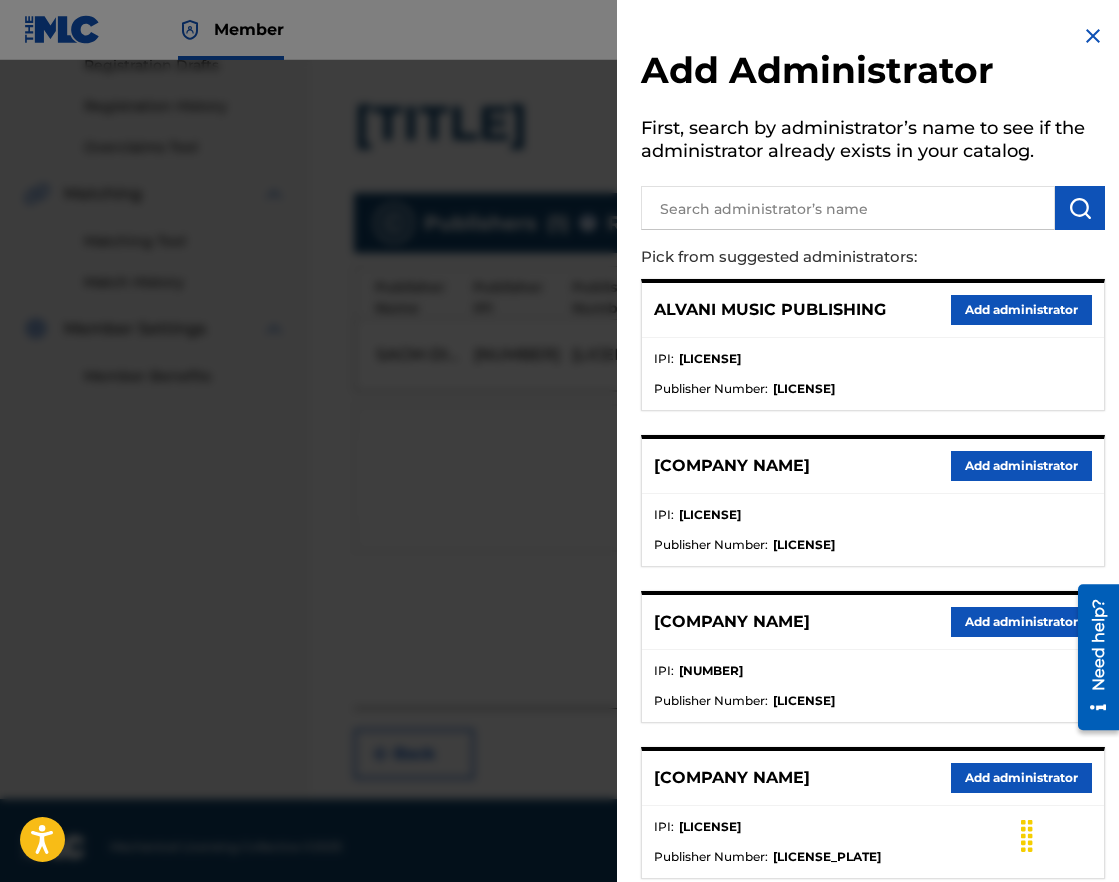 click at bounding box center (848, 208) 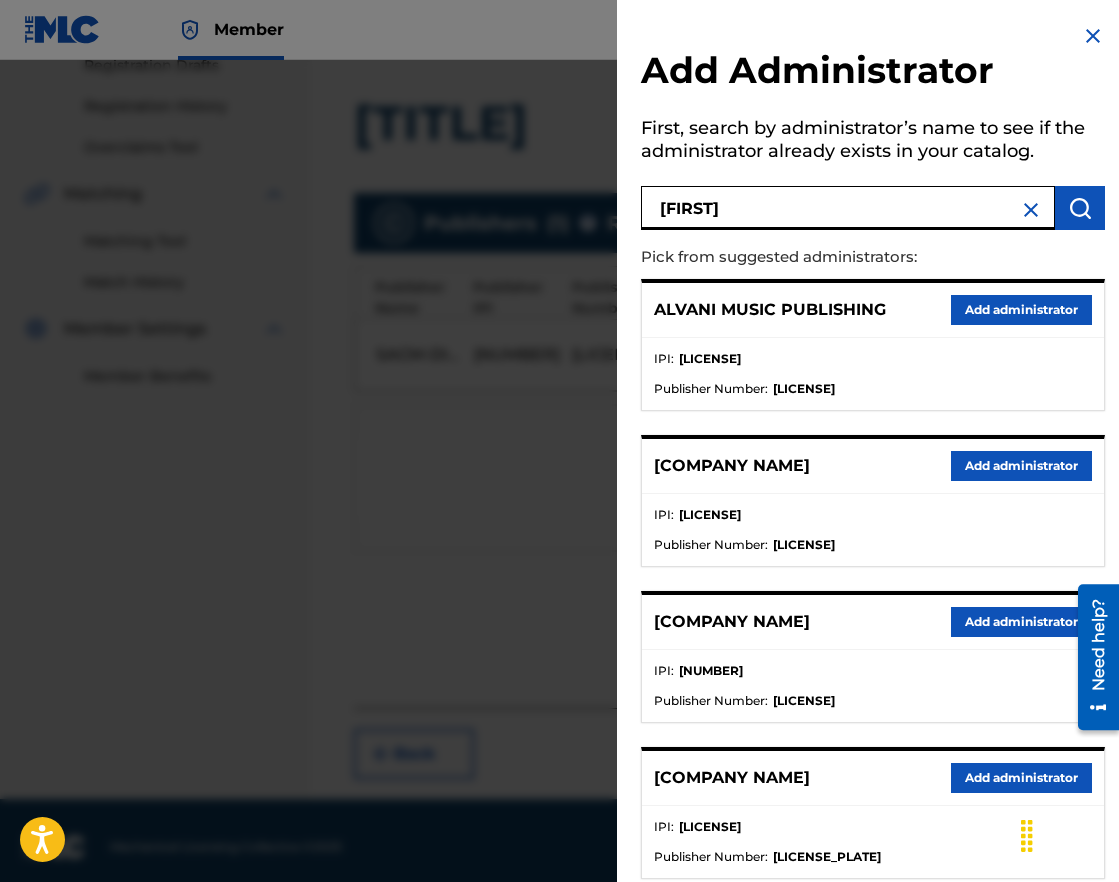 type on "[FIRST]" 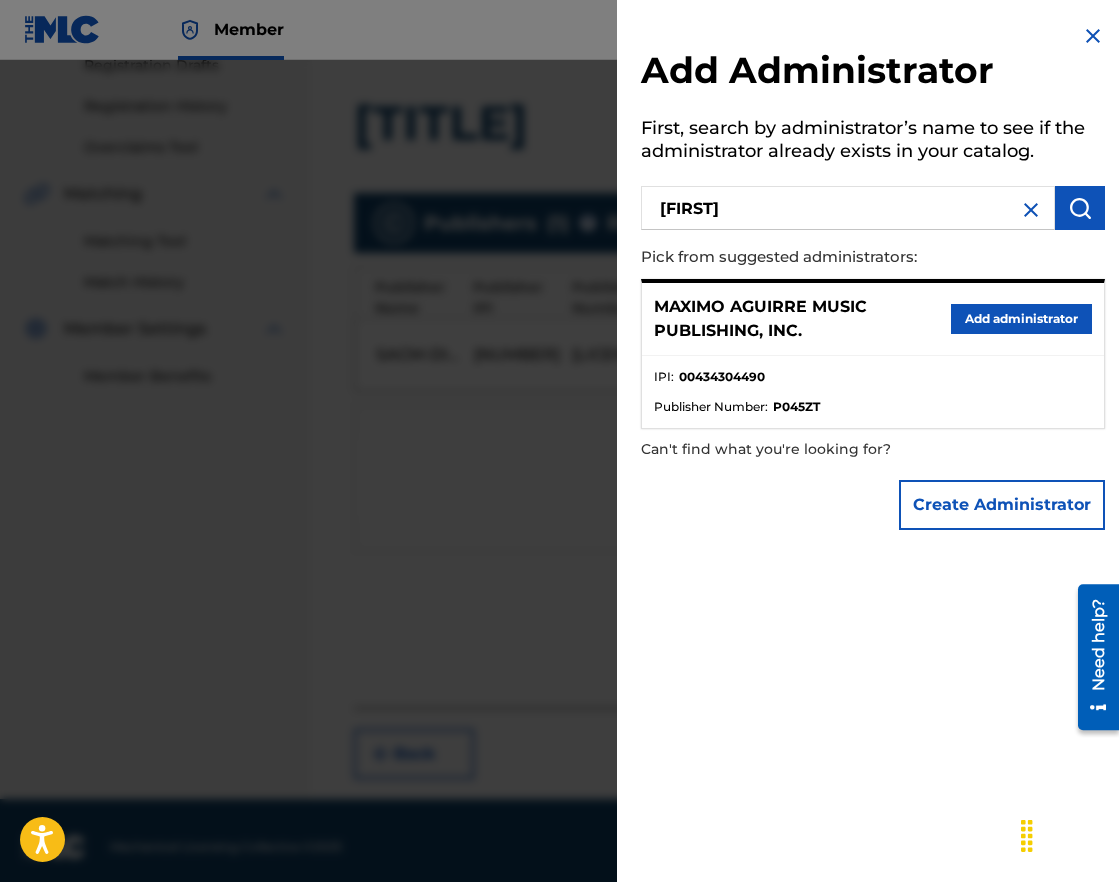 click on "Add administrator" at bounding box center [1021, 319] 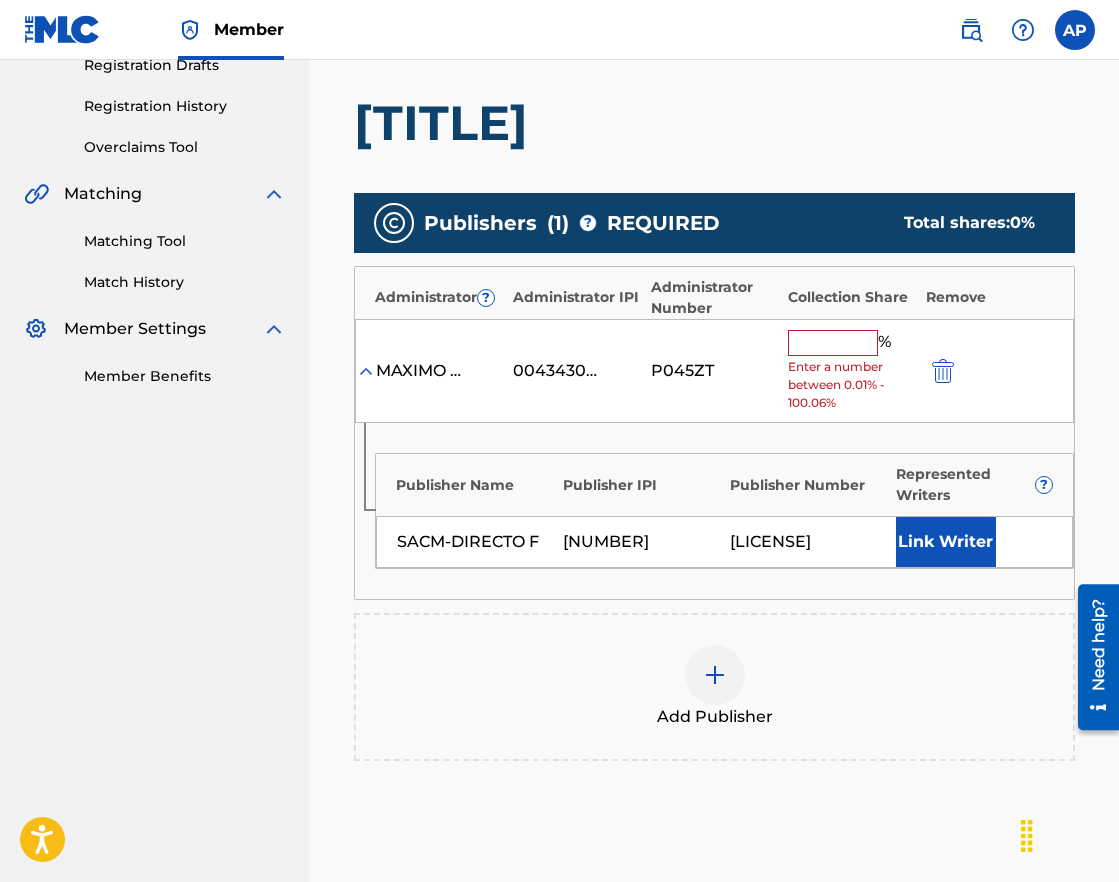 click at bounding box center [833, 343] 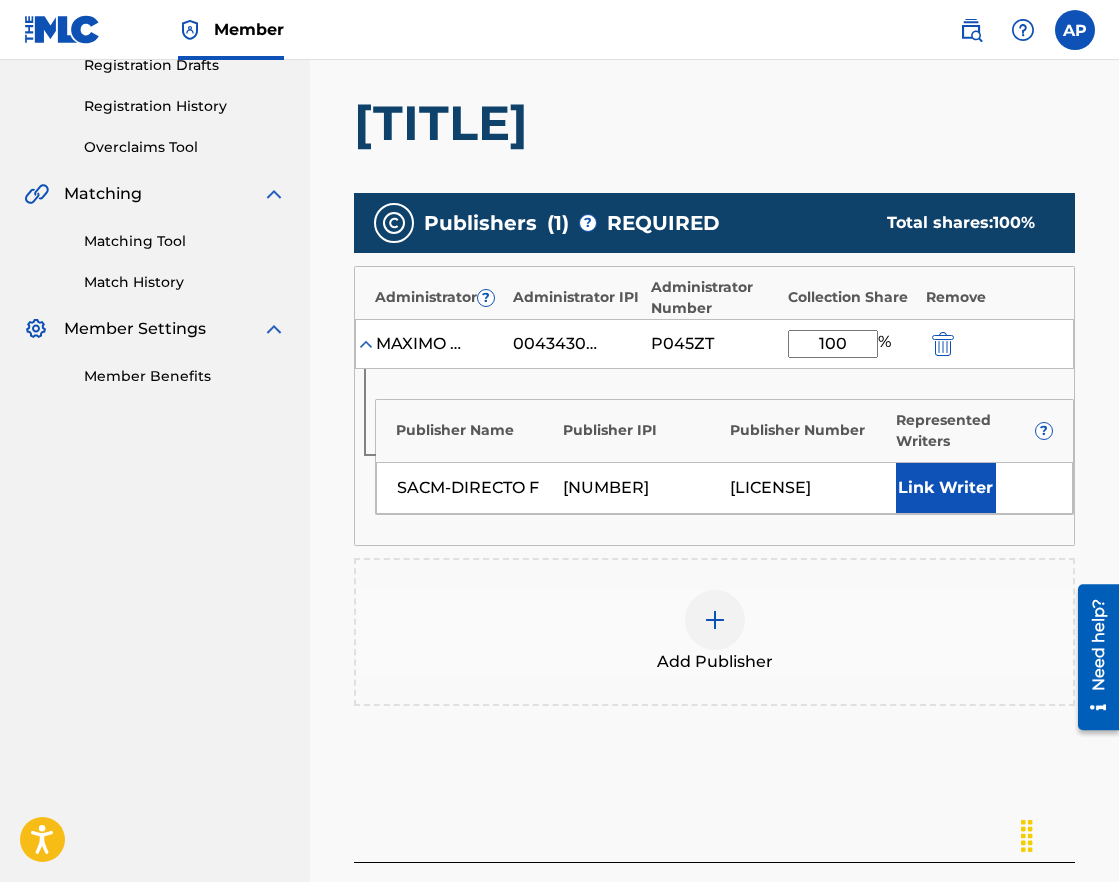 type on "100" 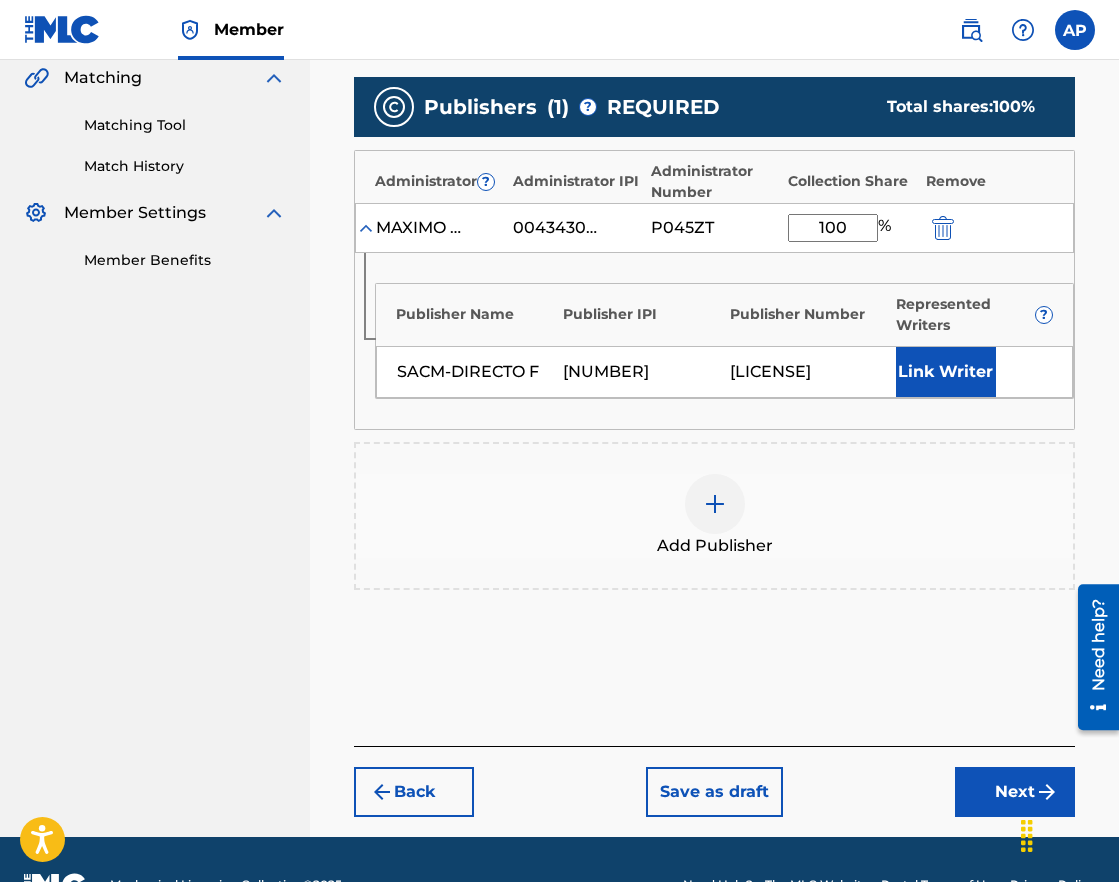 click on "Next" at bounding box center [1015, 792] 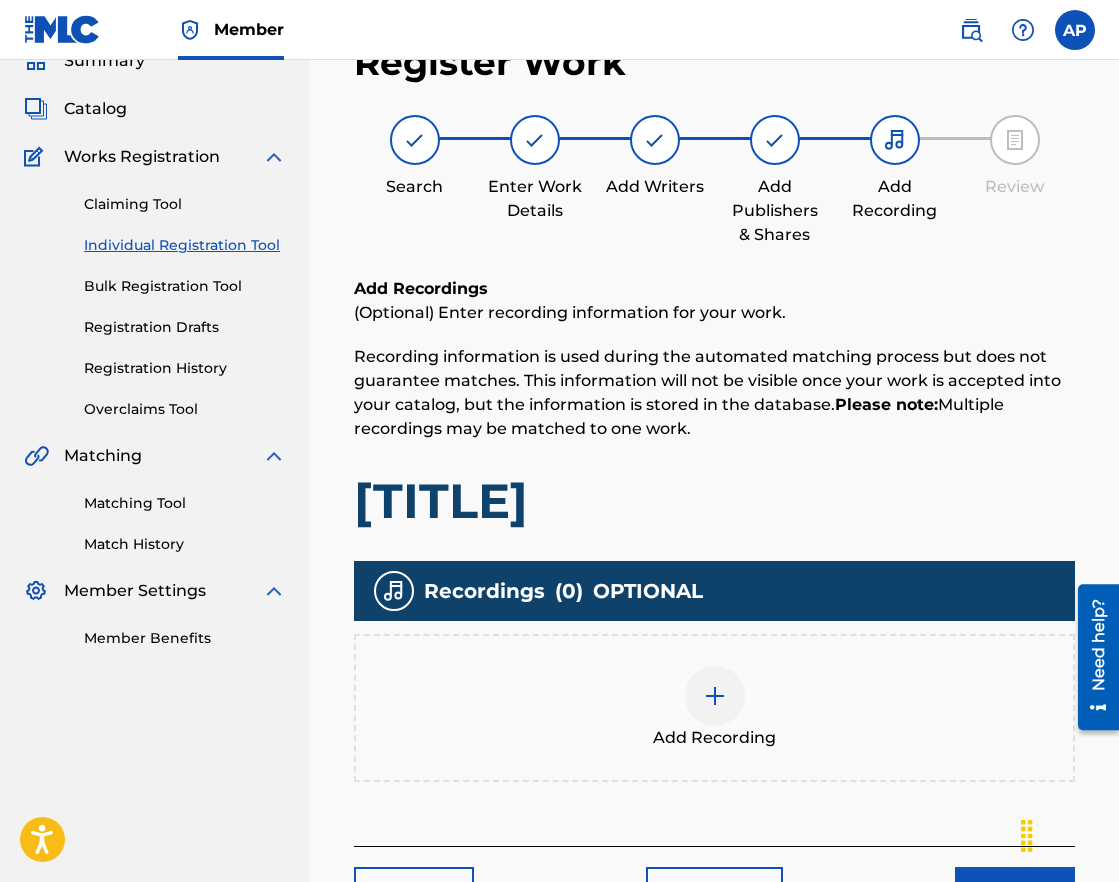 scroll, scrollTop: 240, scrollLeft: 0, axis: vertical 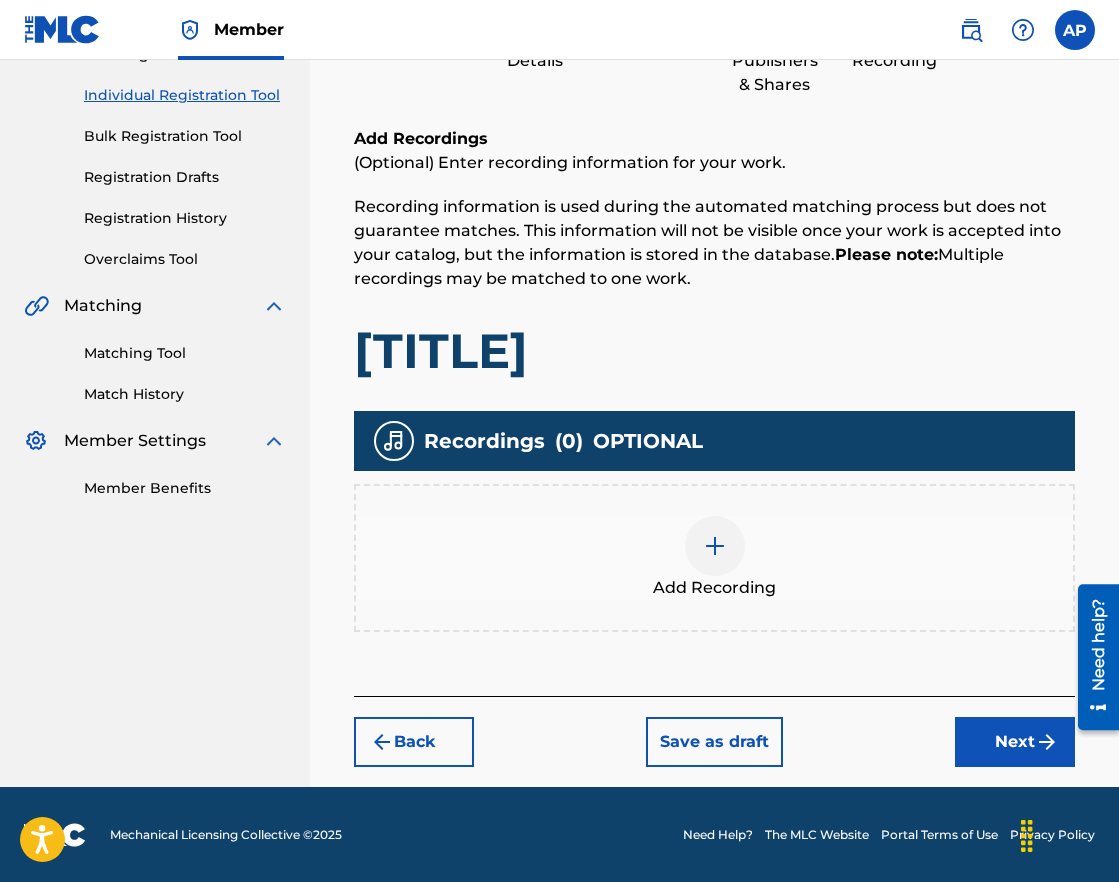 click at bounding box center [715, 546] 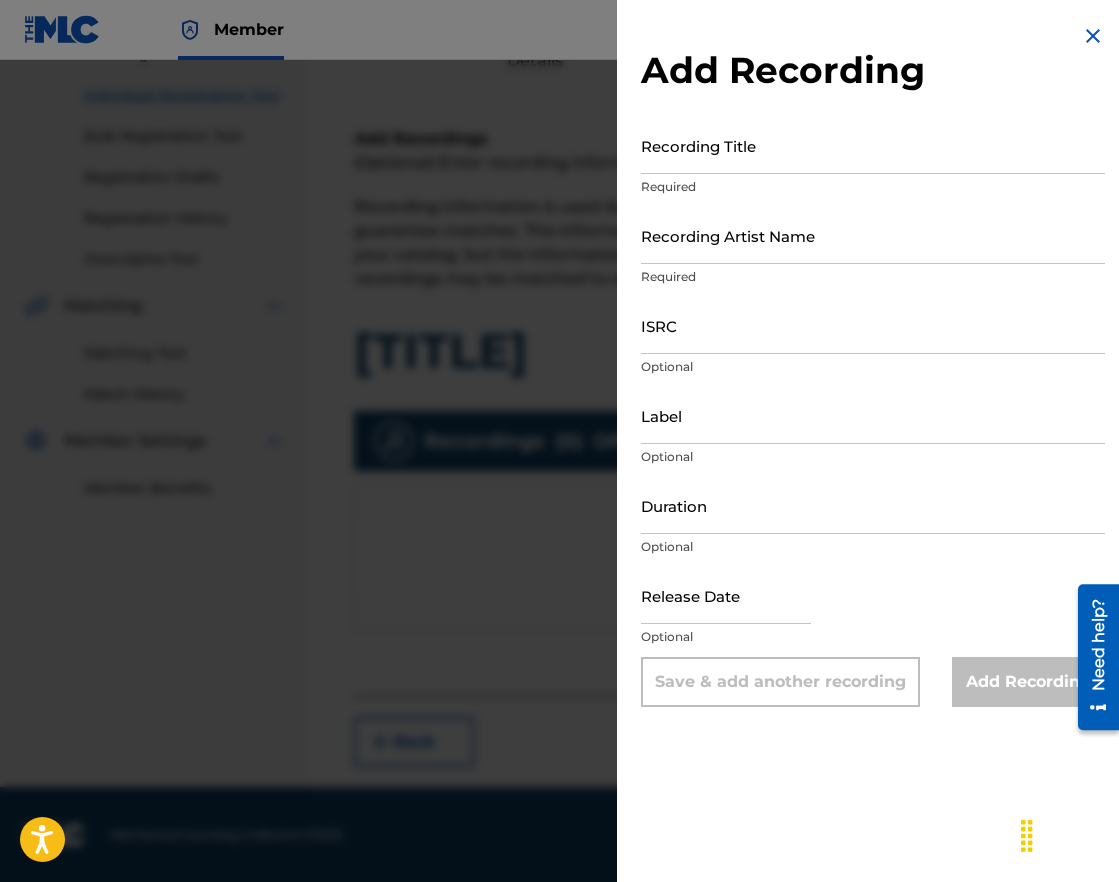 click on "Recording Title" at bounding box center (873, 145) 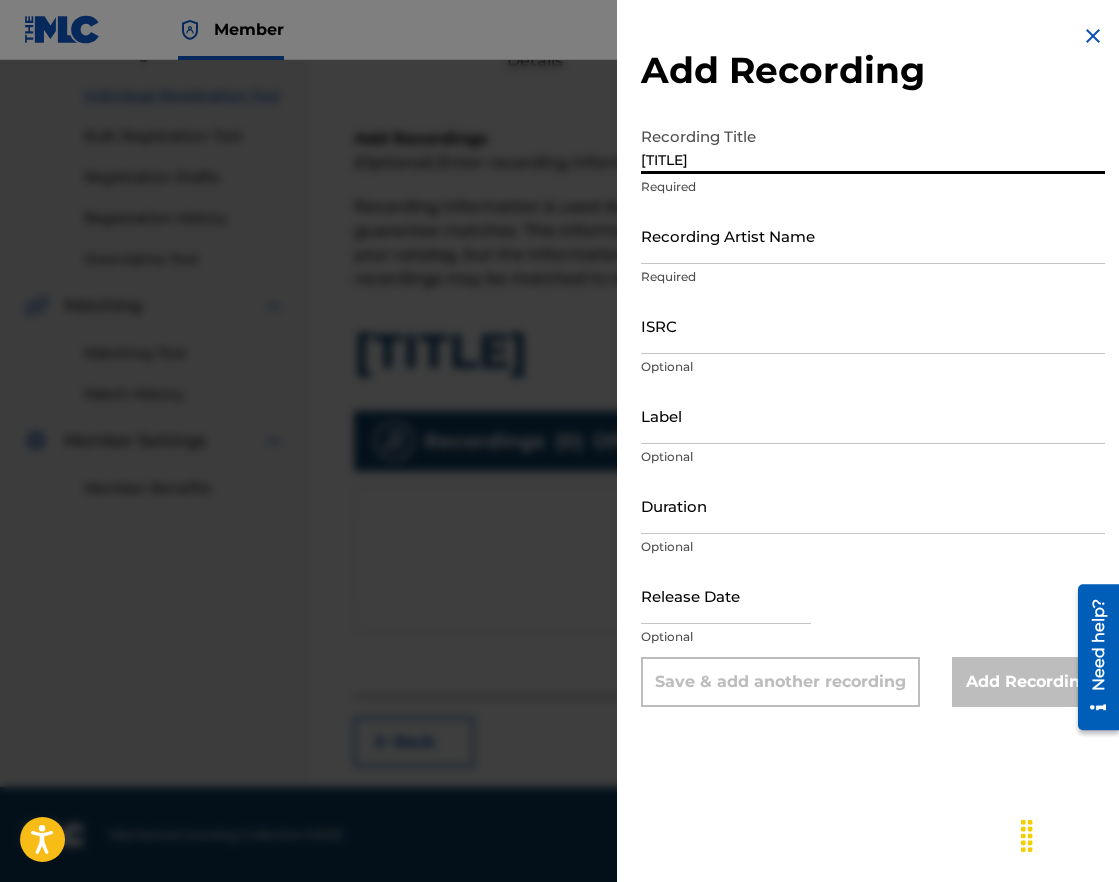 type on "[TITLE]" 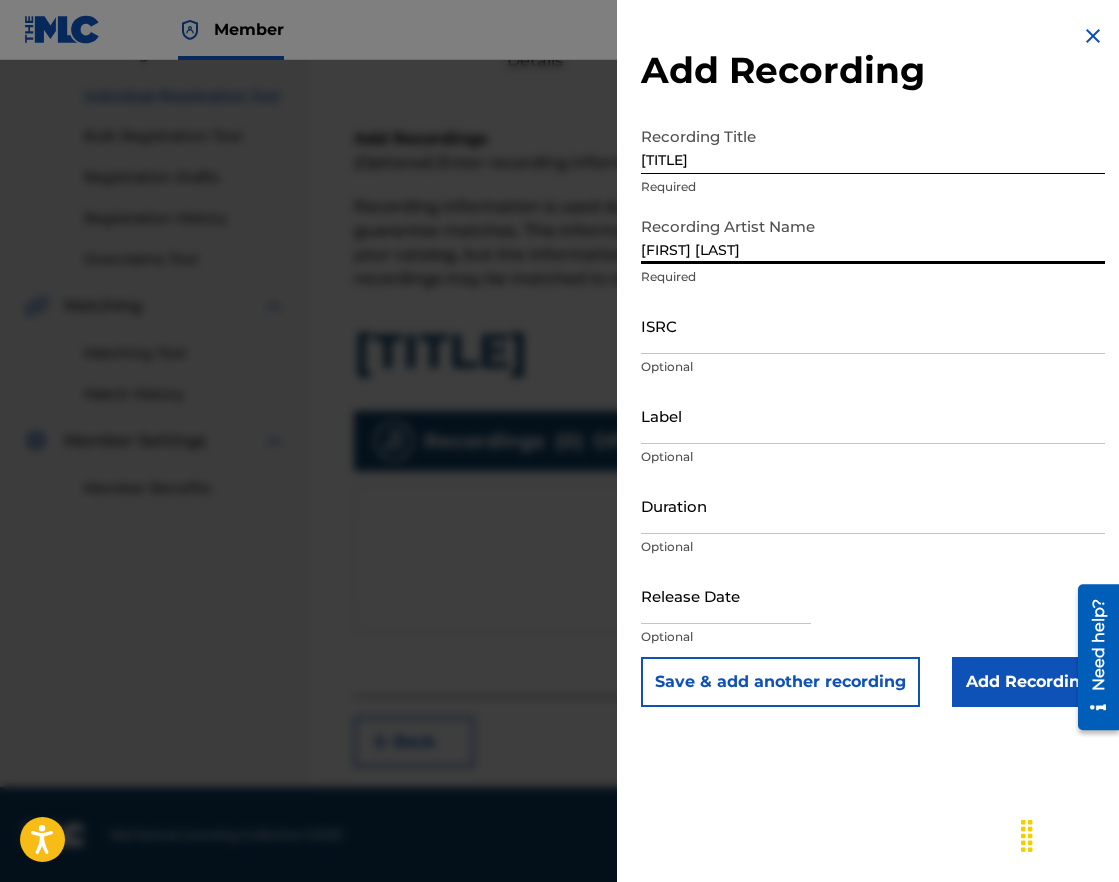 type on "[FIRST] [LAST]" 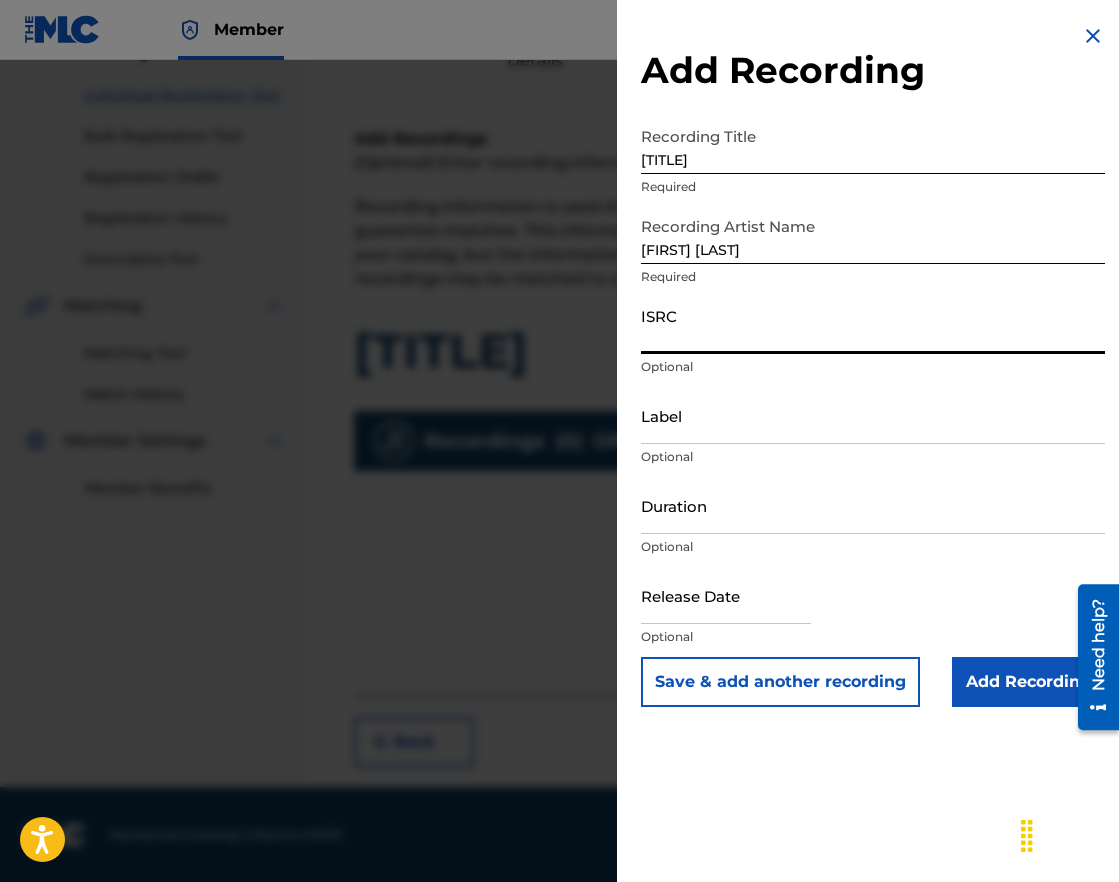 click on "ISRC" at bounding box center [873, 325] 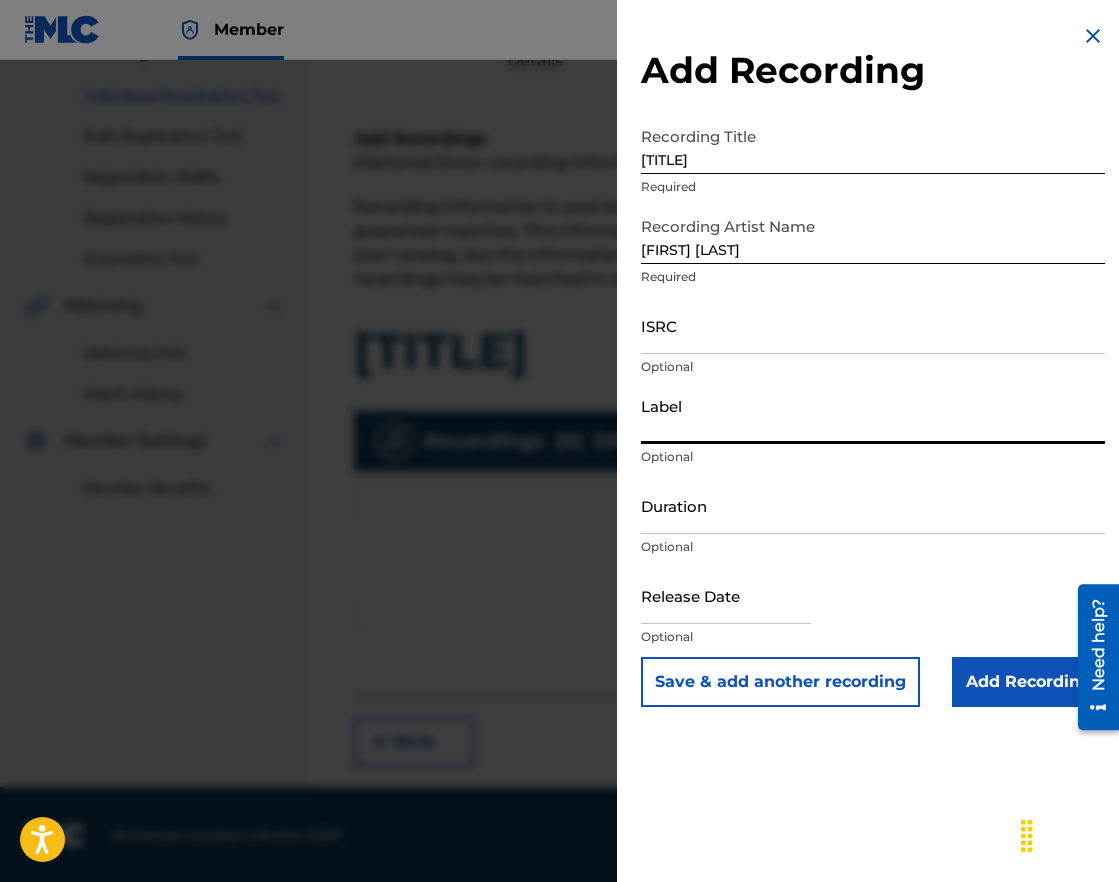 click on "Label" at bounding box center (873, 415) 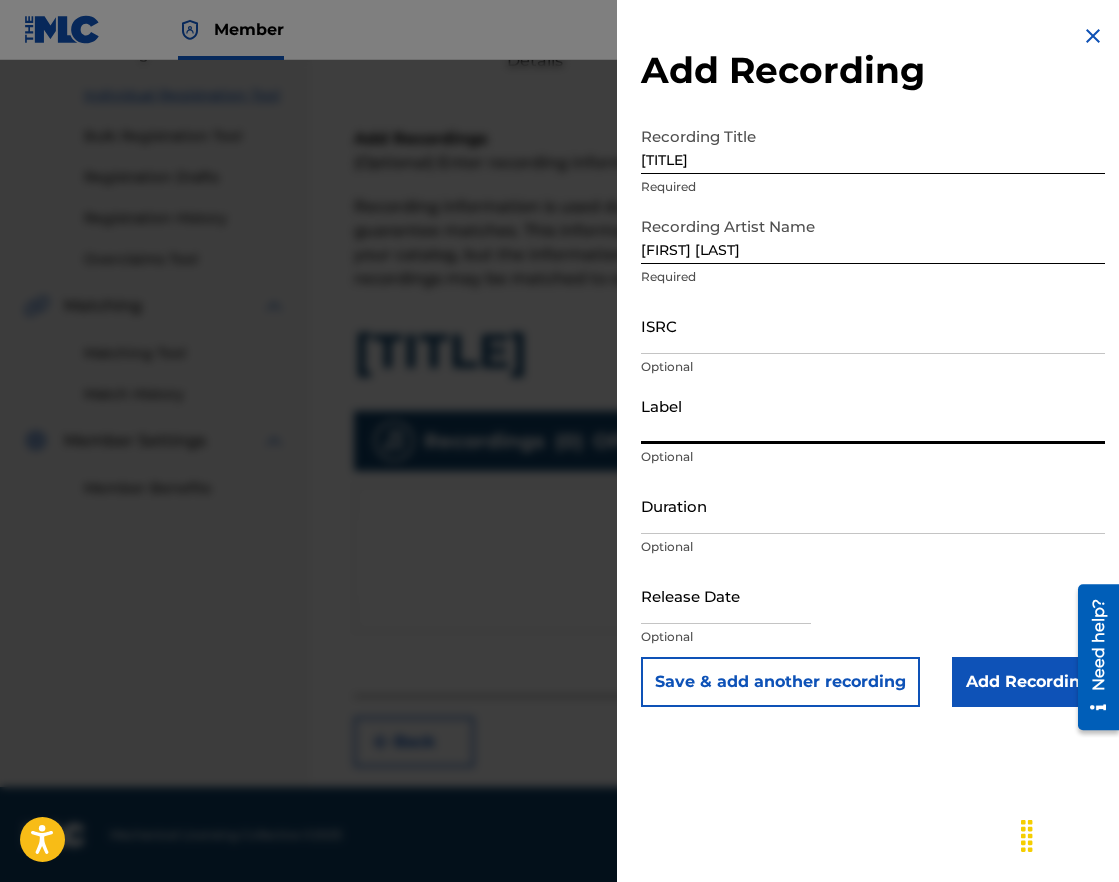 click on "Save & add another recording" at bounding box center [780, 682] 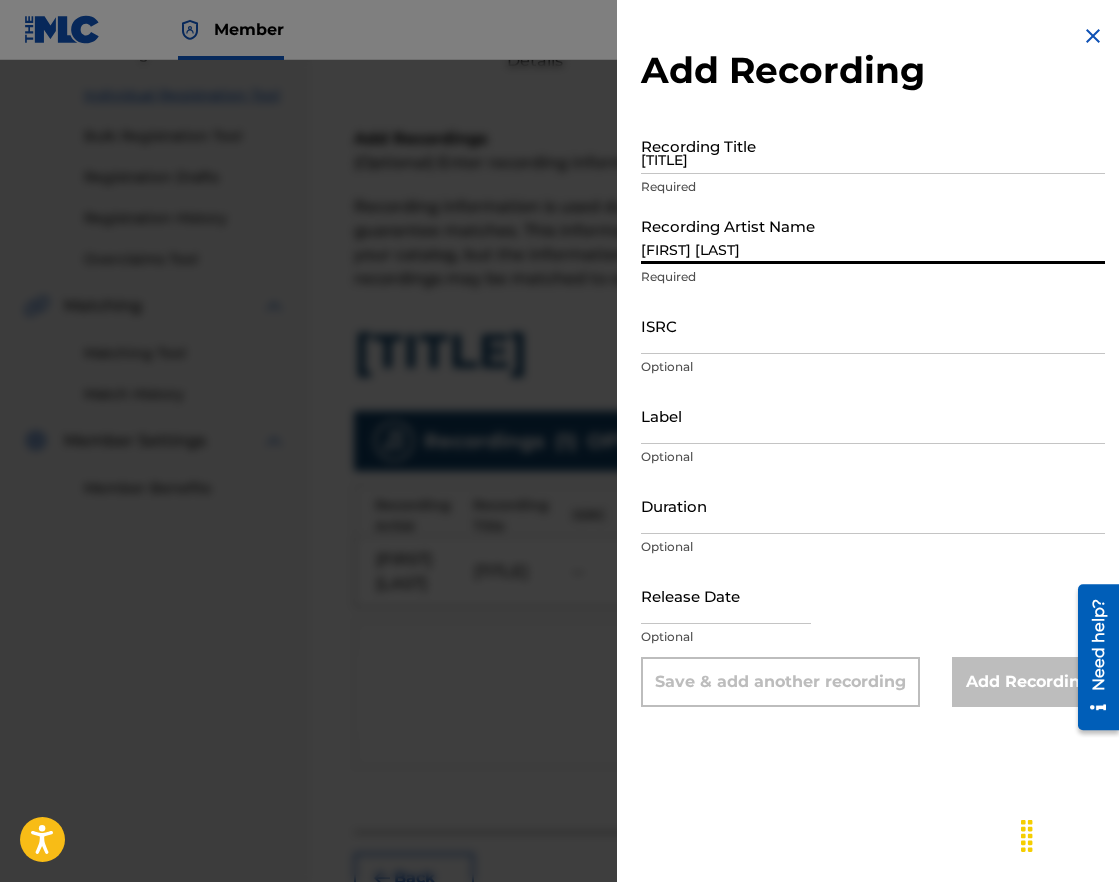click on "[FIRST] [LAST]" at bounding box center [873, 235] 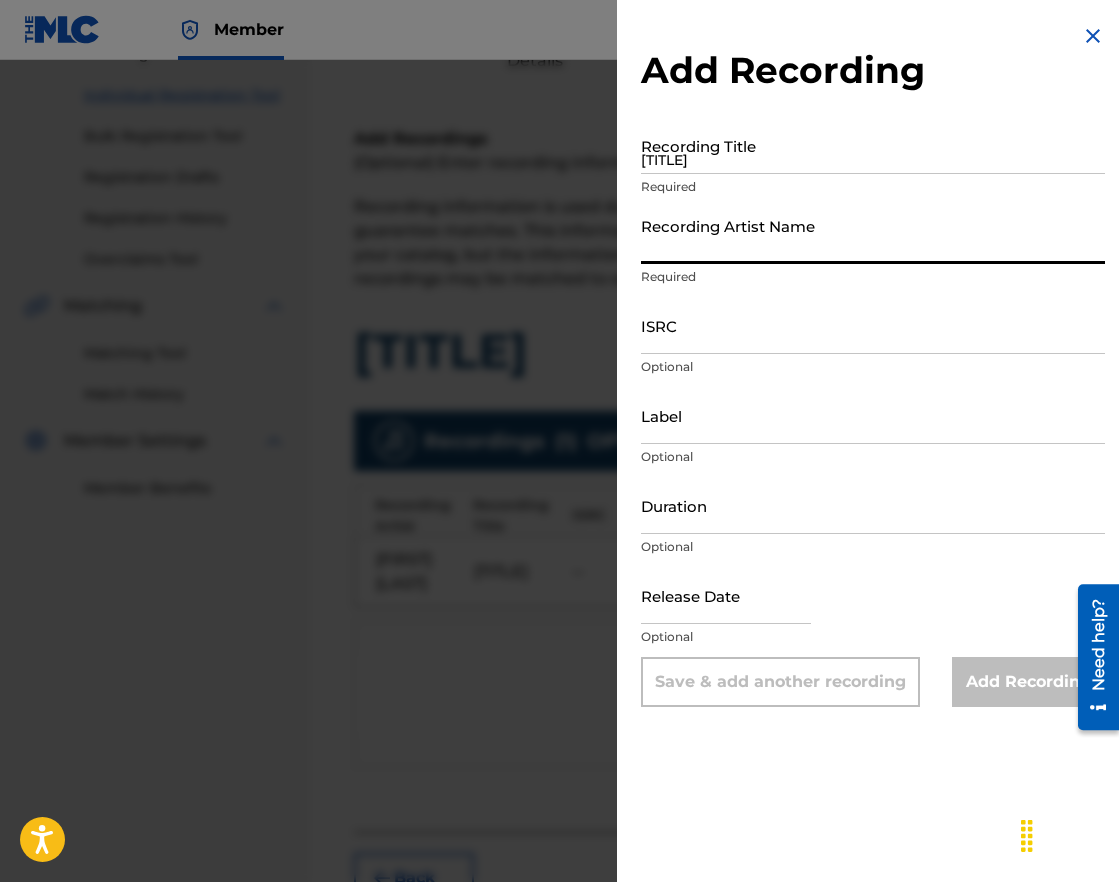 paste on "[FIRST] [LAST]" 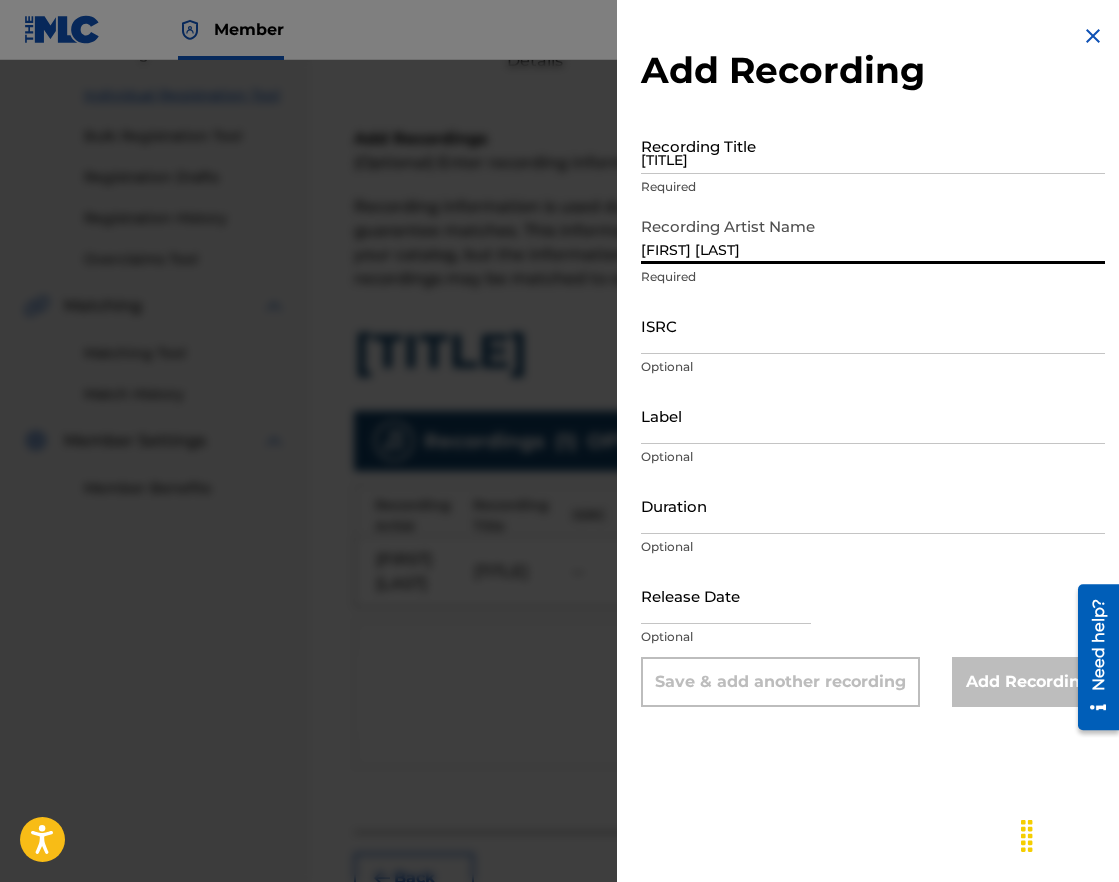 type on "[FIRST] [LAST]" 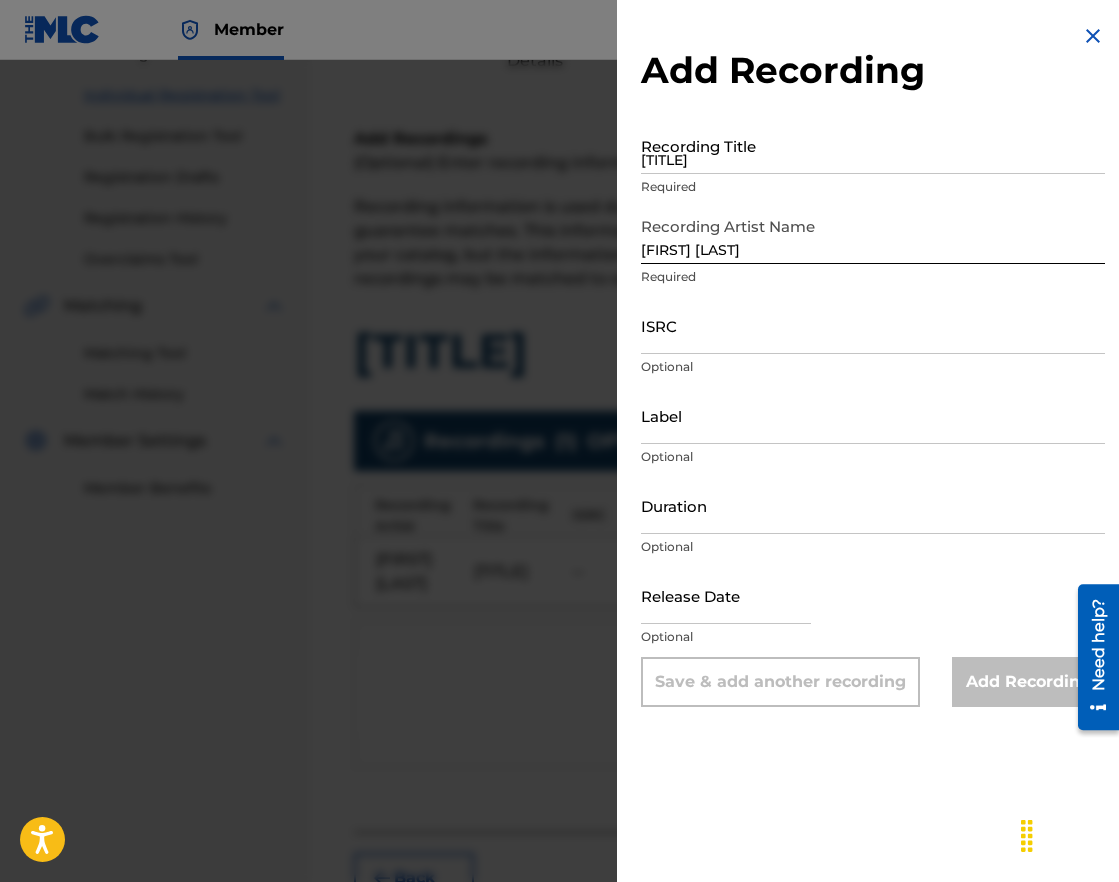 click on "Required" at bounding box center [873, 187] 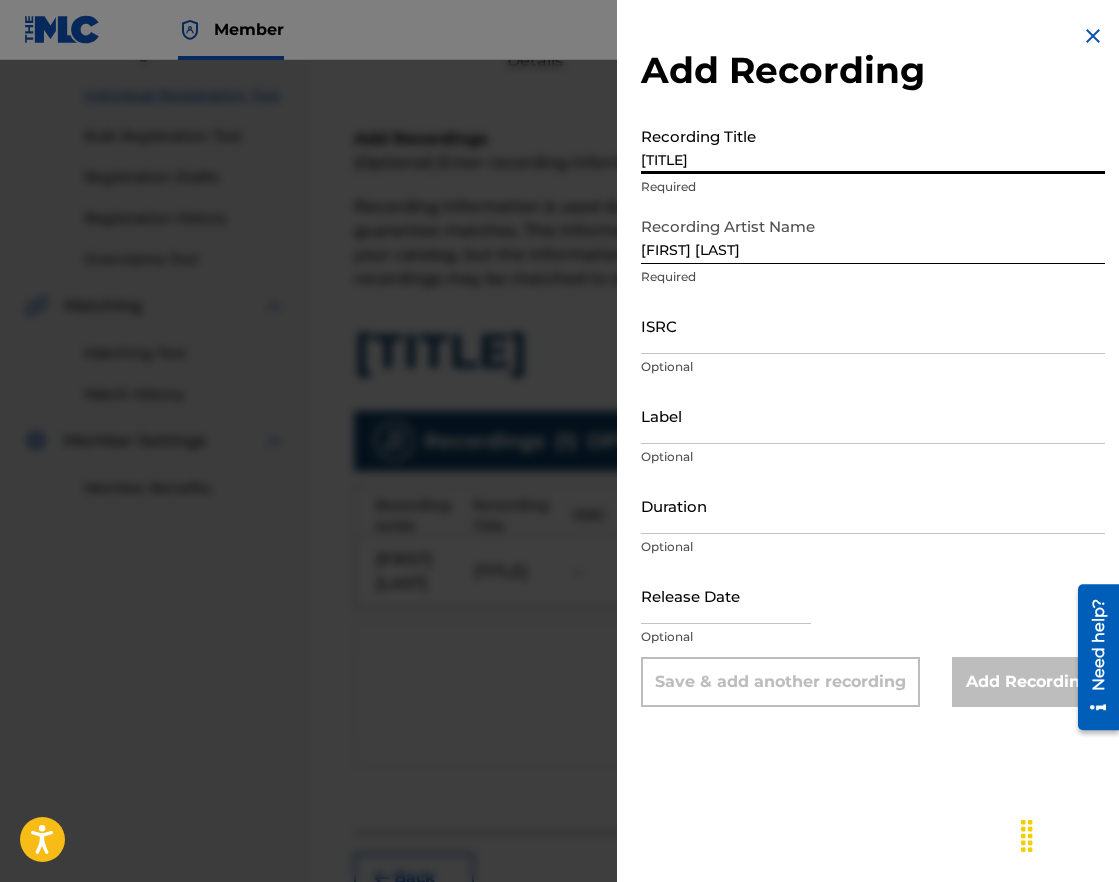 click on "[TITLE]" at bounding box center [873, 145] 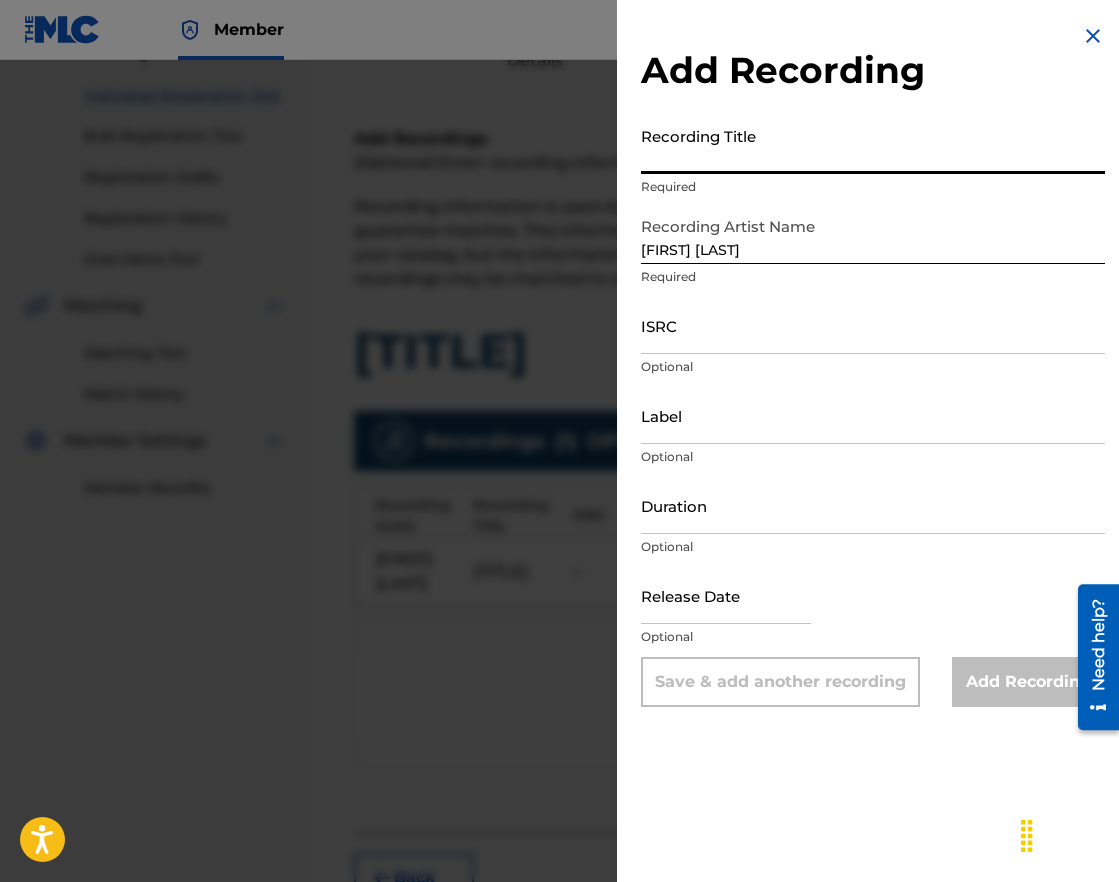 paste on "[FIRST]" 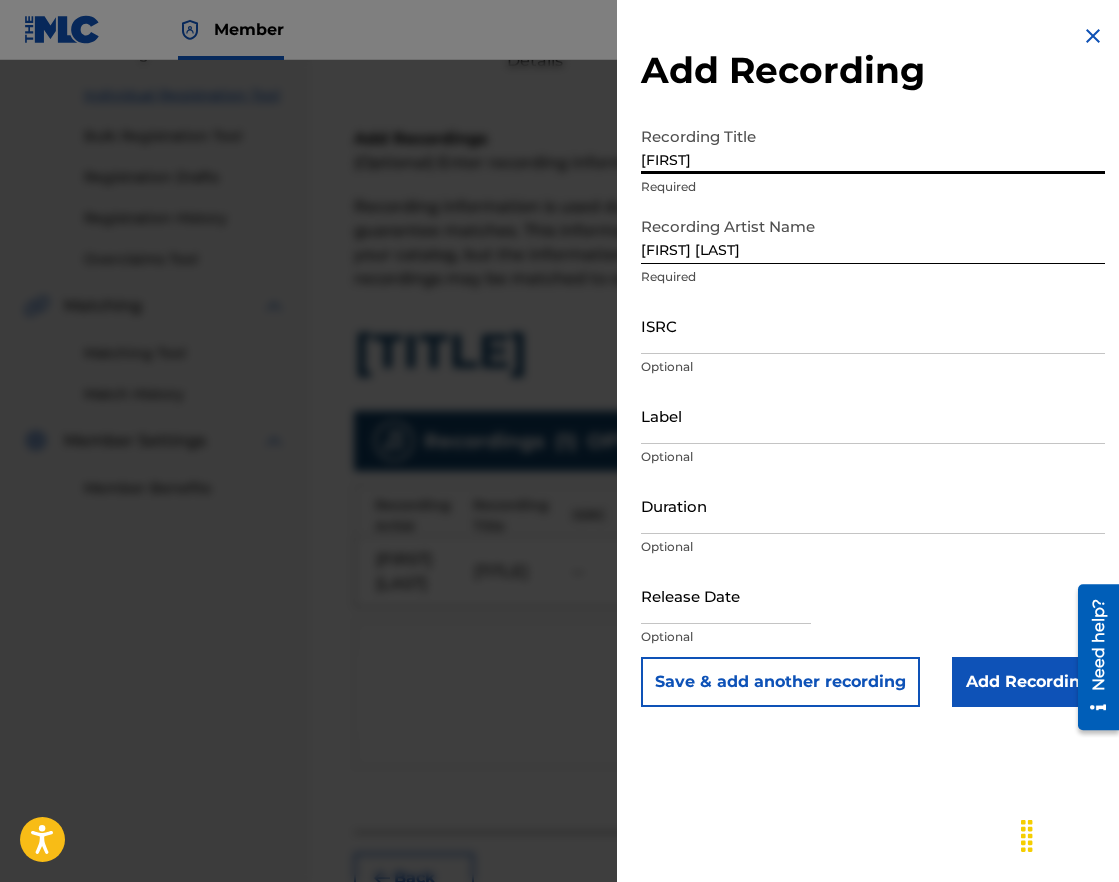 type on "[FIRST]" 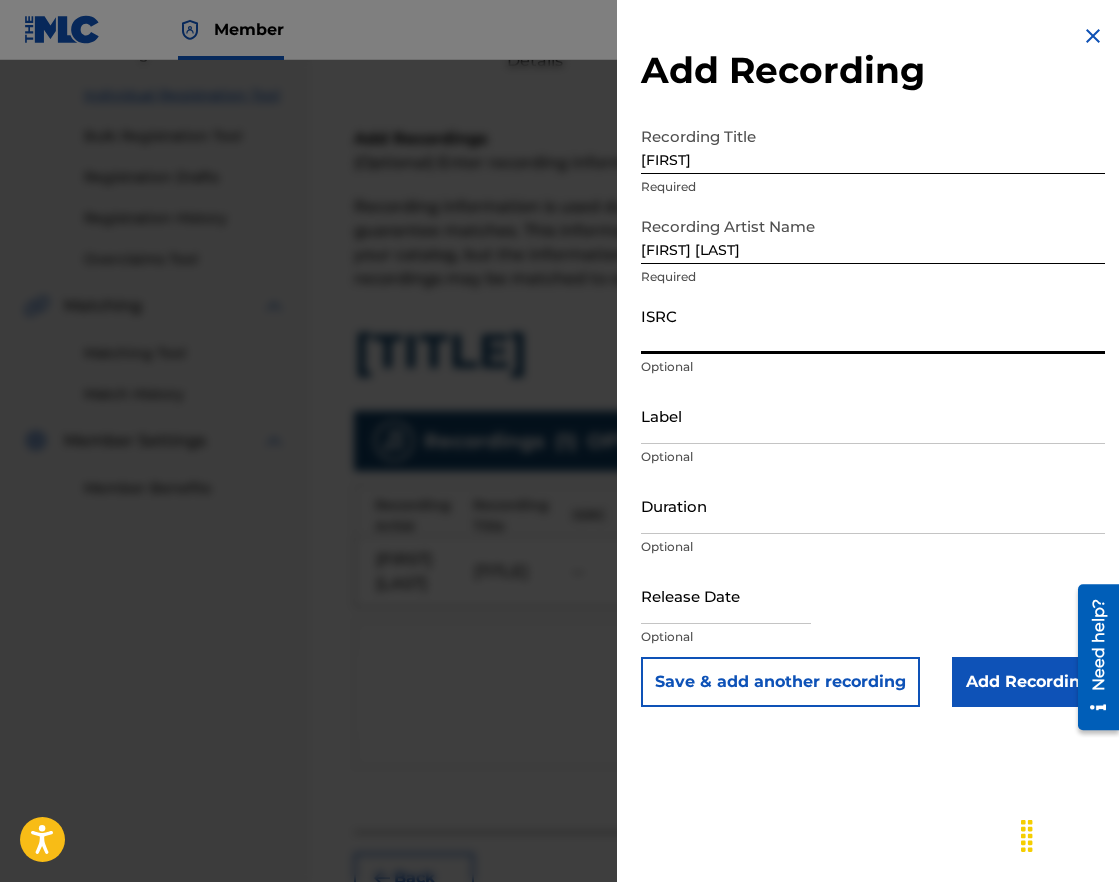 click on "ISRC" at bounding box center [873, 325] 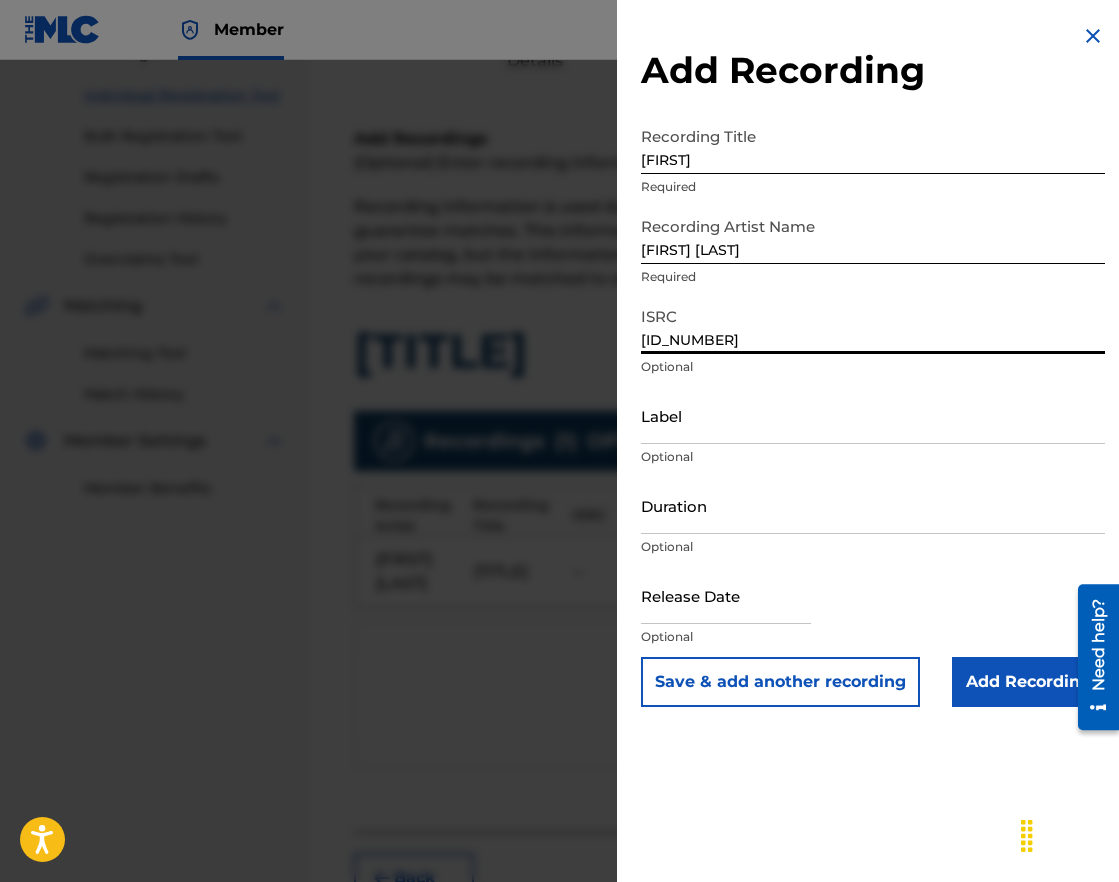 type on "[ID_NUMBER]" 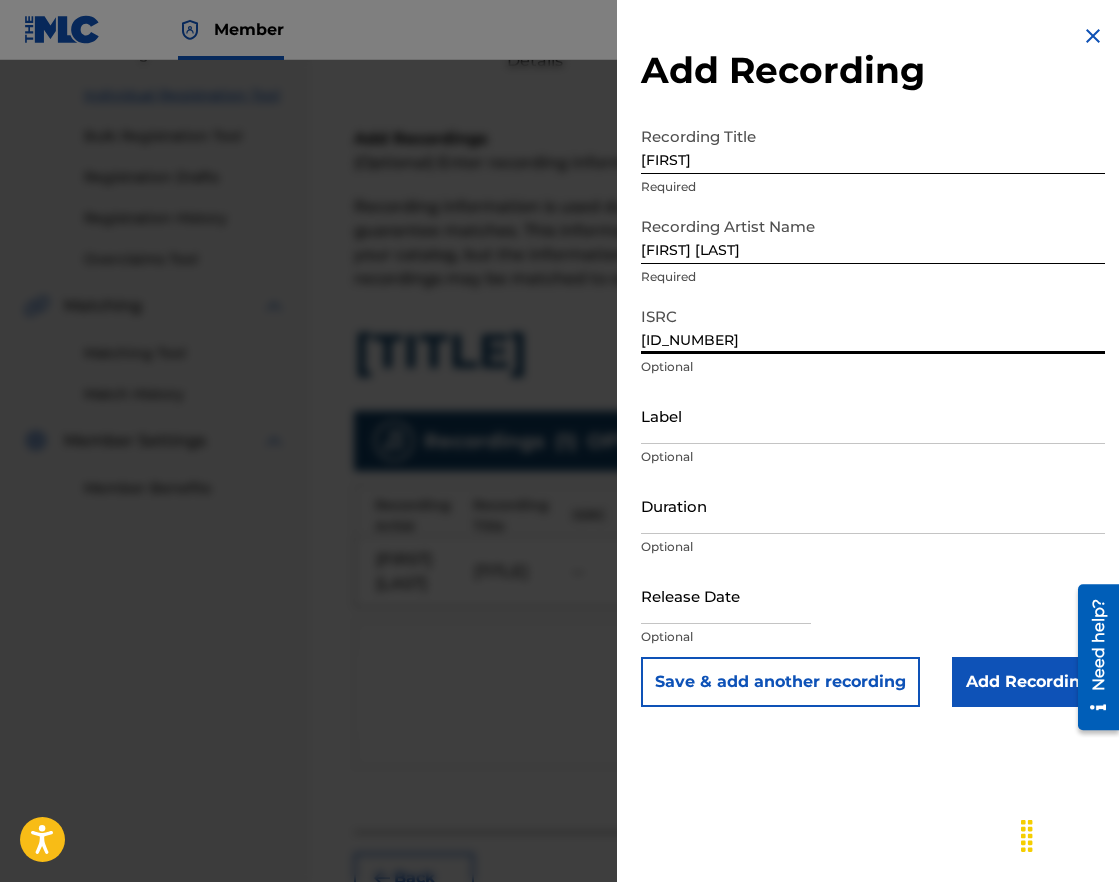 click on "Add Recording" at bounding box center [1028, 682] 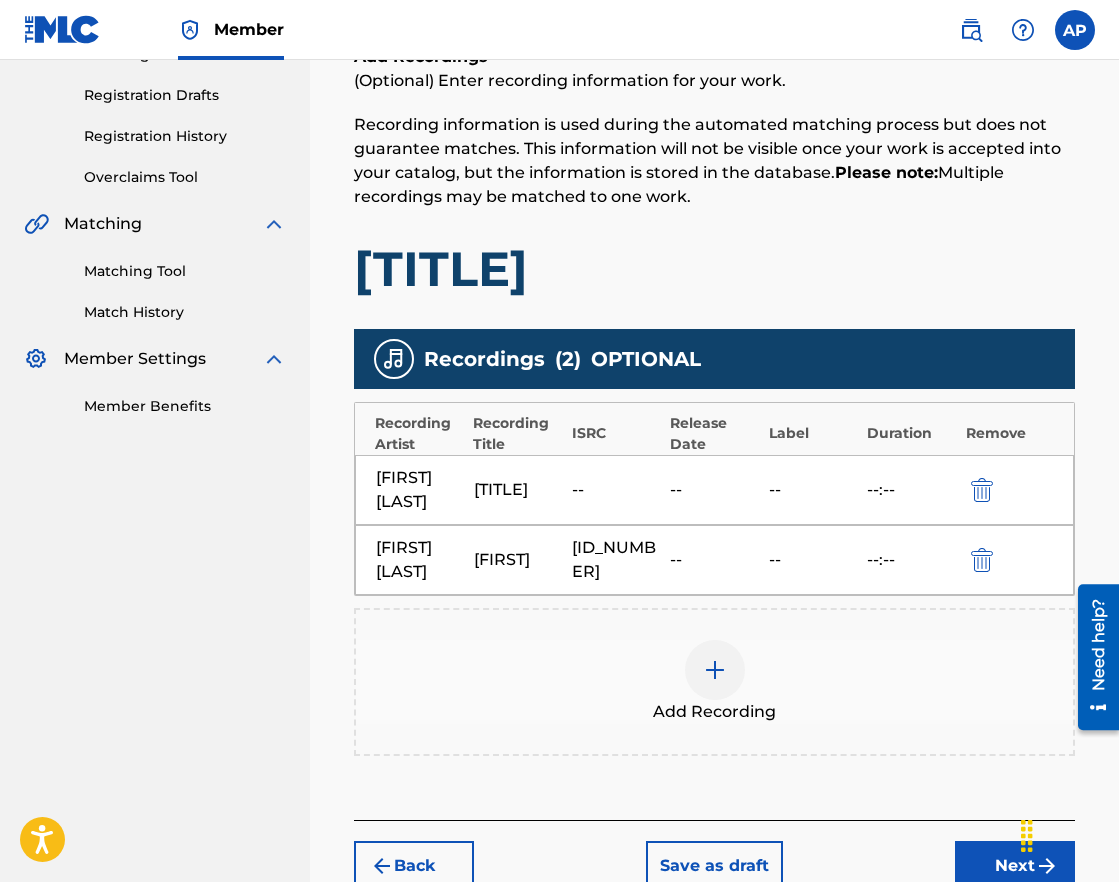 scroll, scrollTop: 331, scrollLeft: 0, axis: vertical 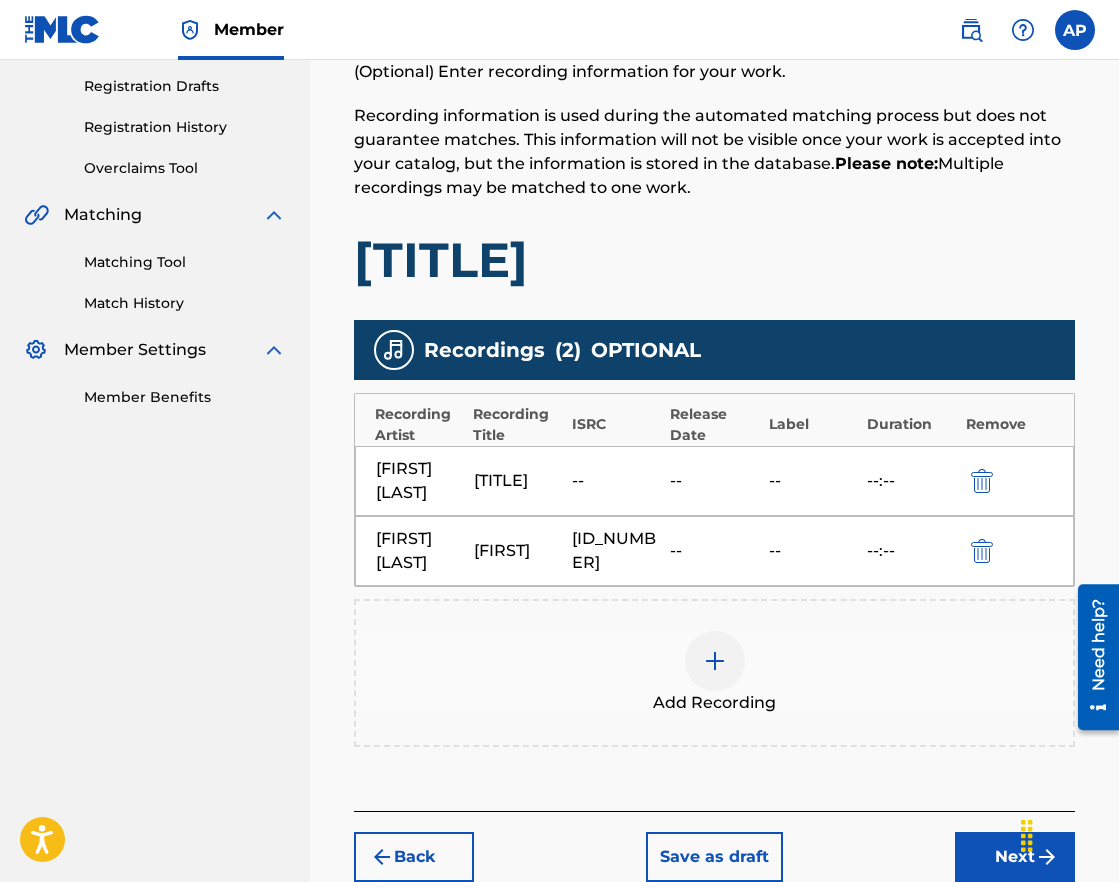 click at bounding box center [715, 661] 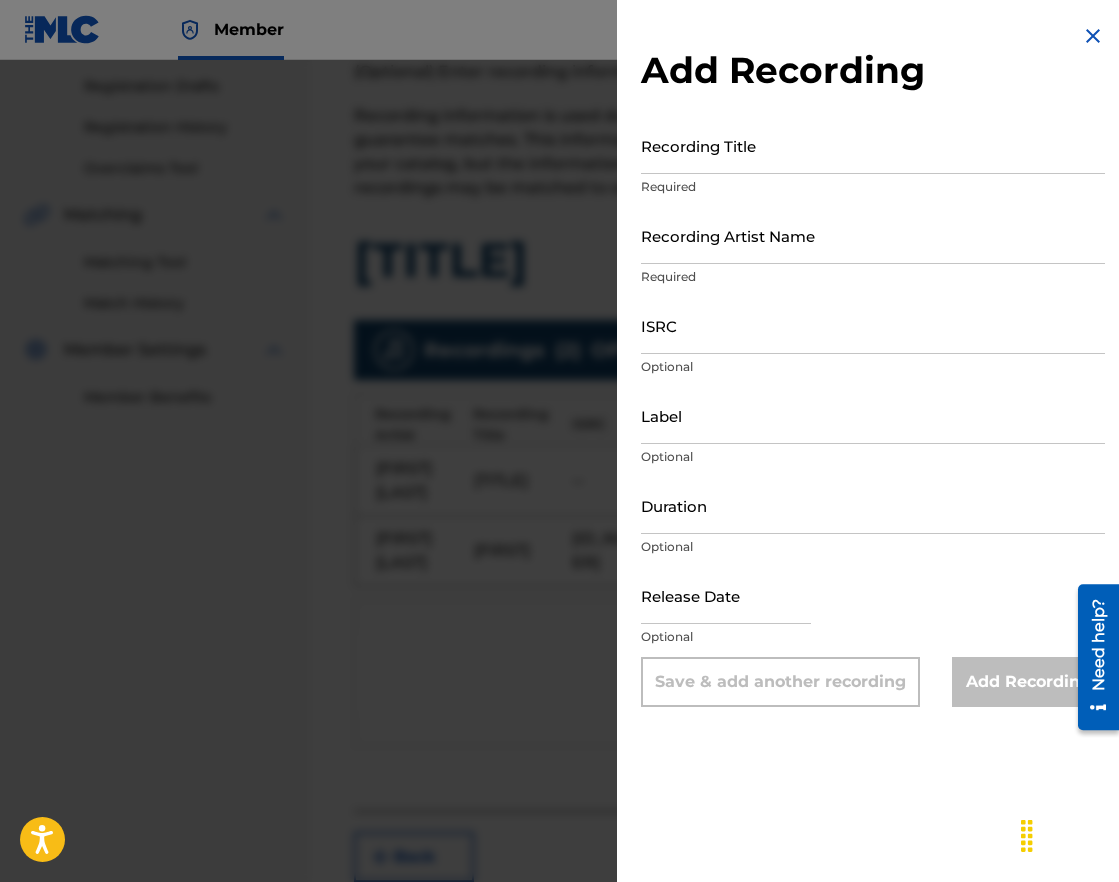 click on "Required" at bounding box center (873, 187) 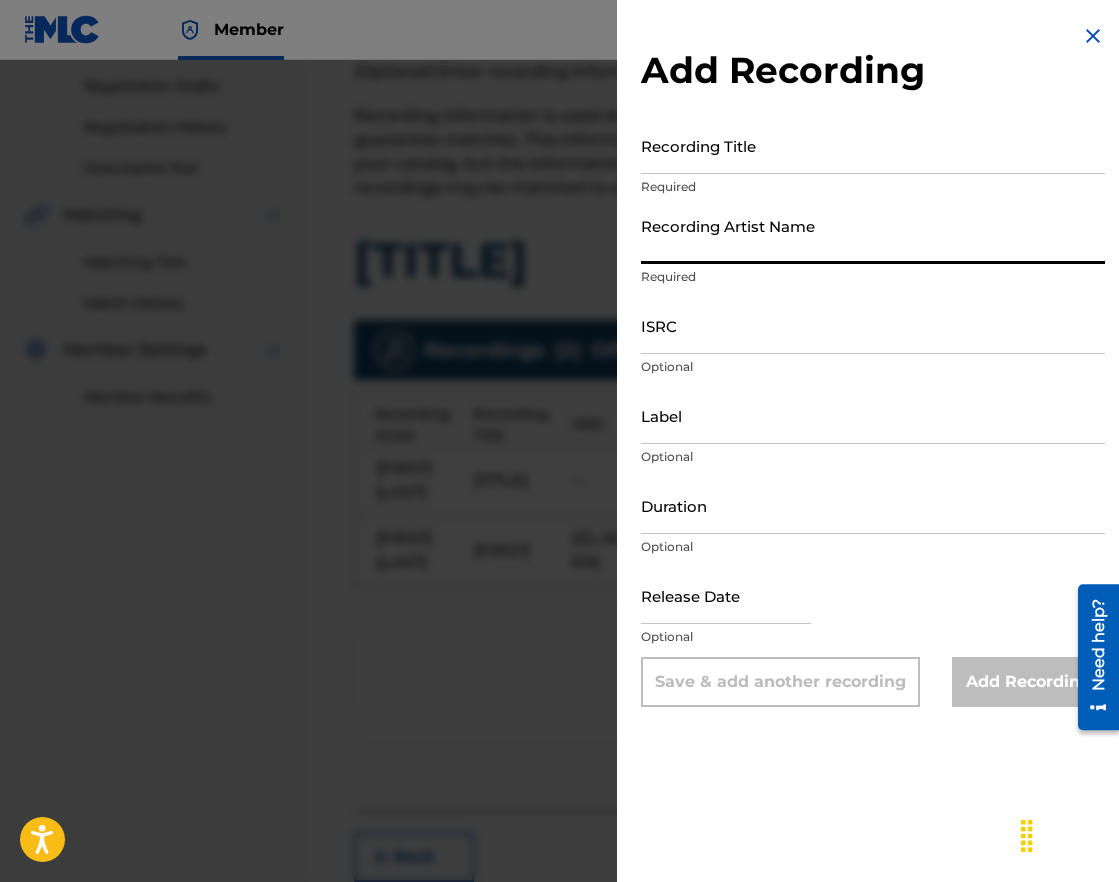 click on "Recording Artist Name" at bounding box center (873, 235) 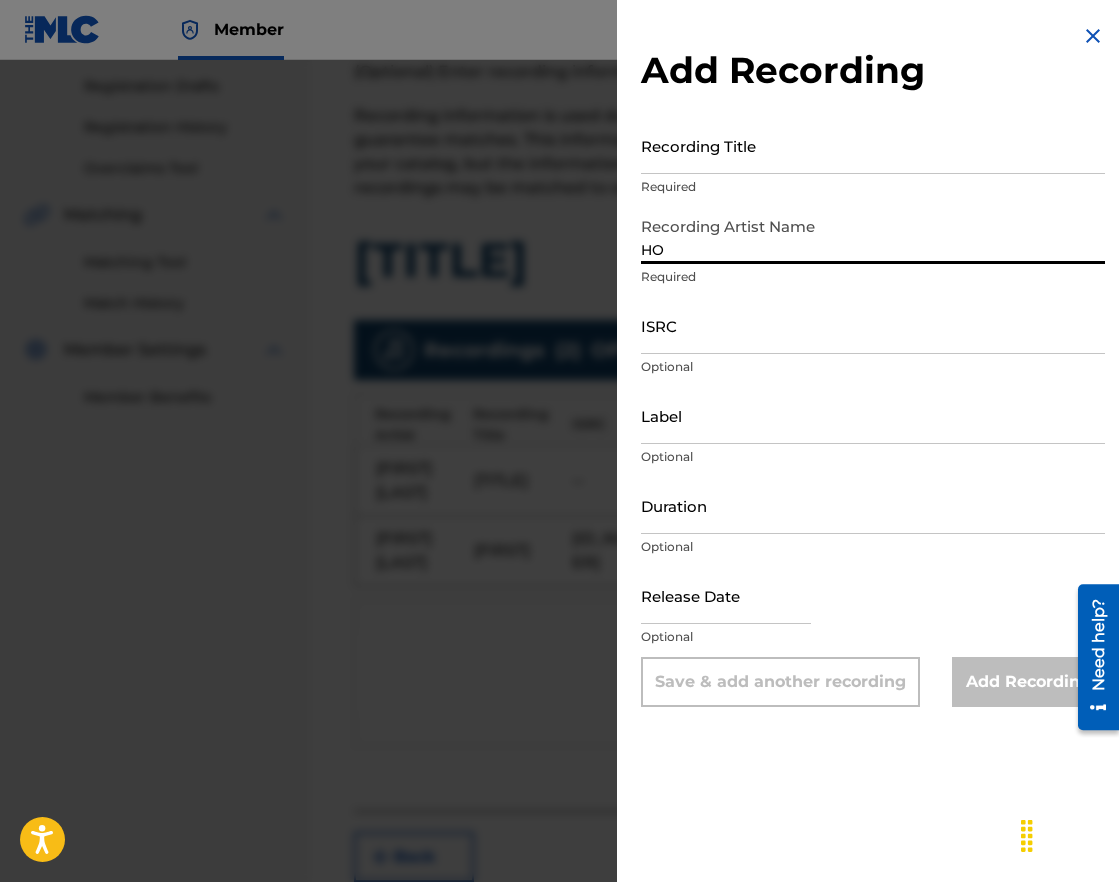 type on "H" 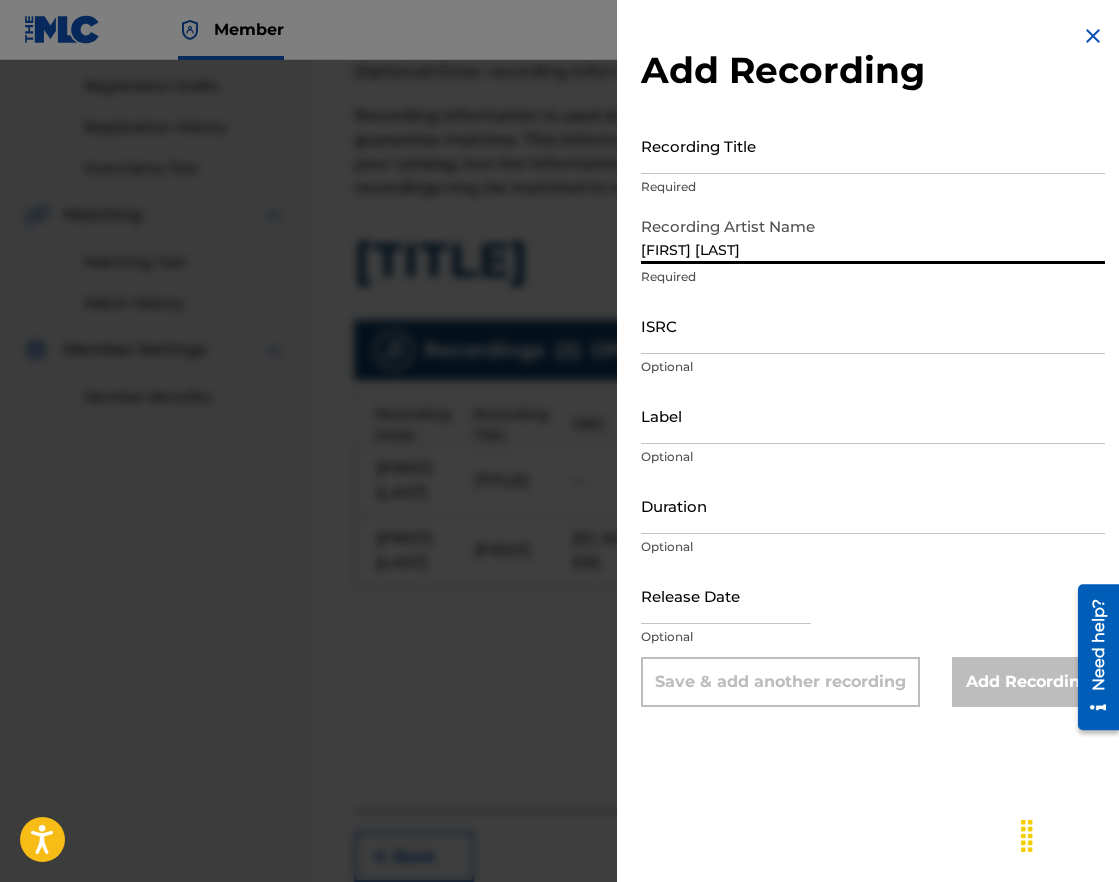 type on "[FIRST] [LAST]" 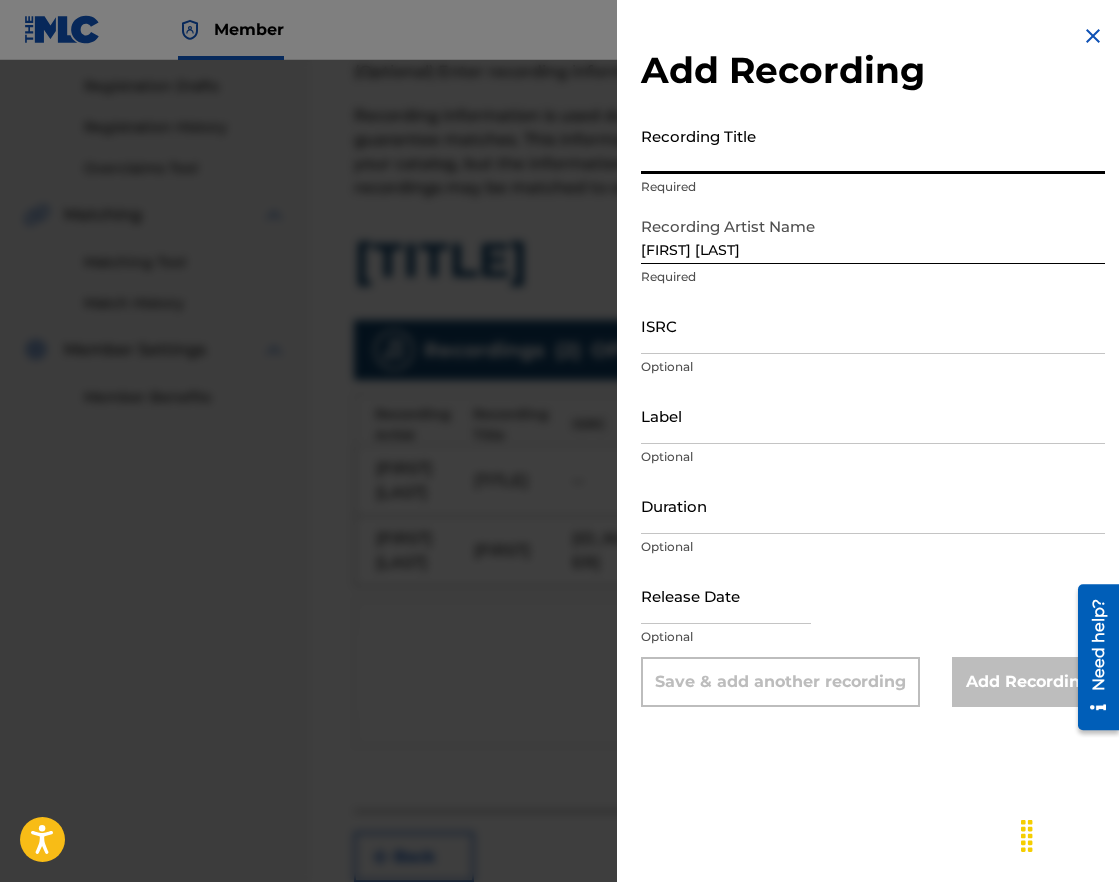 click on "Recording Title" at bounding box center [873, 145] 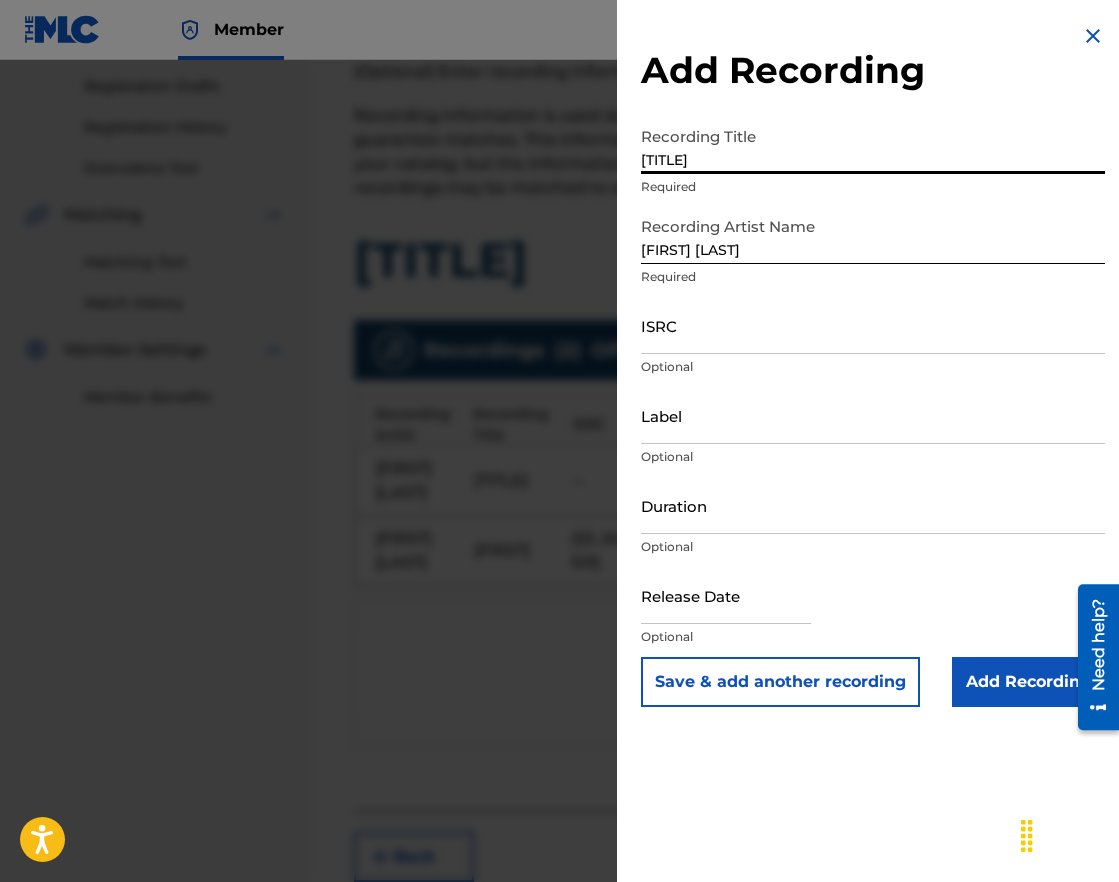 type on "[TITLE]" 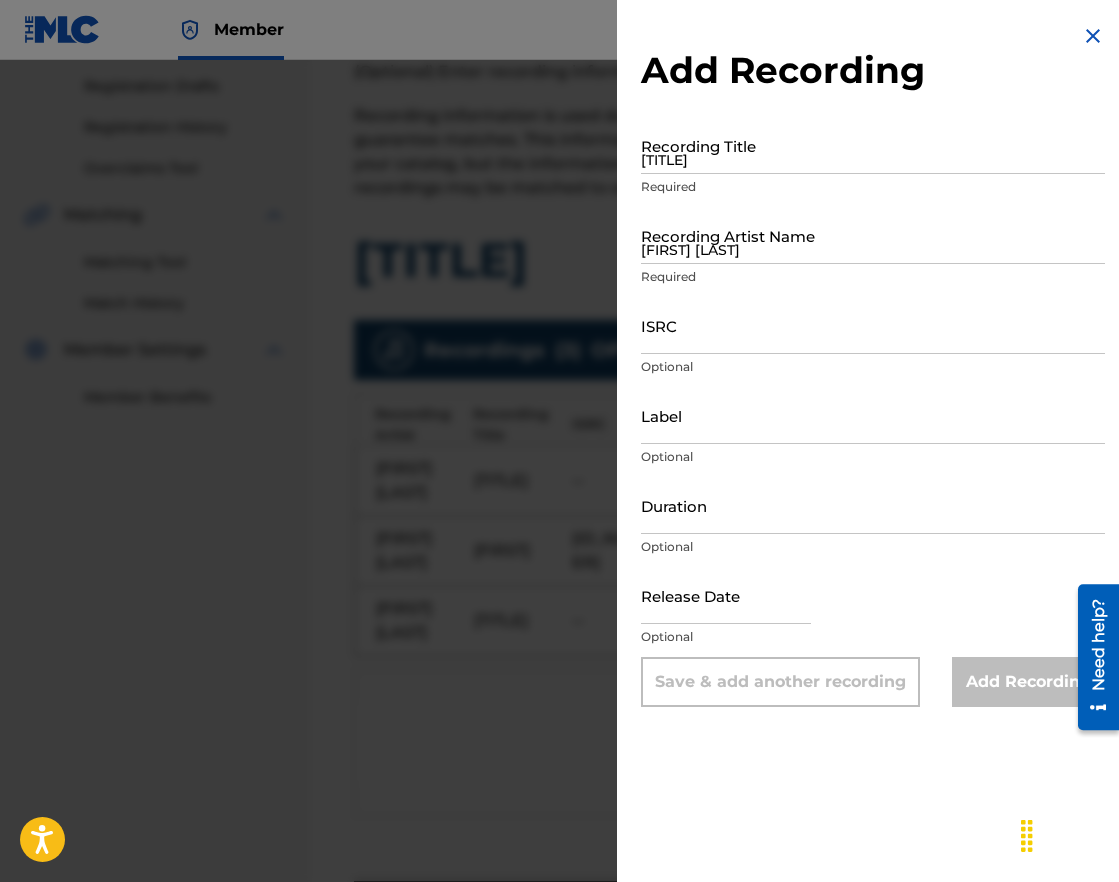 click on "[TITLE]" at bounding box center (873, 145) 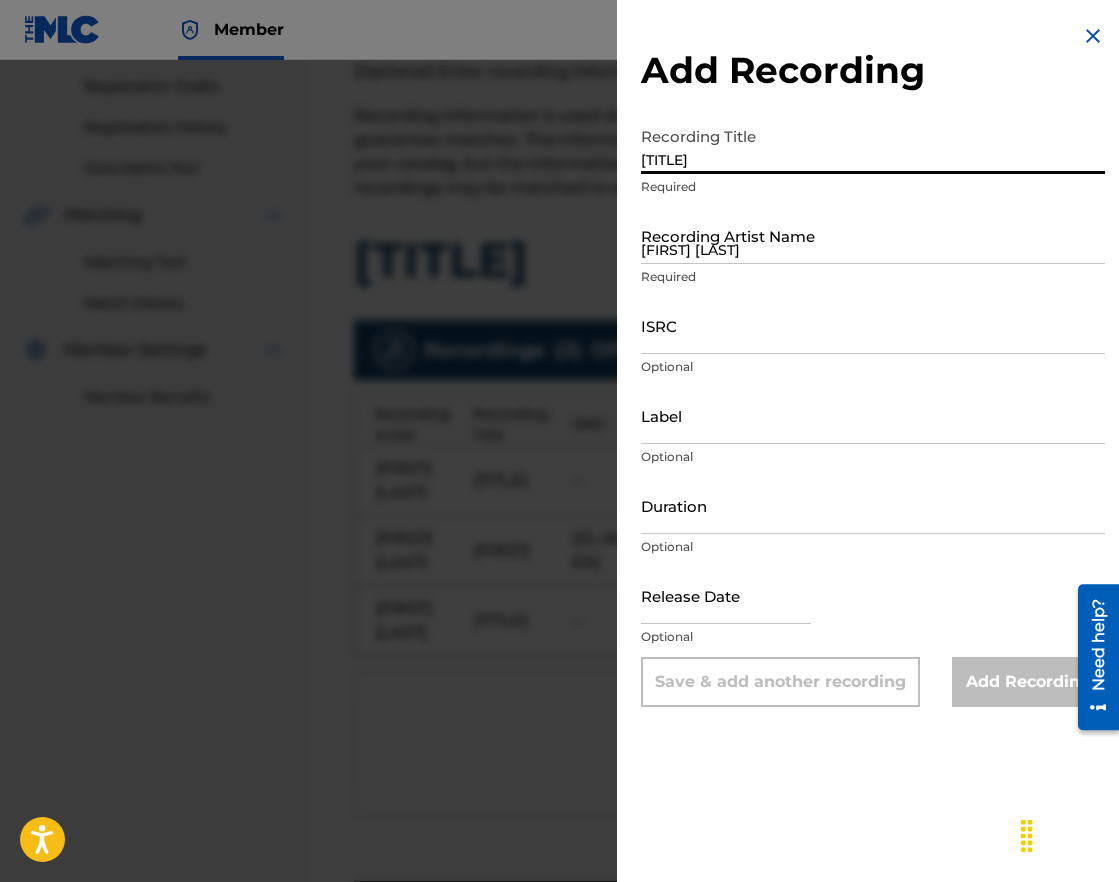 type on "[TITLE]" 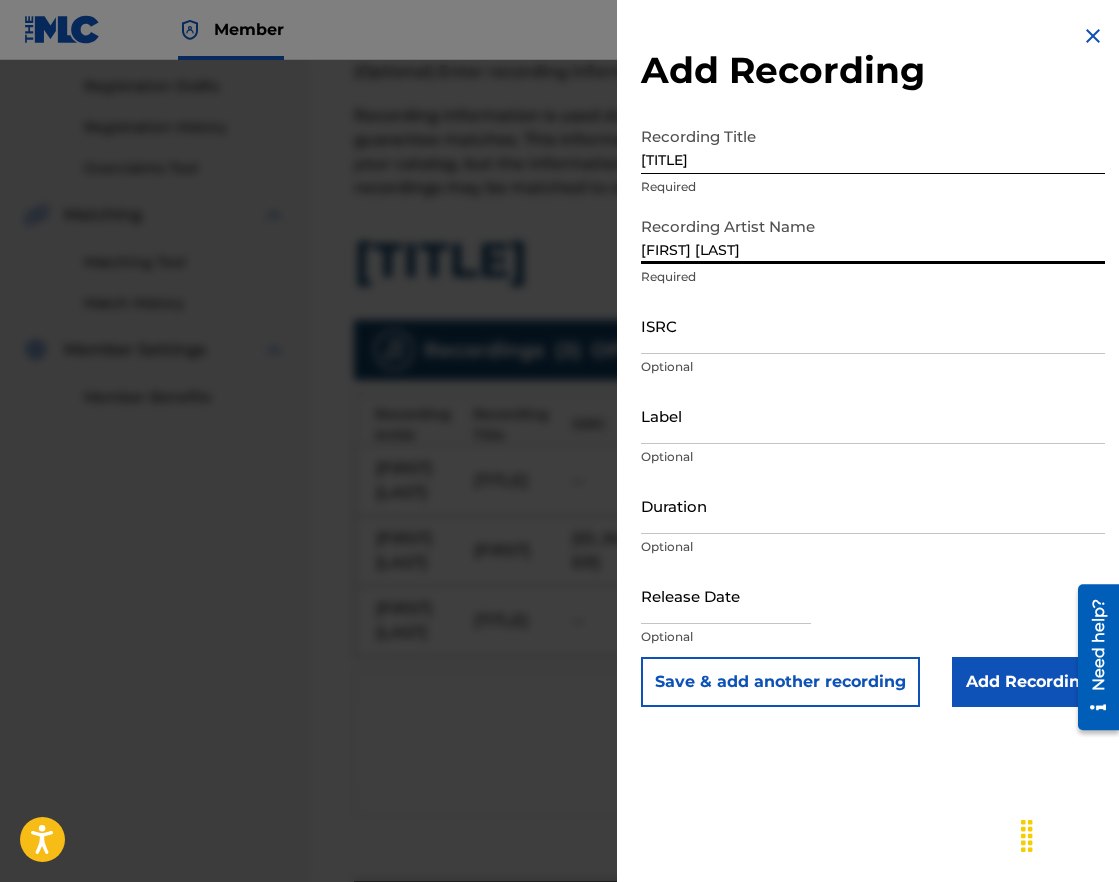 type on "[FIRST] [LAST]" 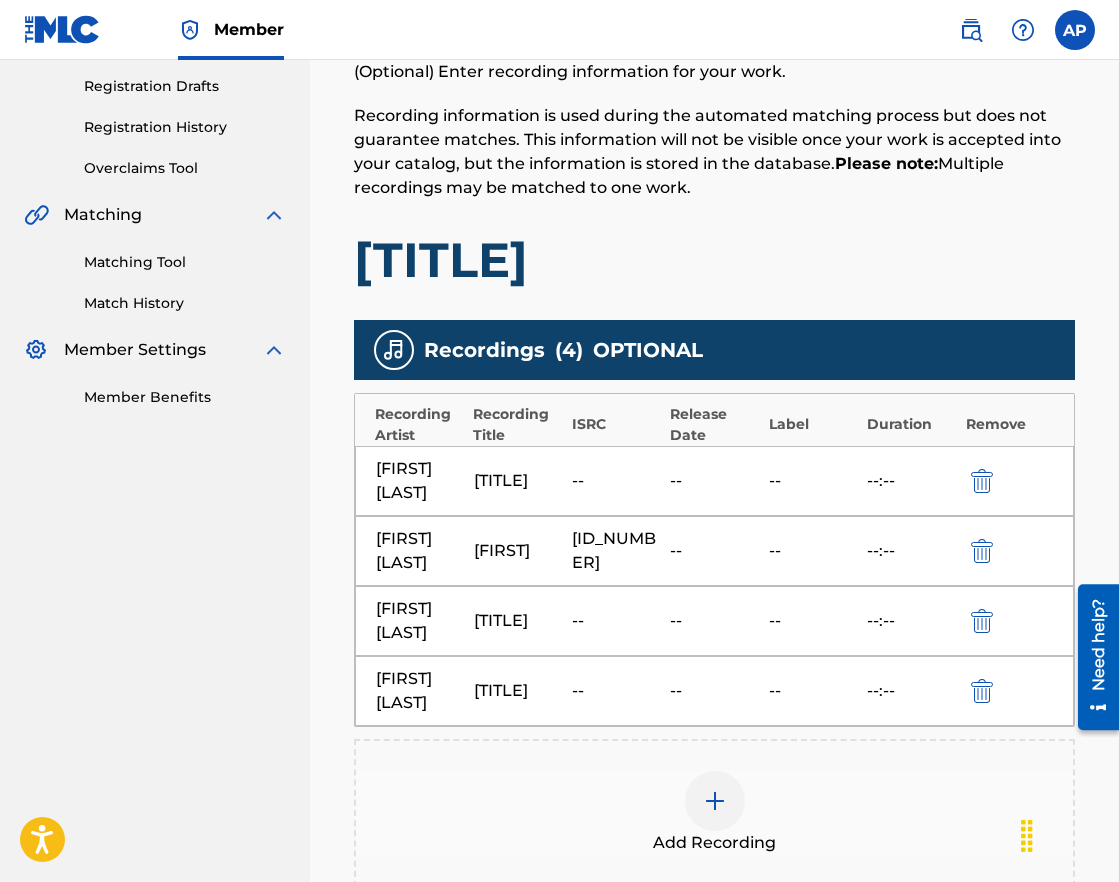 click at bounding box center [715, 801] 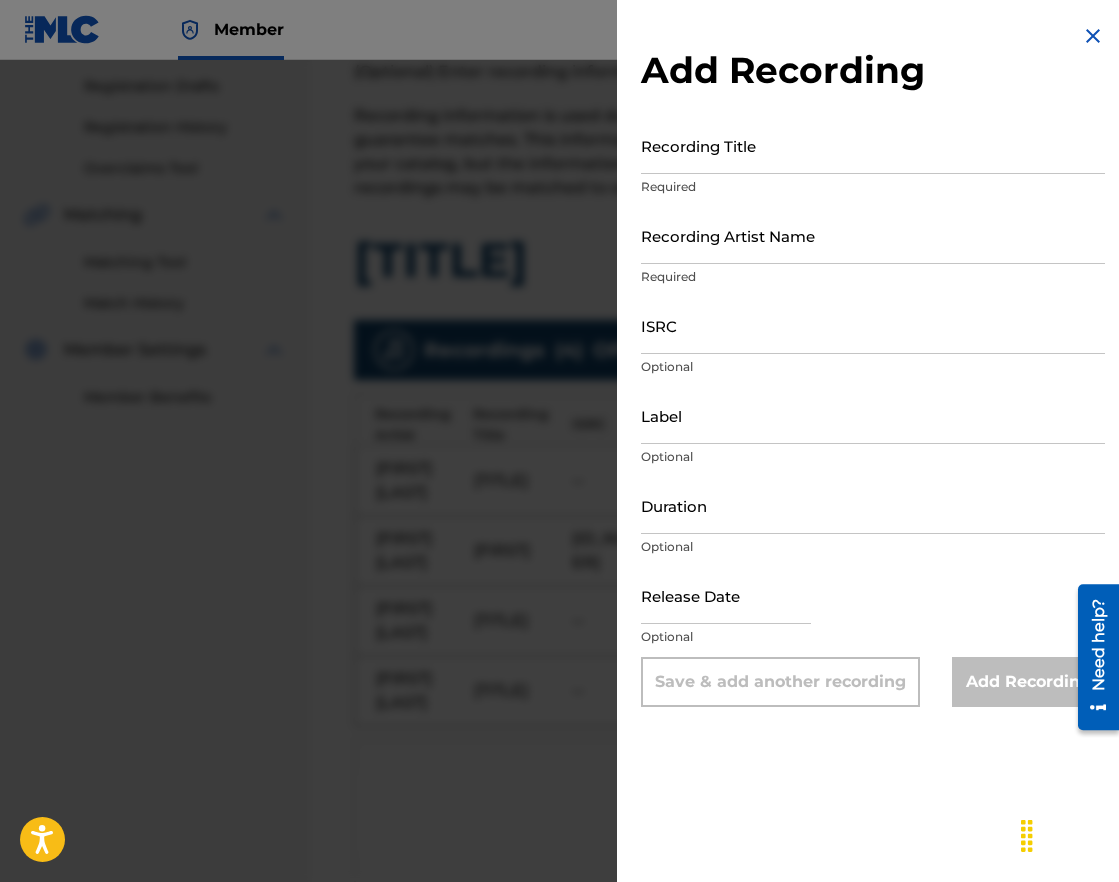 click on "Recording Artist Name" at bounding box center [873, 235] 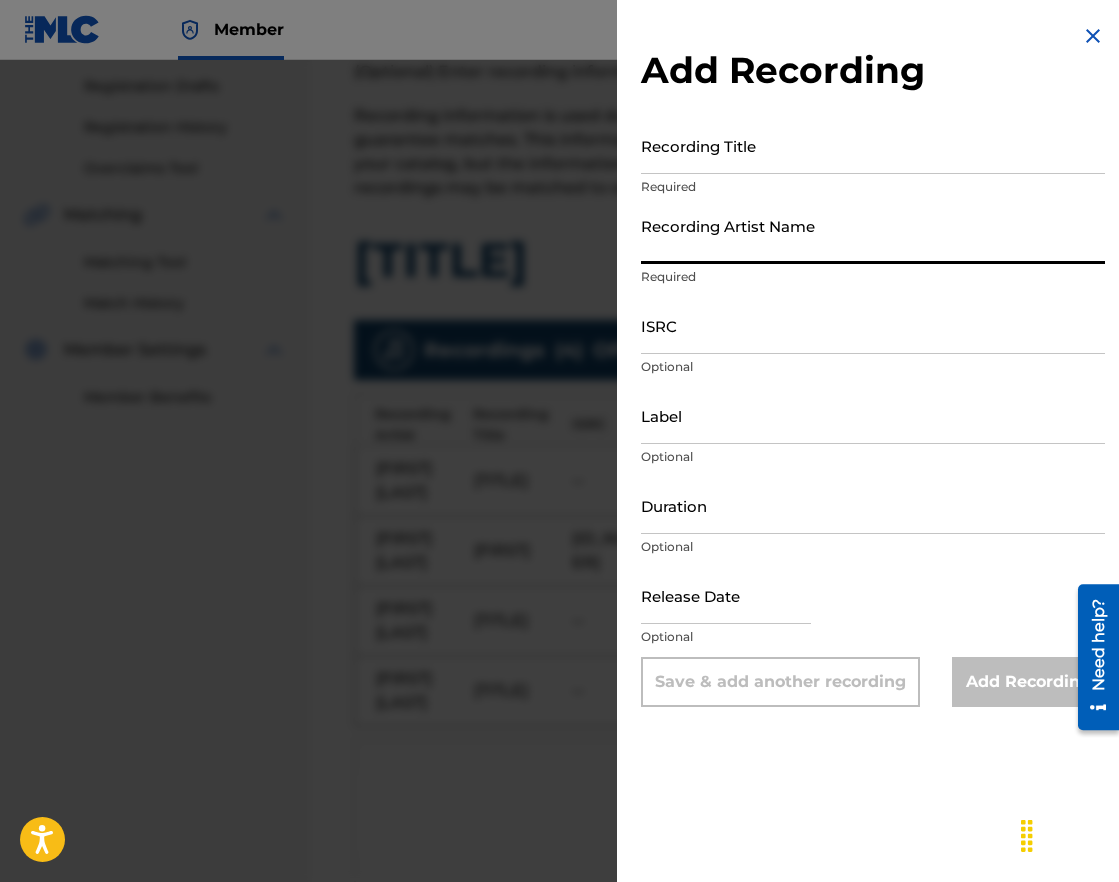 paste on "[FIRST] [LAST]" 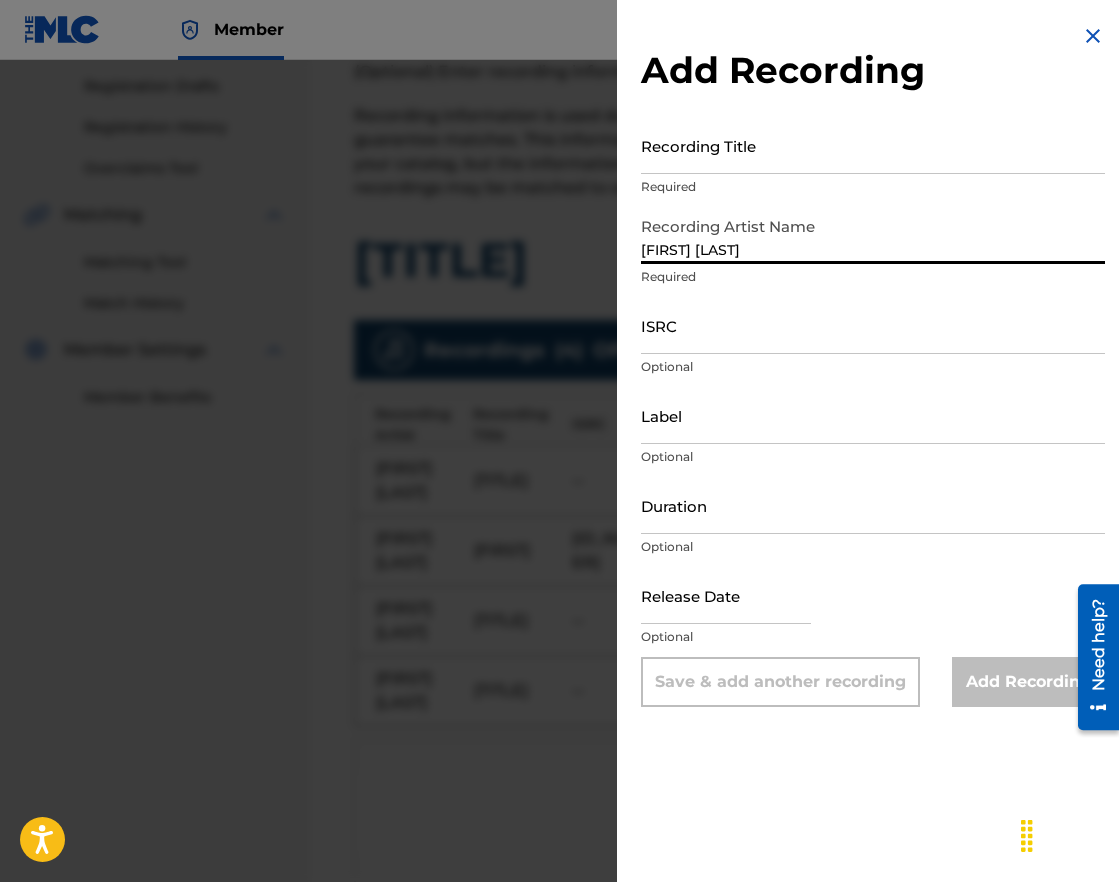 paste on "[FIRST] [LAST]" 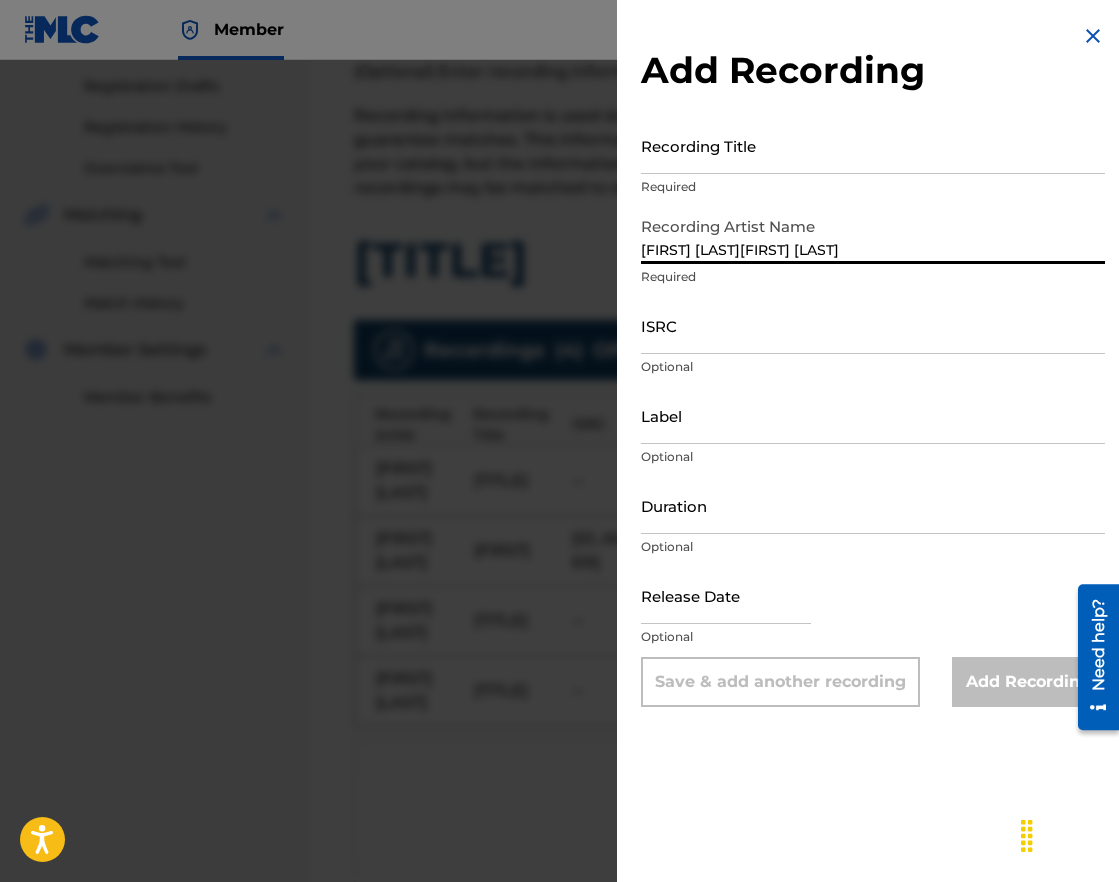 type on "[FIRST] [LAST][FIRST] [LAST]" 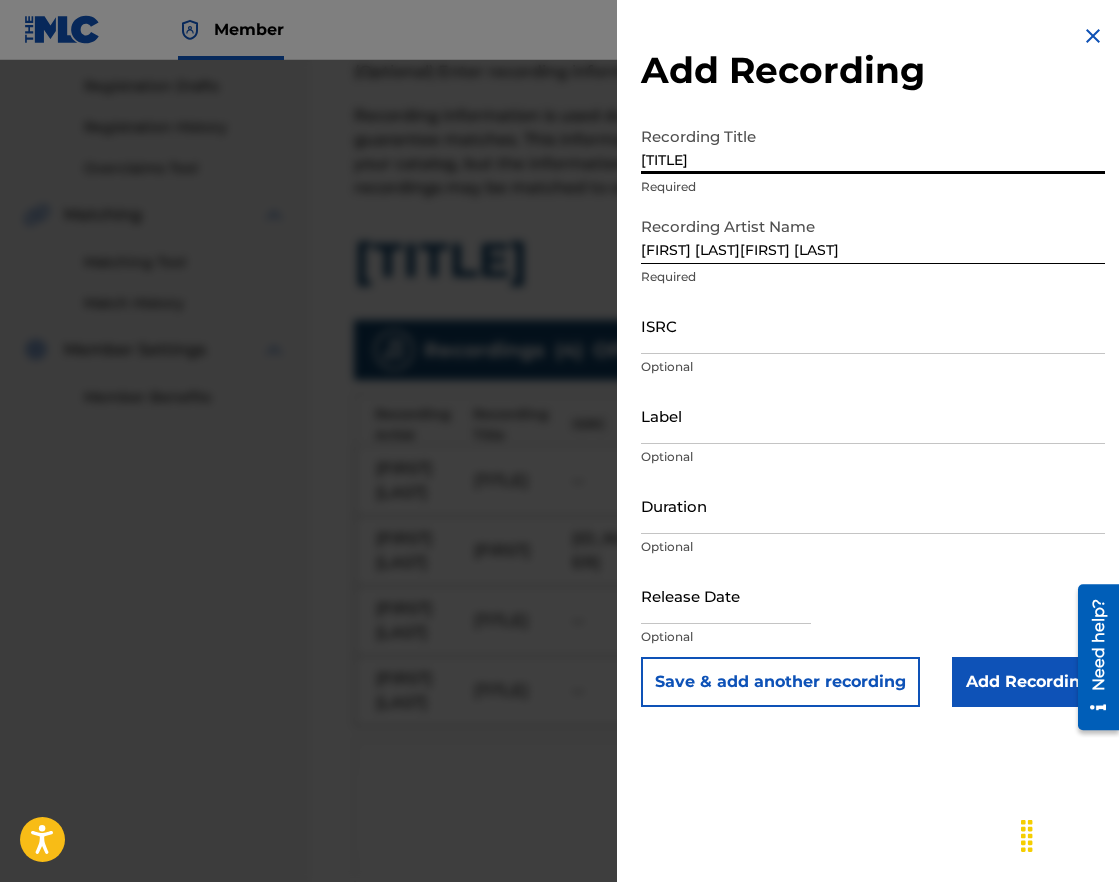 type on "[TITLE]" 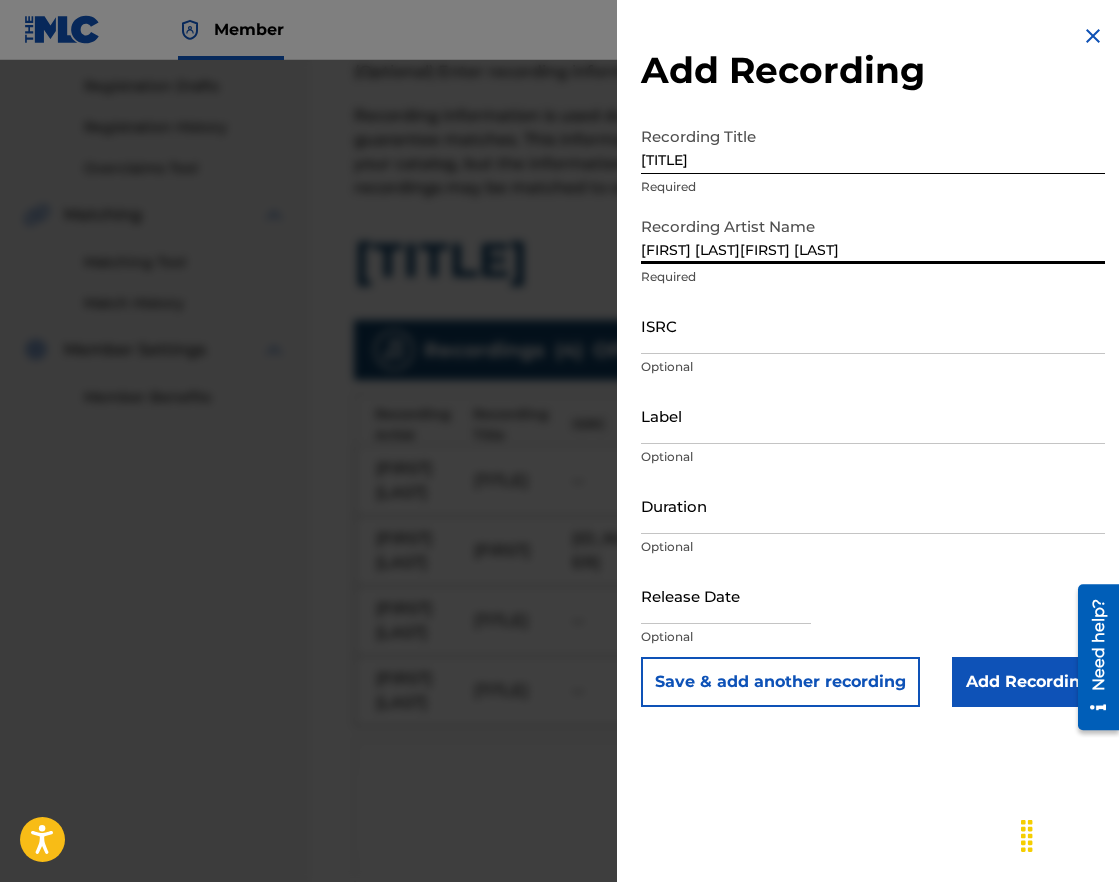 drag, startPoint x: 895, startPoint y: 258, endPoint x: 757, endPoint y: 248, distance: 138.36185 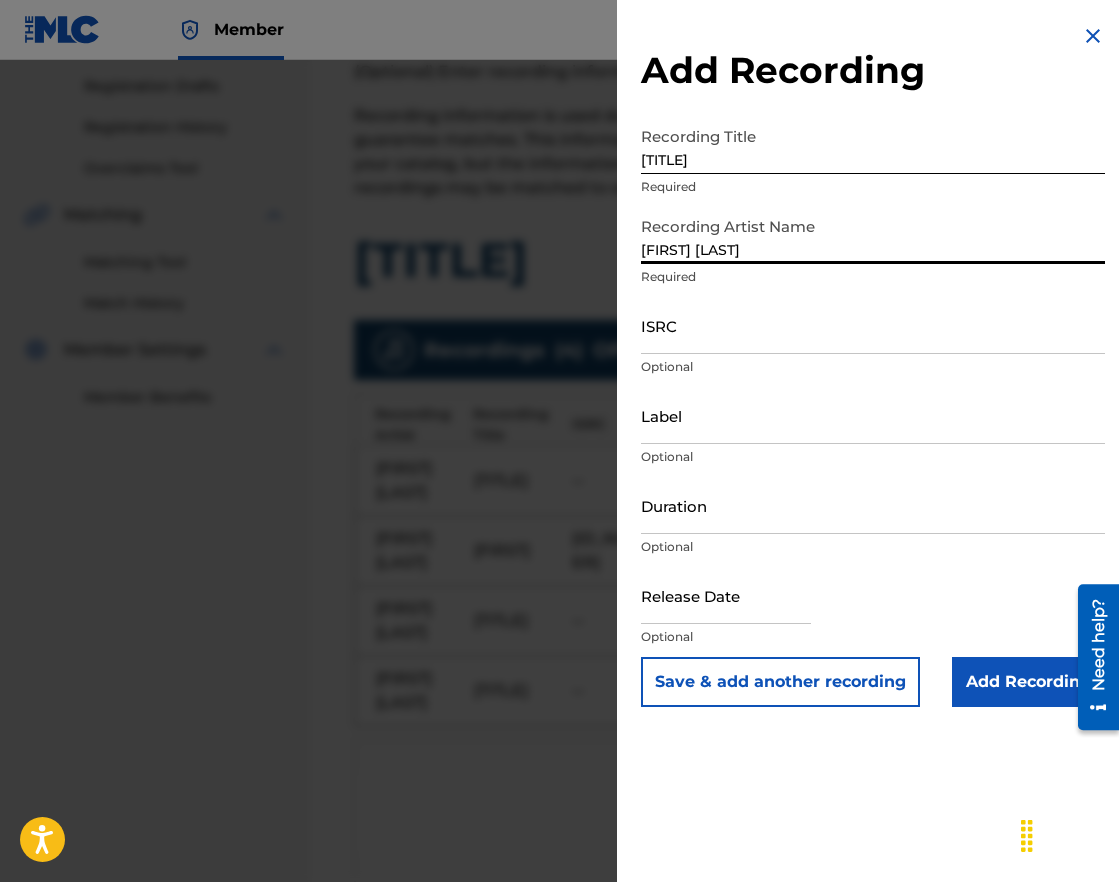 type on "[FIRST] [LAST]" 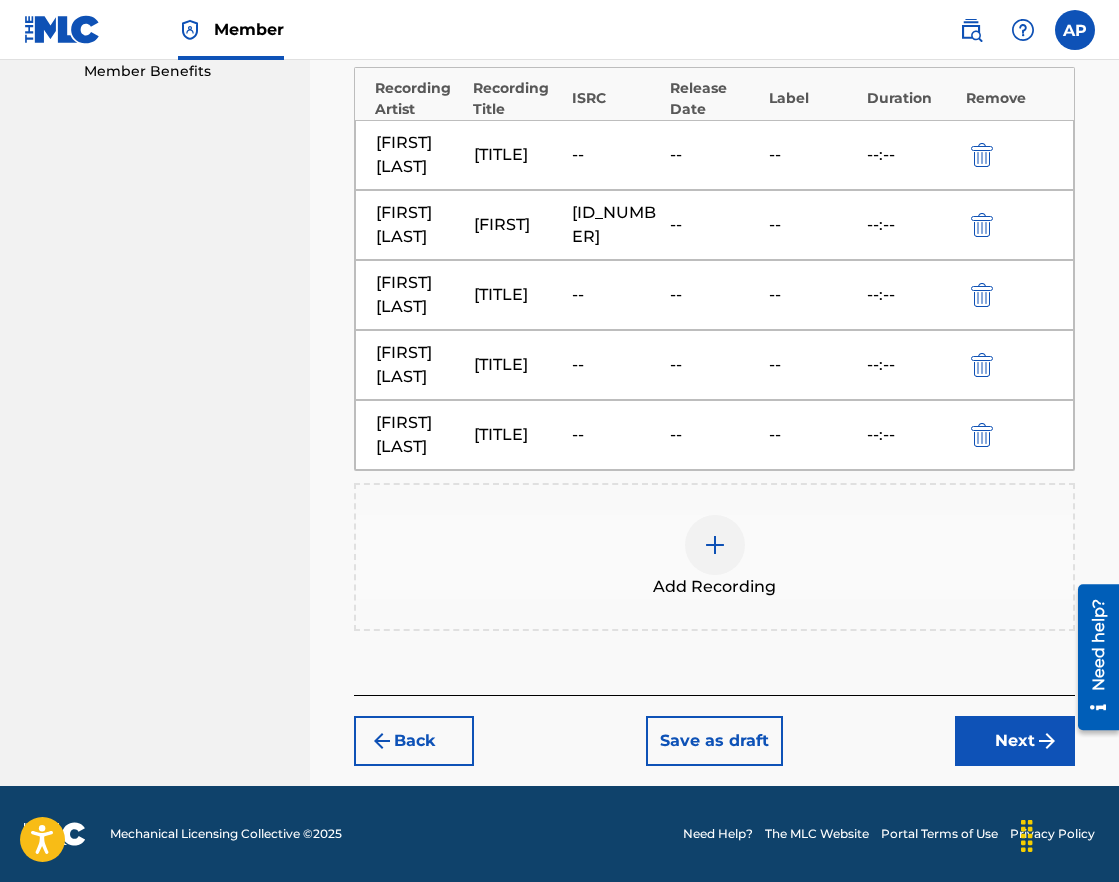 click on "Next" at bounding box center [1015, 741] 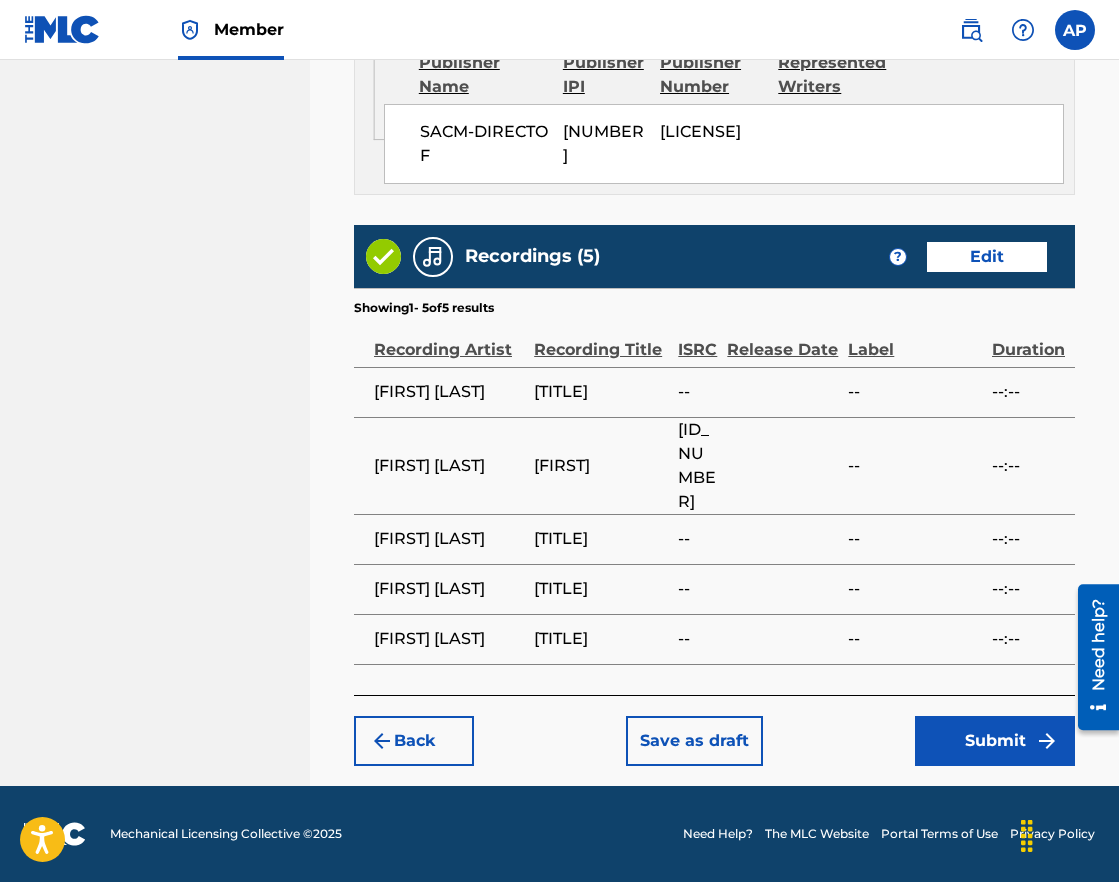 scroll, scrollTop: 1397, scrollLeft: 0, axis: vertical 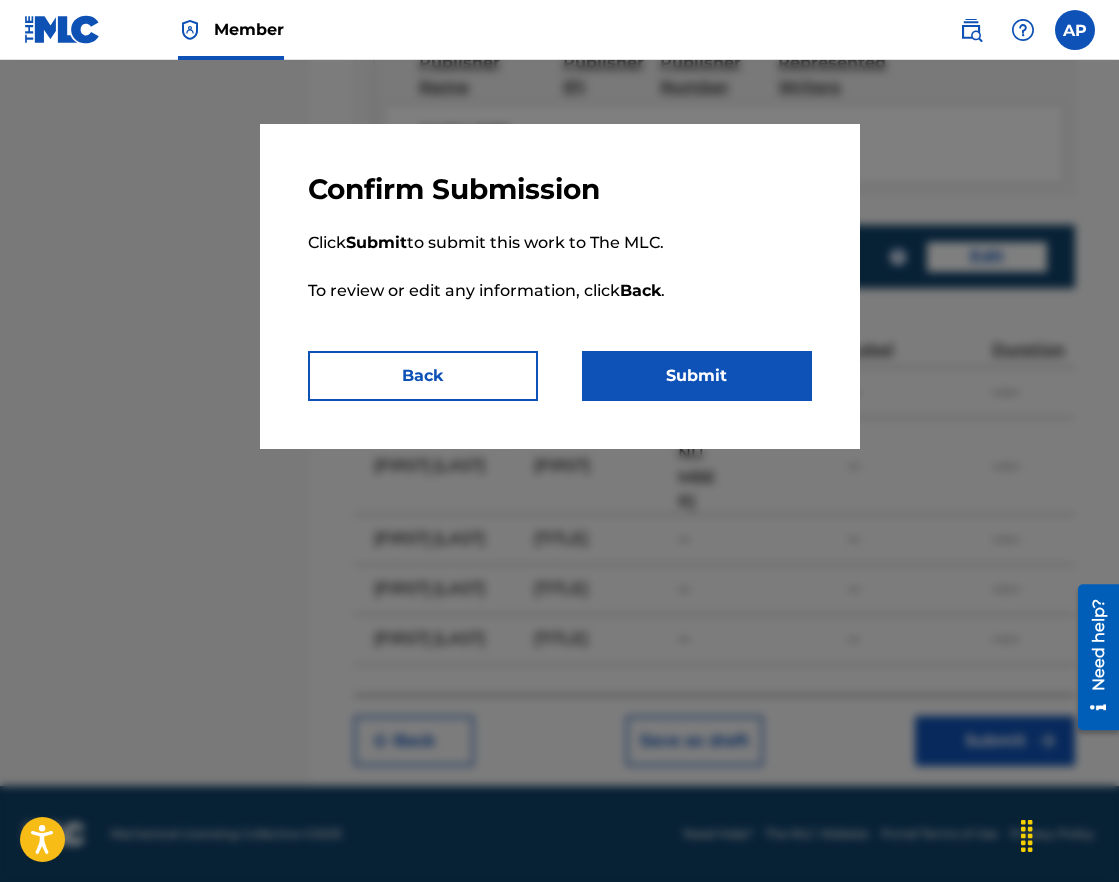 click on "Confirm Submission Click  Submit  to submit this work to The MLC. To review or edit any information, click  Back . Back Submit" at bounding box center (560, 286) 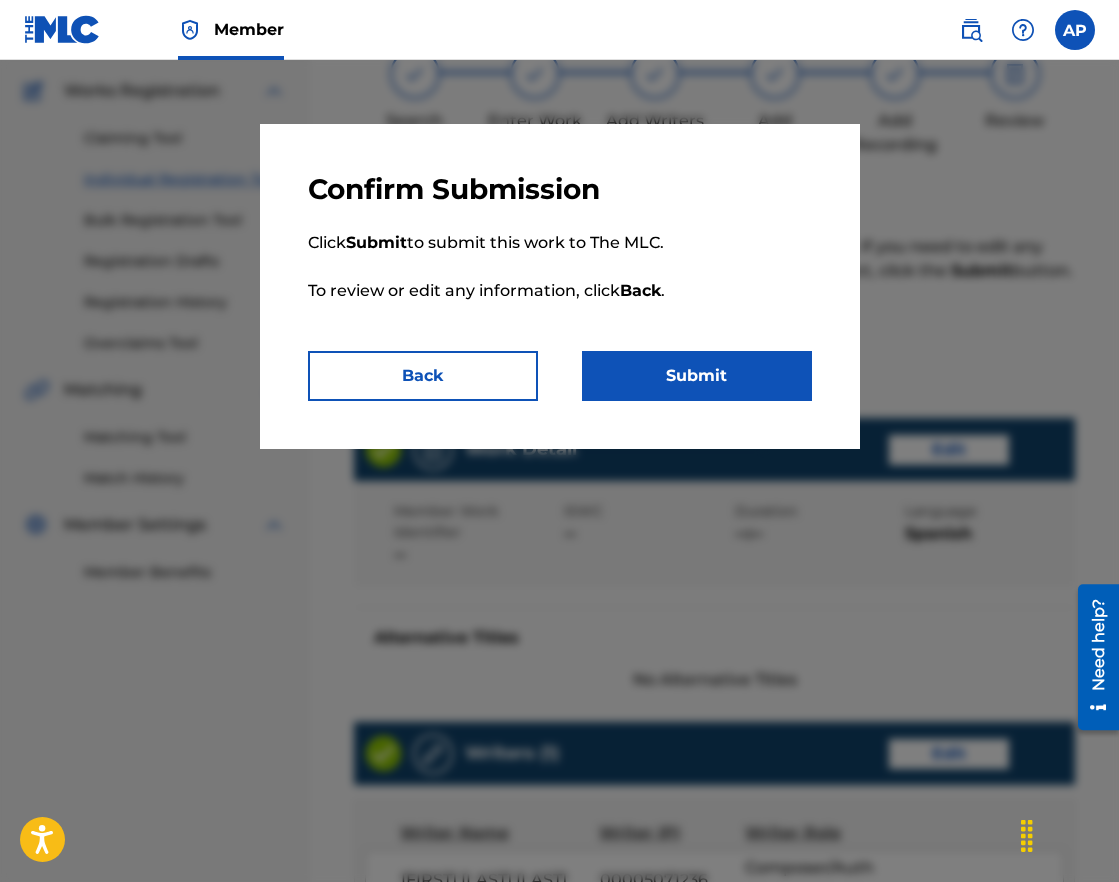 scroll, scrollTop: 0, scrollLeft: 0, axis: both 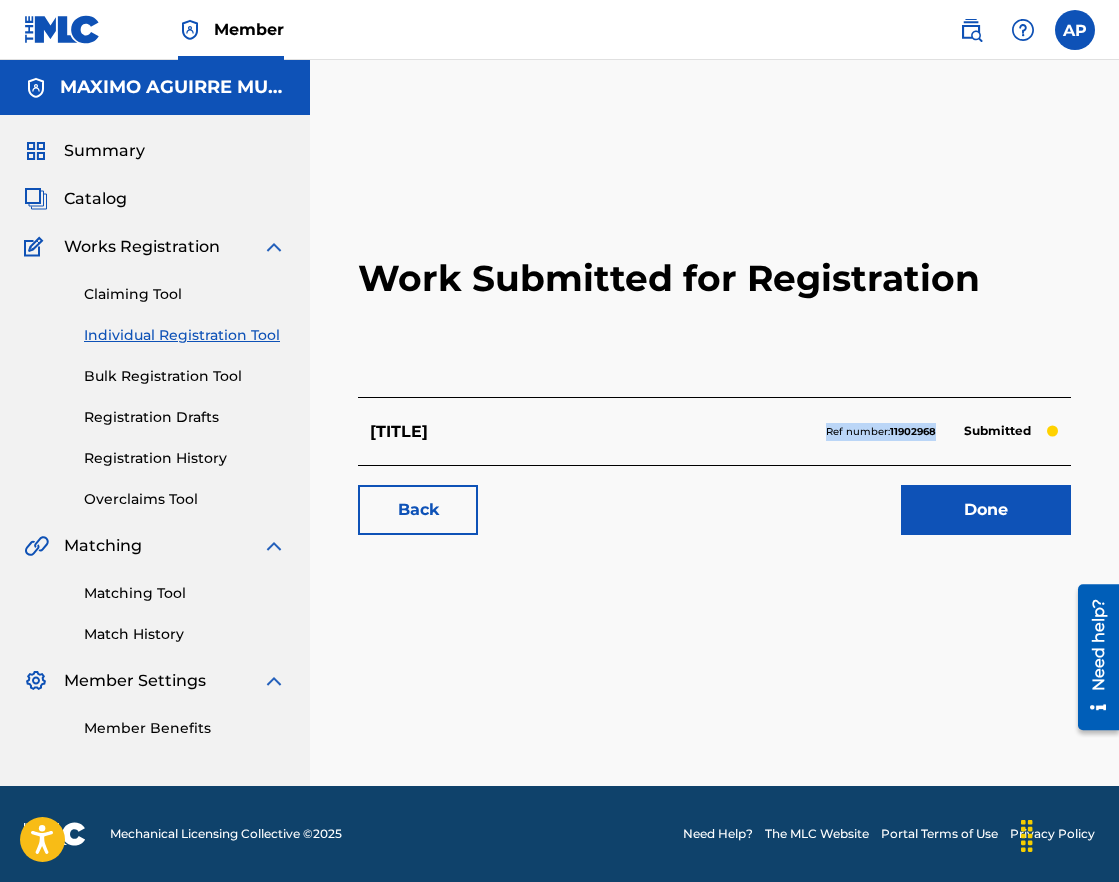 drag, startPoint x: 943, startPoint y: 437, endPoint x: 804, endPoint y: 436, distance: 139.0036 